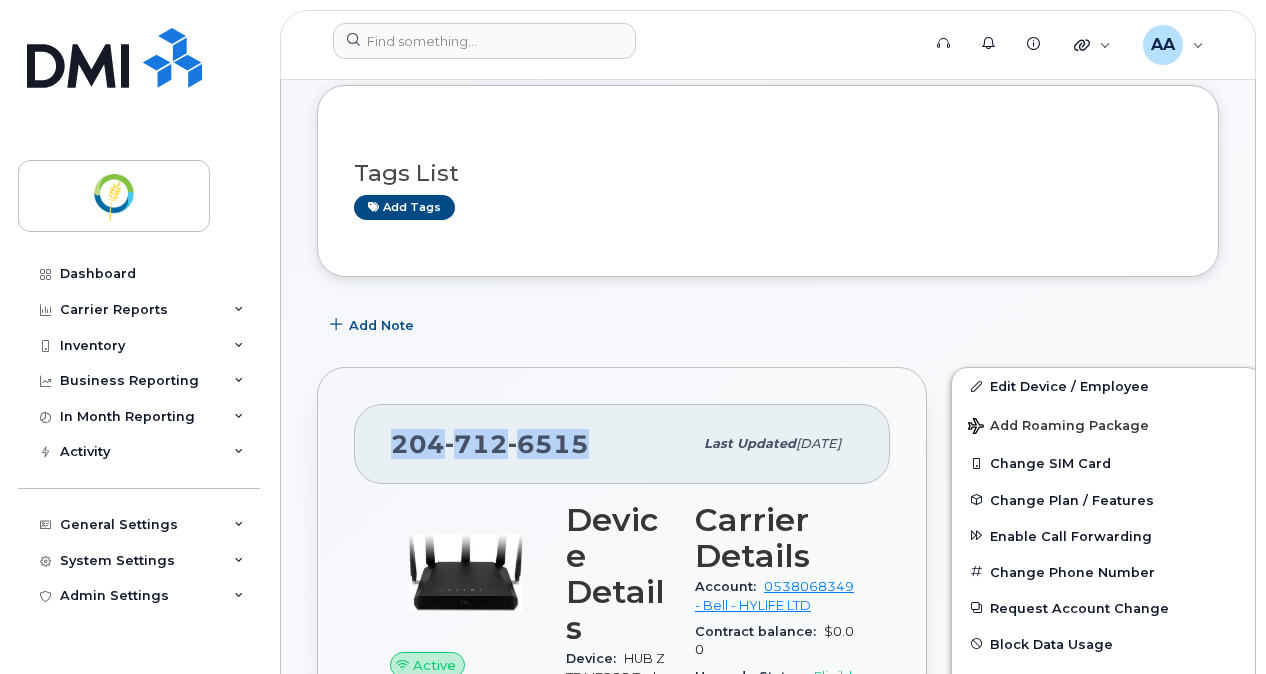 scroll, scrollTop: 200, scrollLeft: 0, axis: vertical 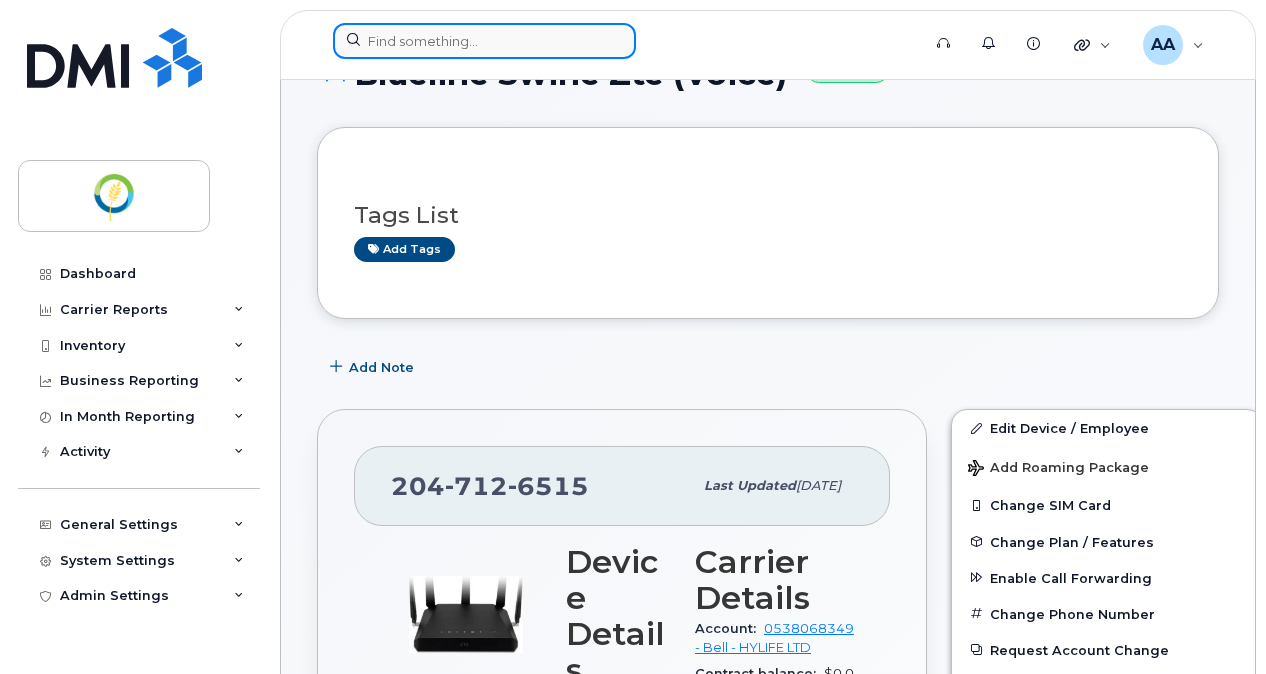 click at bounding box center (484, 41) 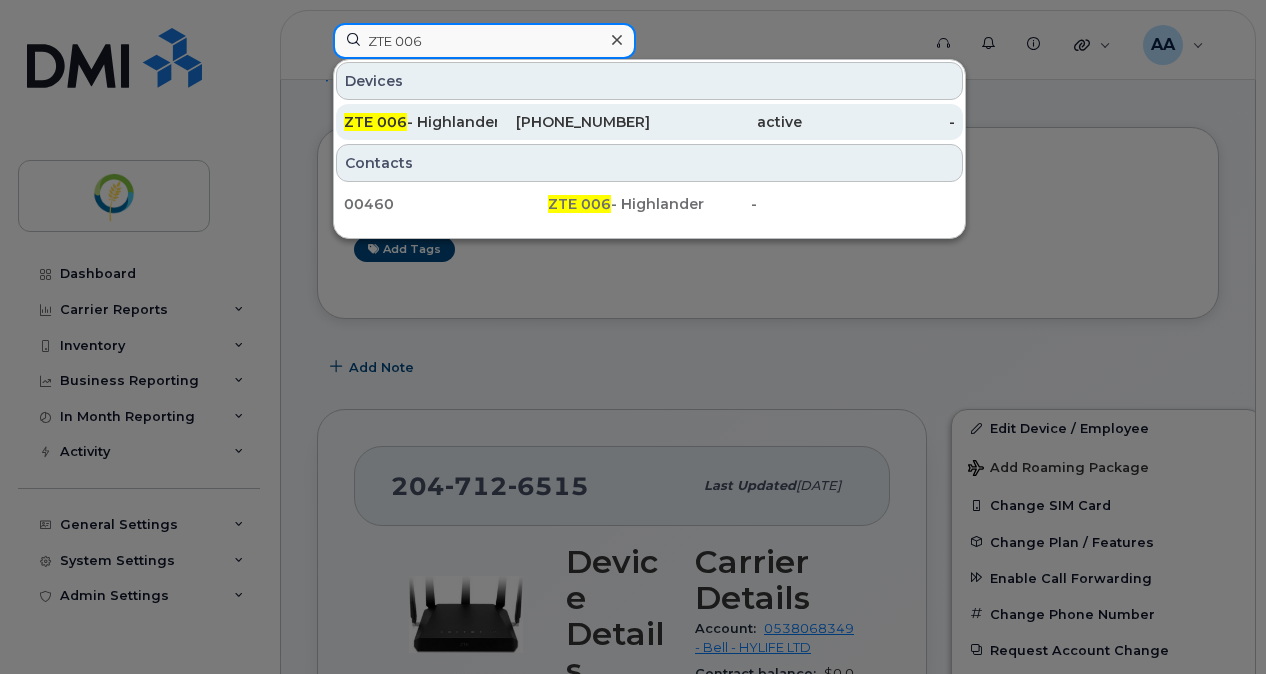 type on "ZTE 006" 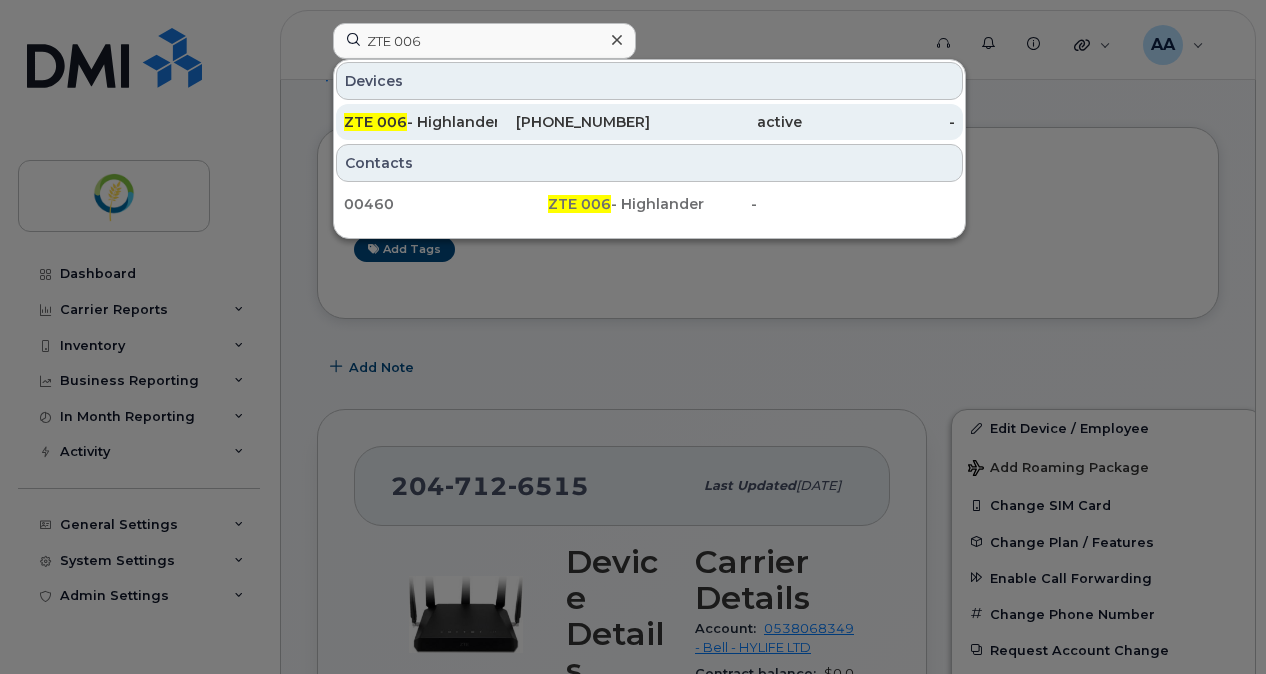 click on "ZTE 006  - Highlander" at bounding box center [420, 122] 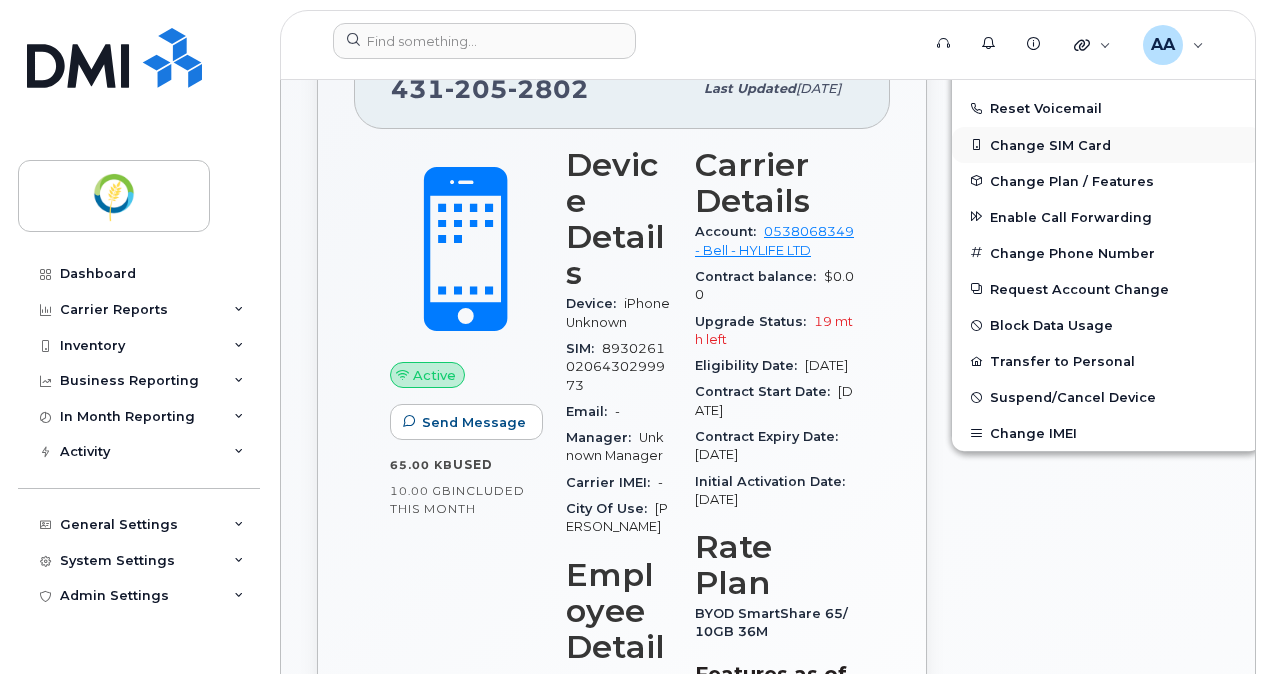 scroll, scrollTop: 522, scrollLeft: 0, axis: vertical 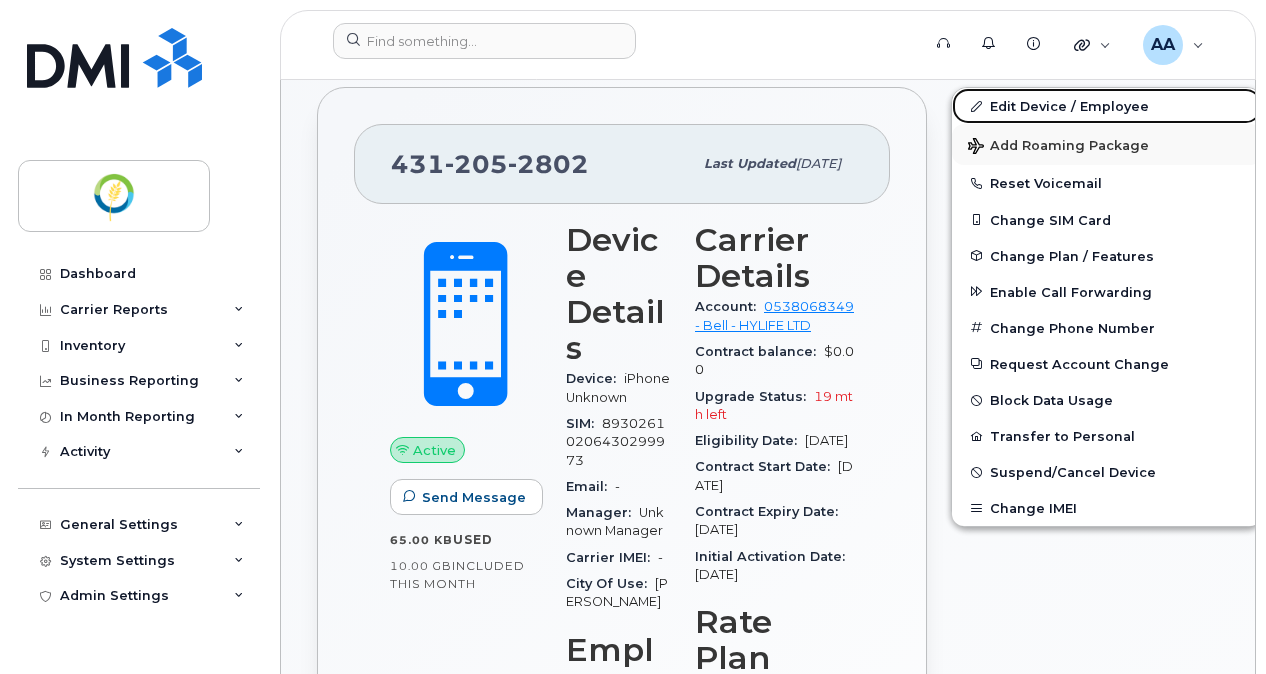click on "Edit Device / Employee" at bounding box center (1107, 106) 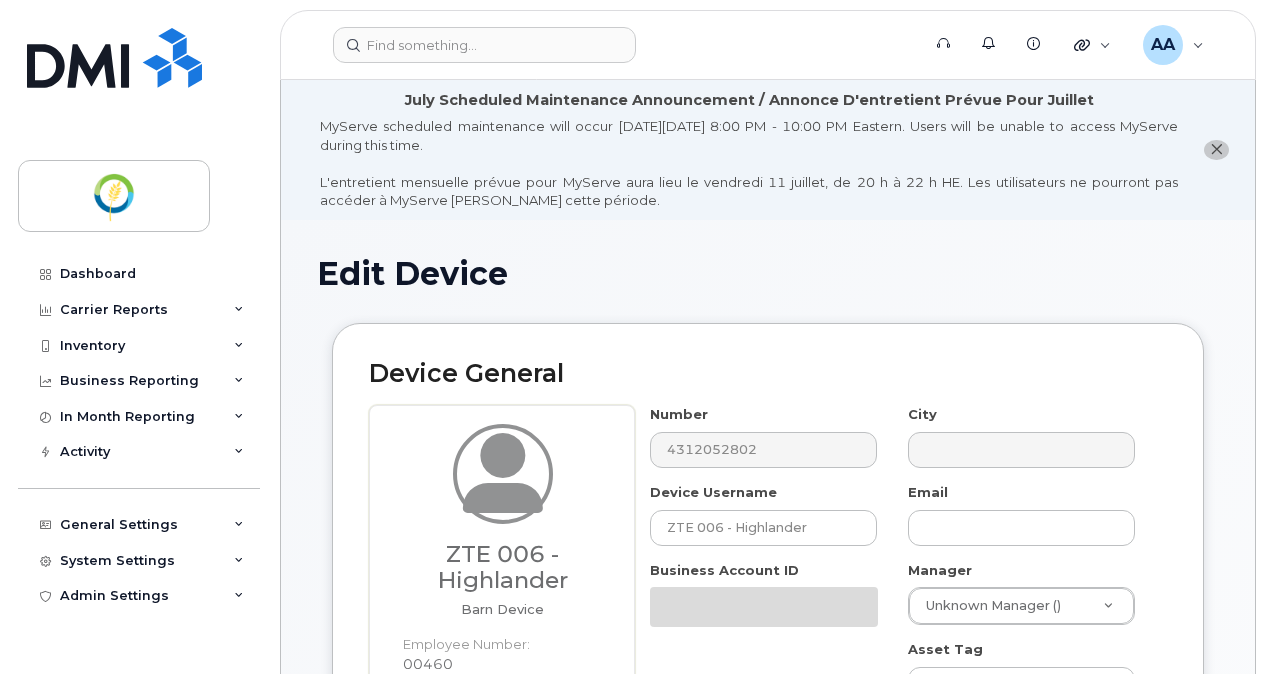 select on "29336448" 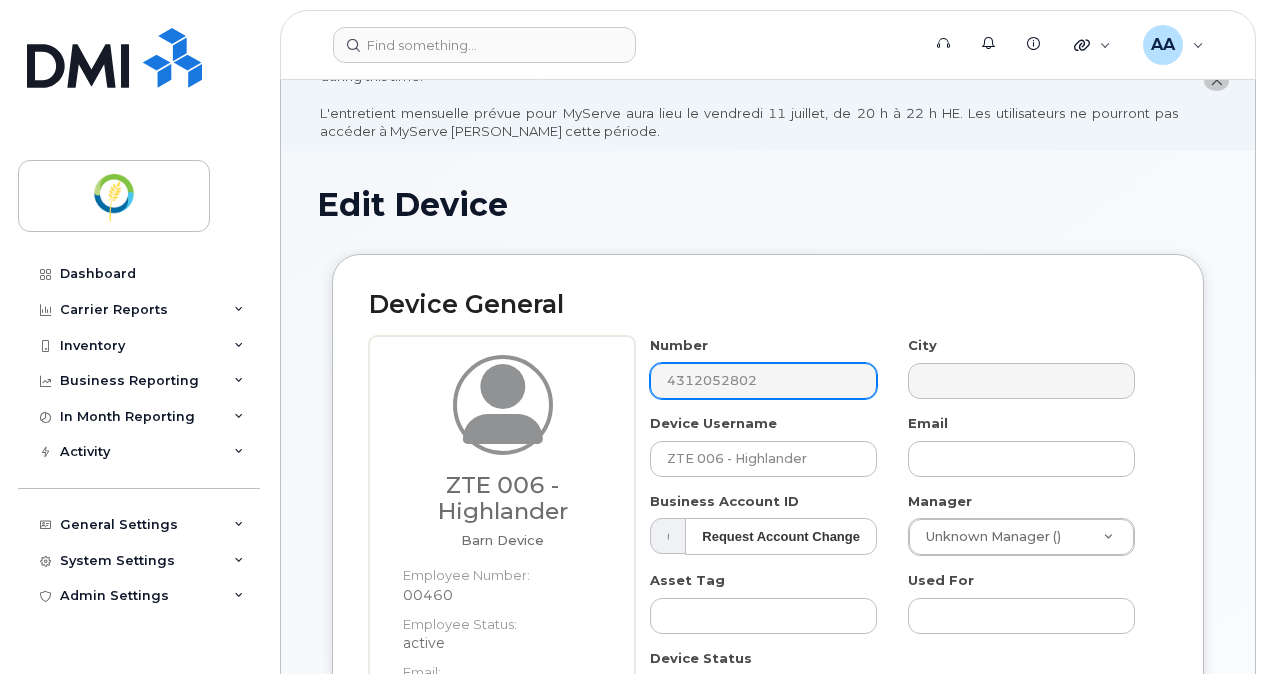 scroll, scrollTop: 100, scrollLeft: 0, axis: vertical 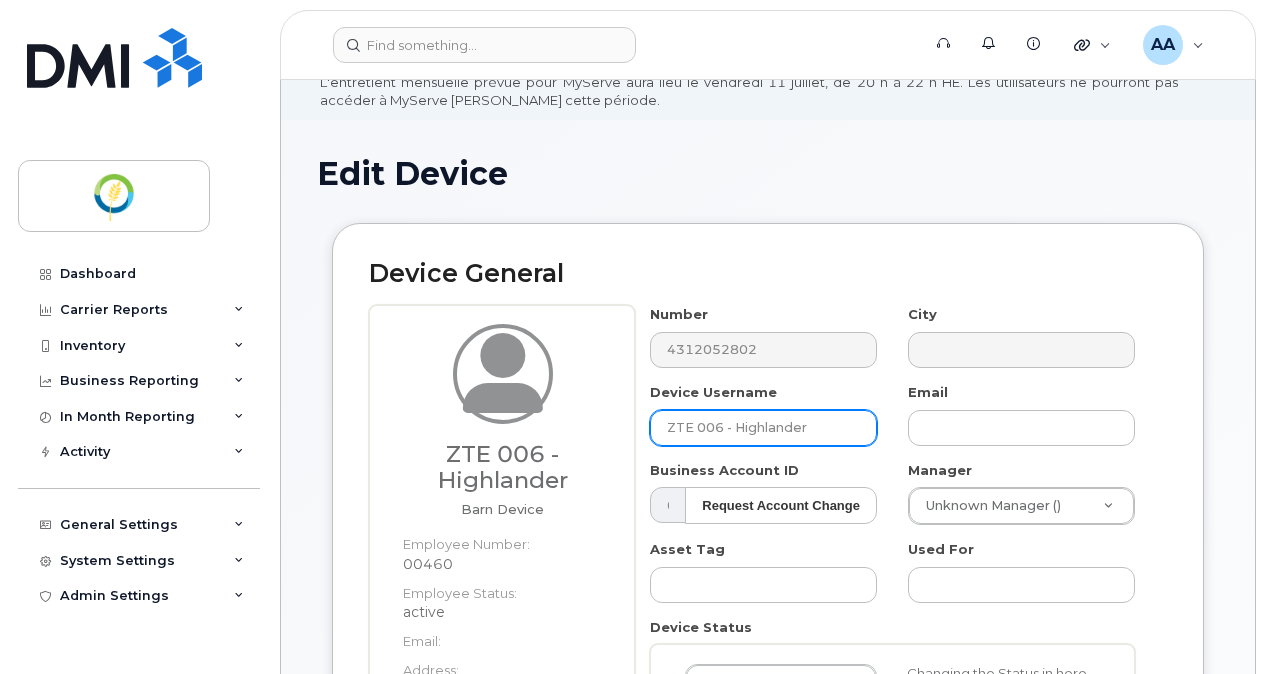 click on "ZTE 006 - Highlander" at bounding box center (763, 428) 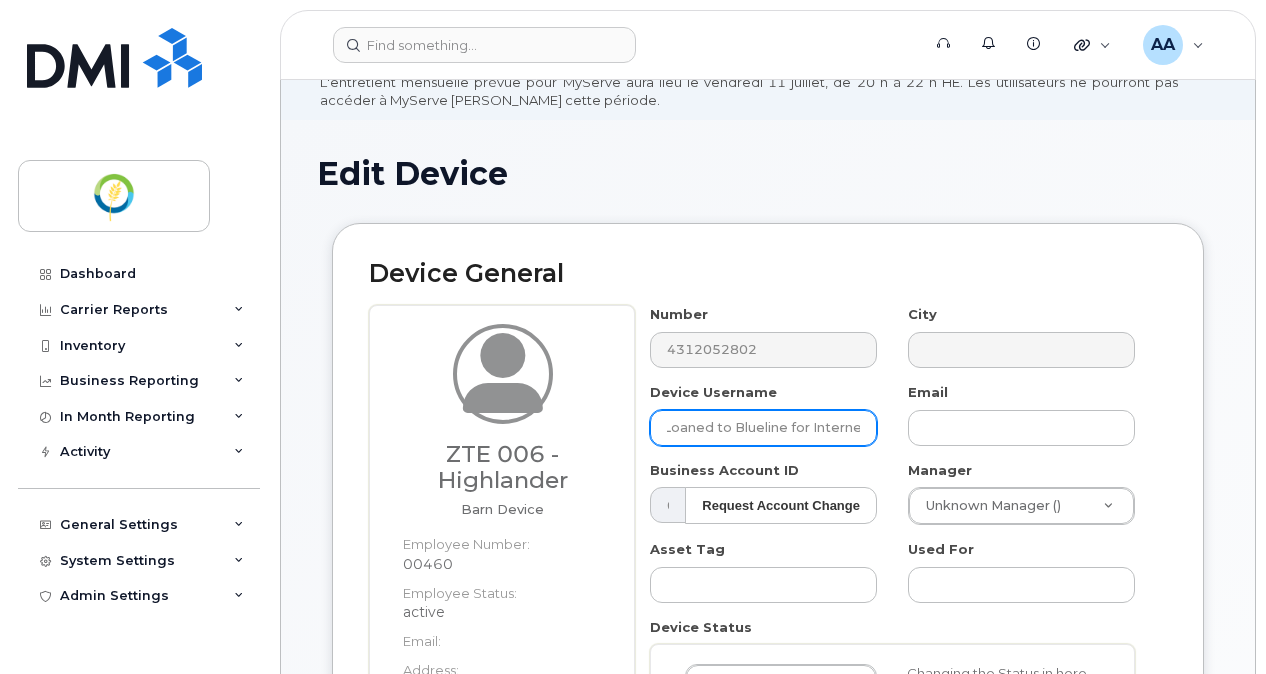 scroll, scrollTop: 0, scrollLeft: 75, axis: horizontal 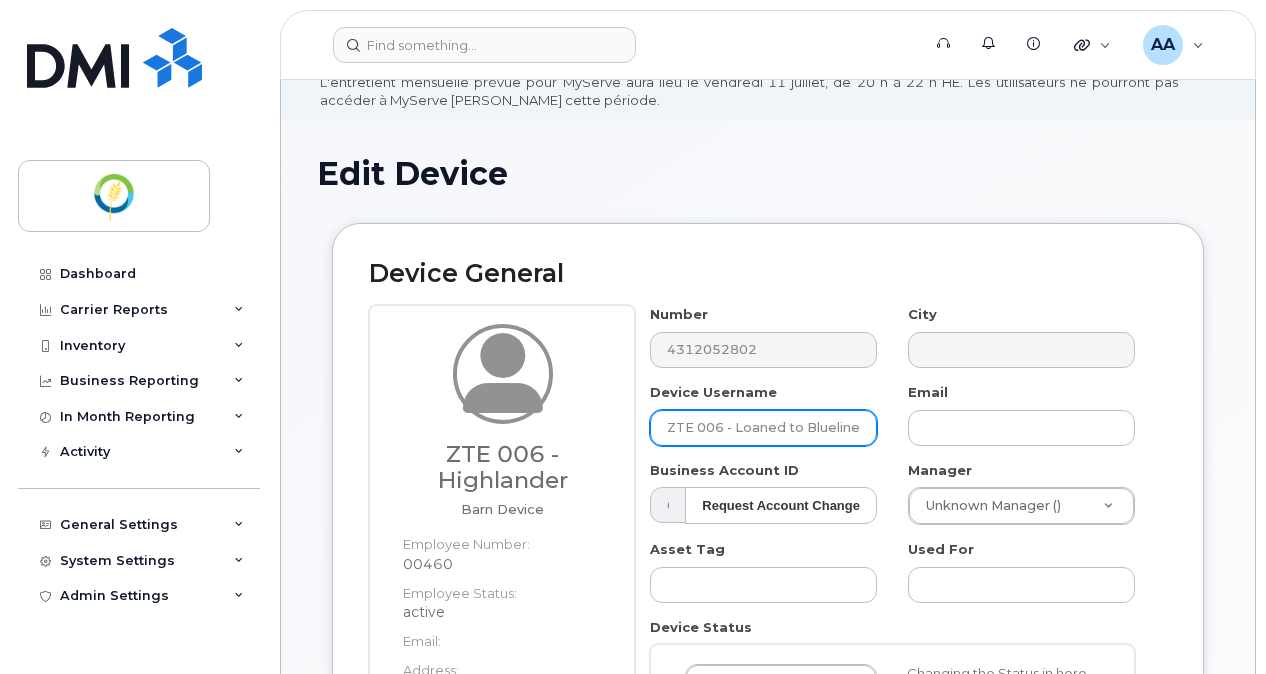 drag, startPoint x: 865, startPoint y: 431, endPoint x: 534, endPoint y: 393, distance: 333.17413 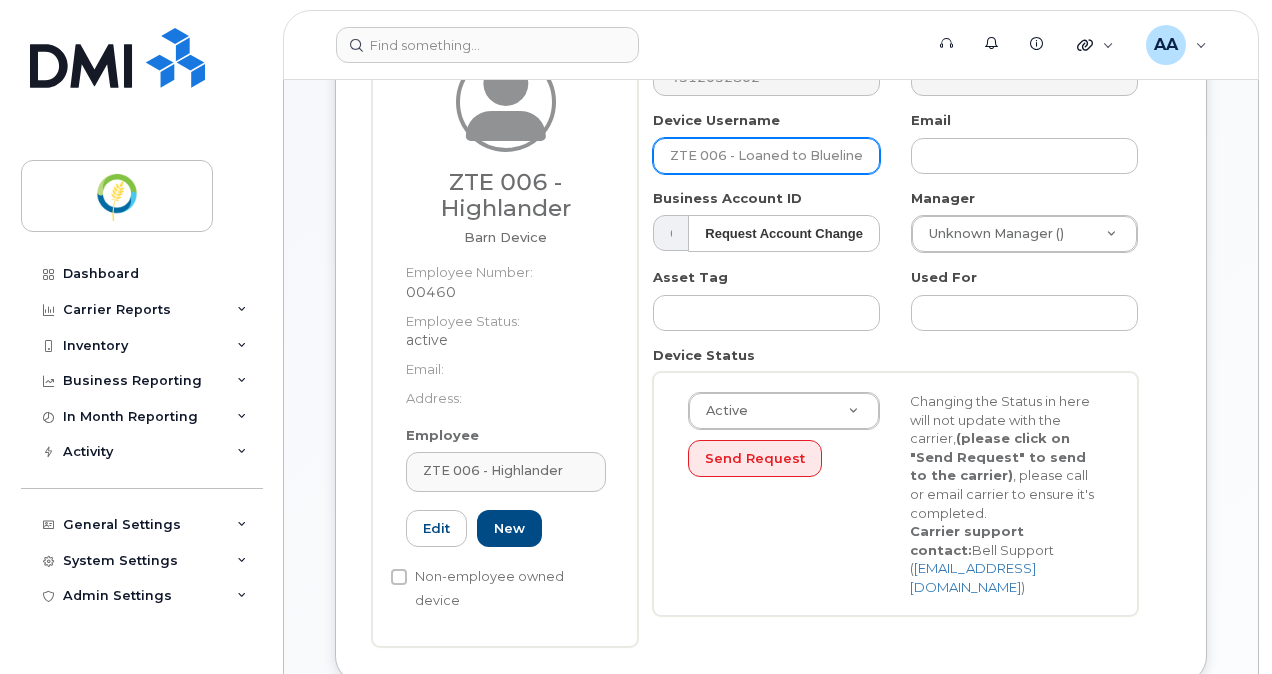 scroll, scrollTop: 500, scrollLeft: 0, axis: vertical 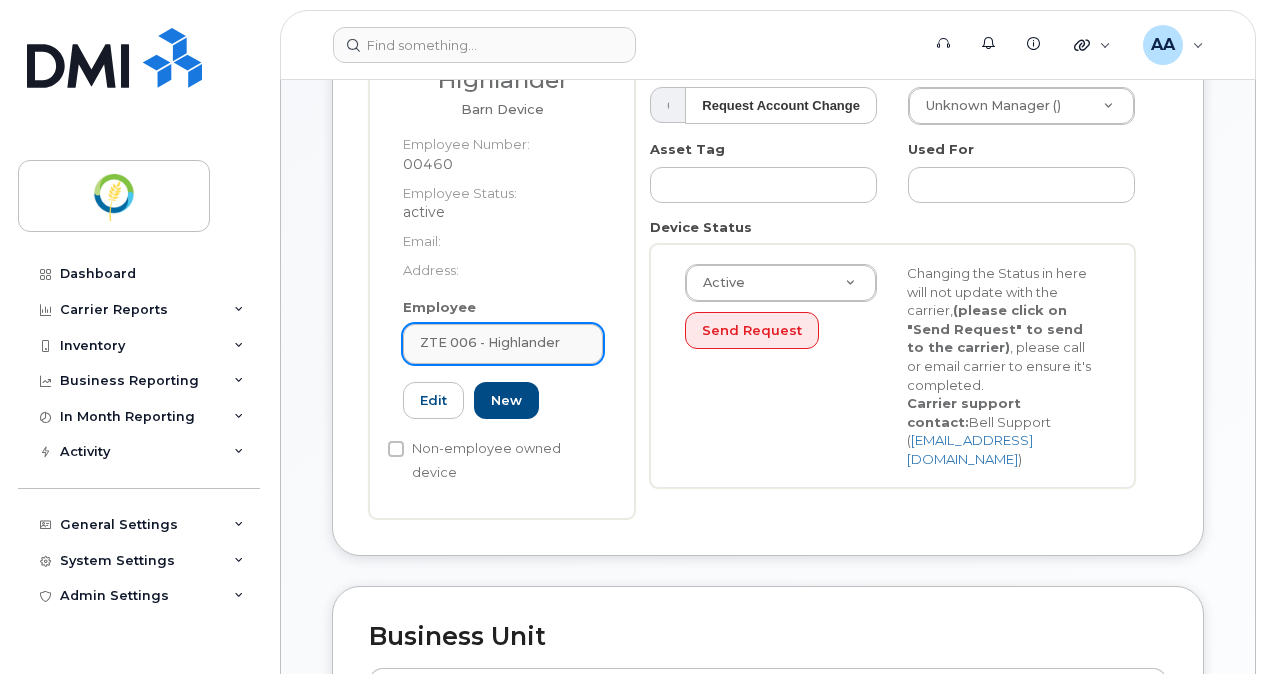 type on "ZTE 006 - Loaned to Blueline for Internet" 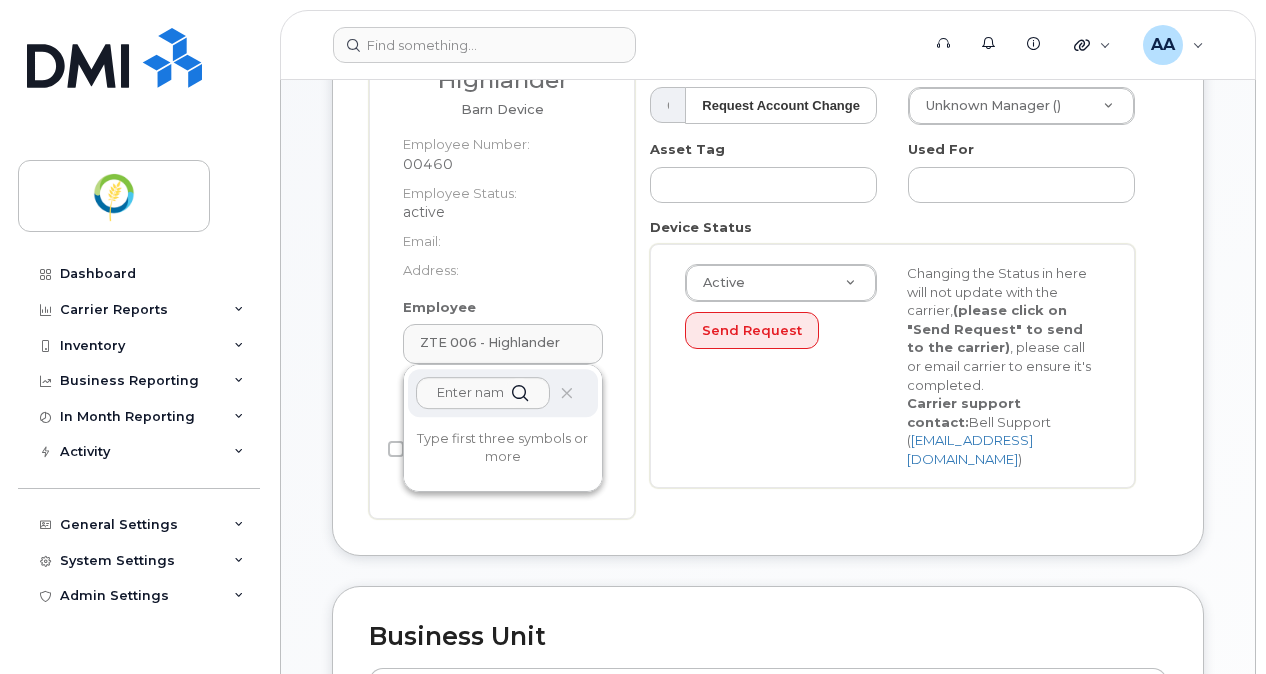 click on "Active                                     Active
Suspended
Cancelled
Send Request
Changing the Status in here will not update with the carrier,   (please click on "Send Request" to send to the carrier)  , please call or email carrier to ensure it's completed.
Carrier support contact:
Bell Support
( [EMAIL_ADDRESS][DOMAIN_NAME] )" at bounding box center [892, 366] 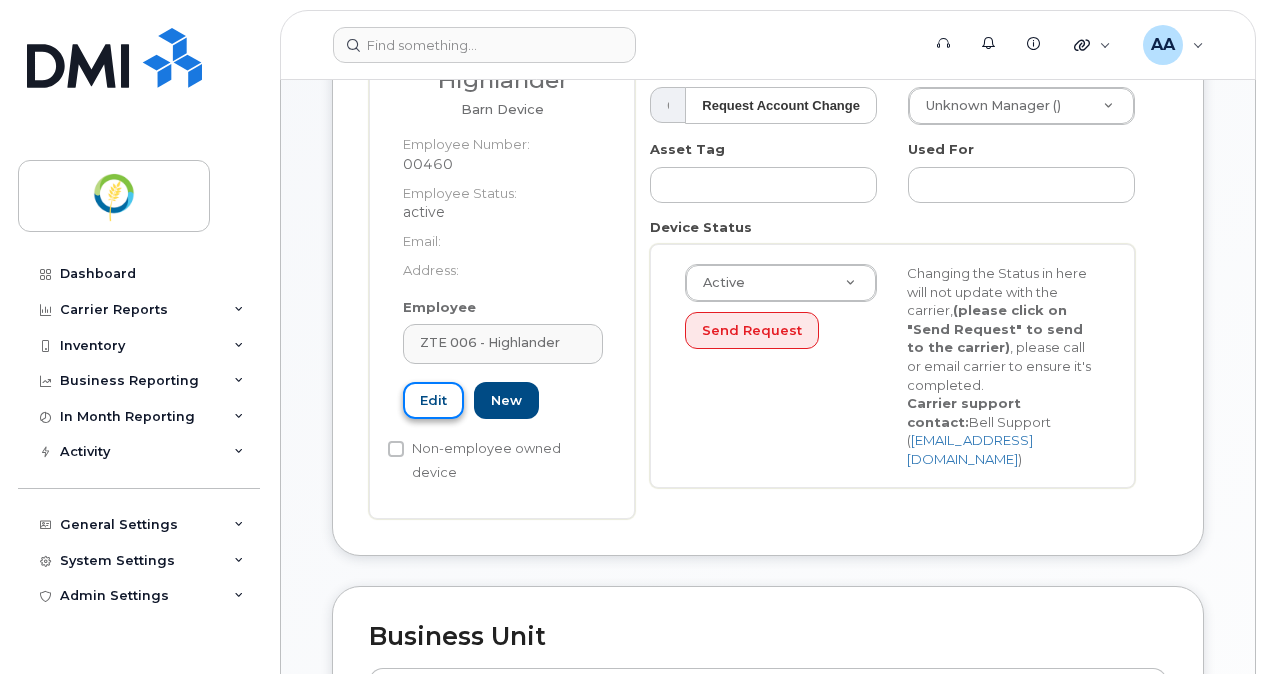 click on "Edit" at bounding box center [433, 400] 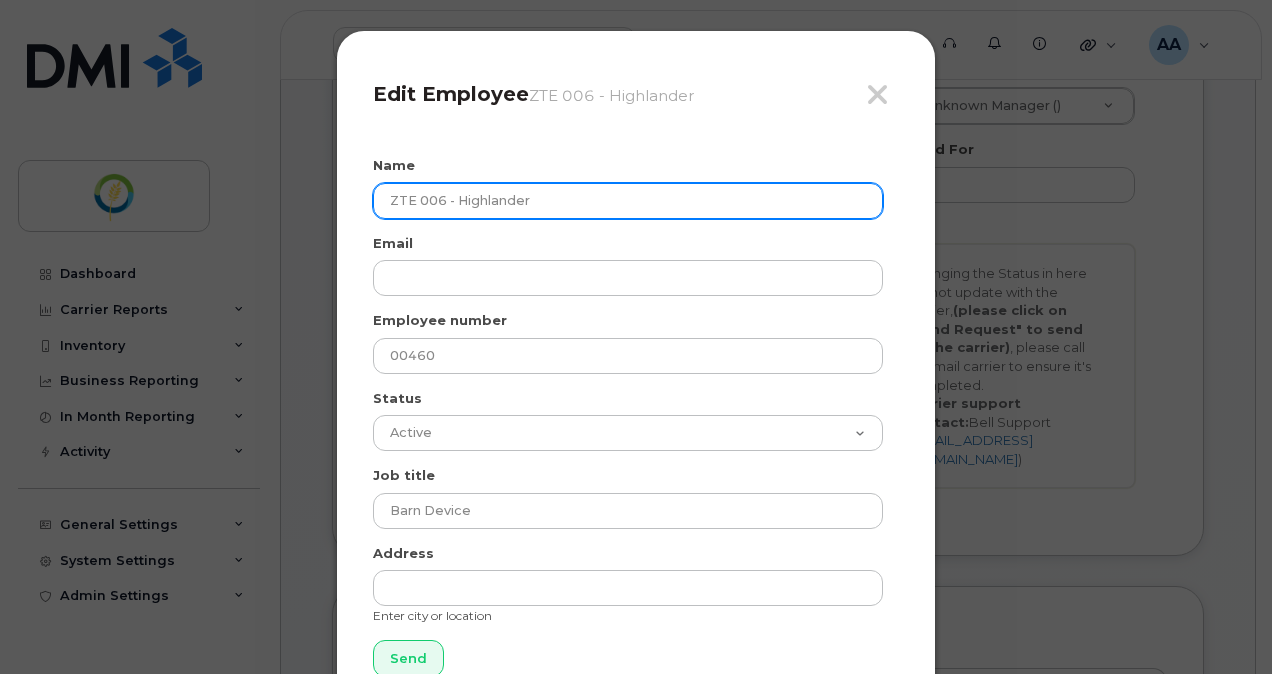 drag, startPoint x: 582, startPoint y: 190, endPoint x: 343, endPoint y: 196, distance: 239.0753 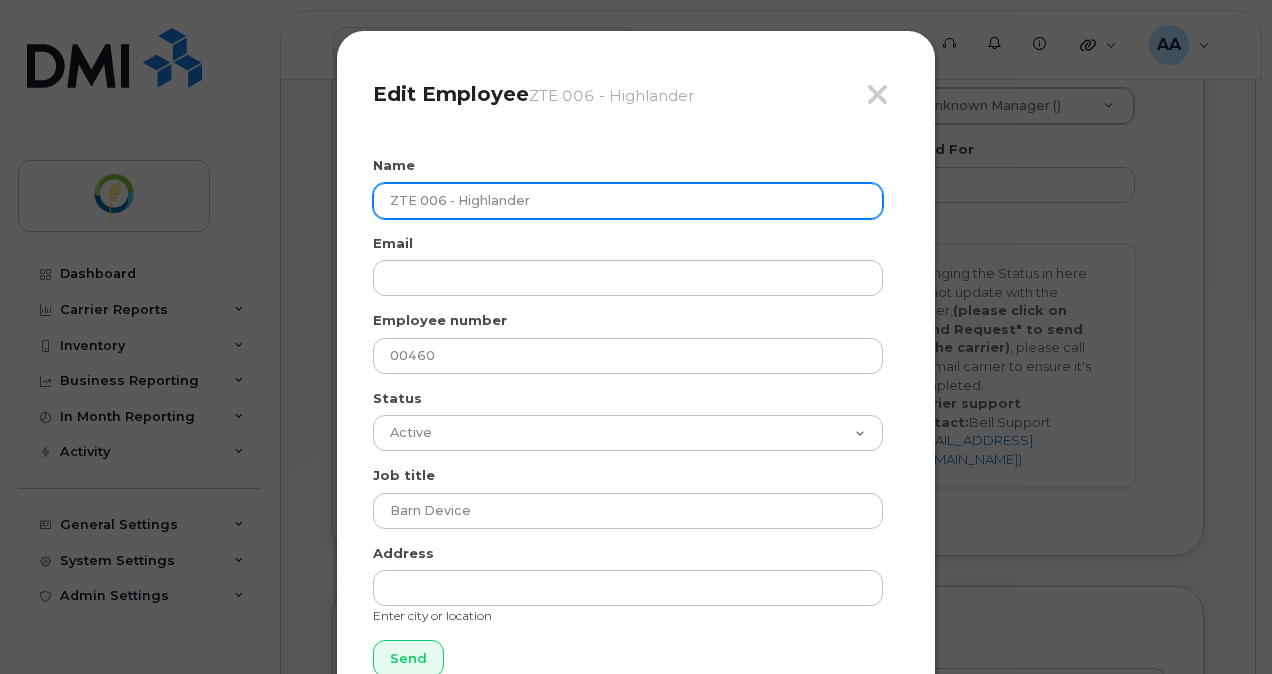 click on "Close
Edit Employee
ZTE 006 - Highlander
Name
ZTE 006 - Highlander
Email
Employee number
00460
Status
Active
On-Leave
Long Term
Short Term
Maternity Leave
Temp Layoff
Inactive
Job title
Barn Device
Address
Enter city or location
Send" at bounding box center (636, 372) 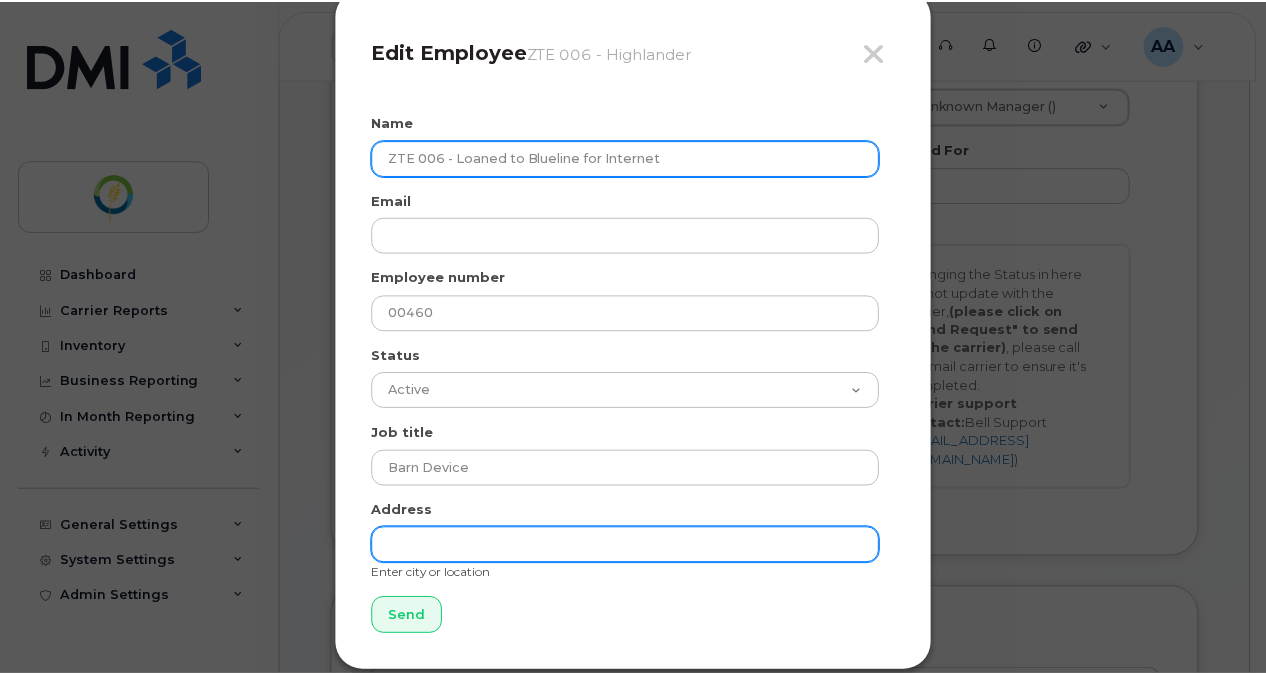 scroll, scrollTop: 67, scrollLeft: 0, axis: vertical 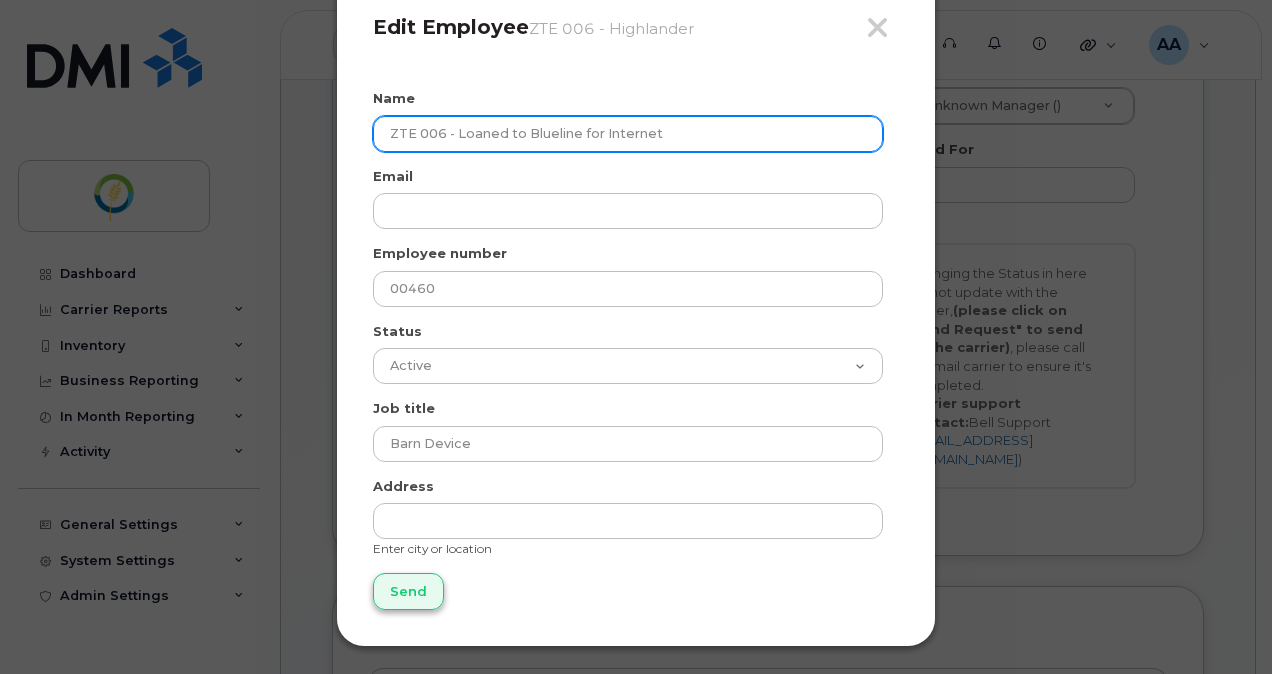 type on "ZTE 006 - Loaned to Blueline for Internet" 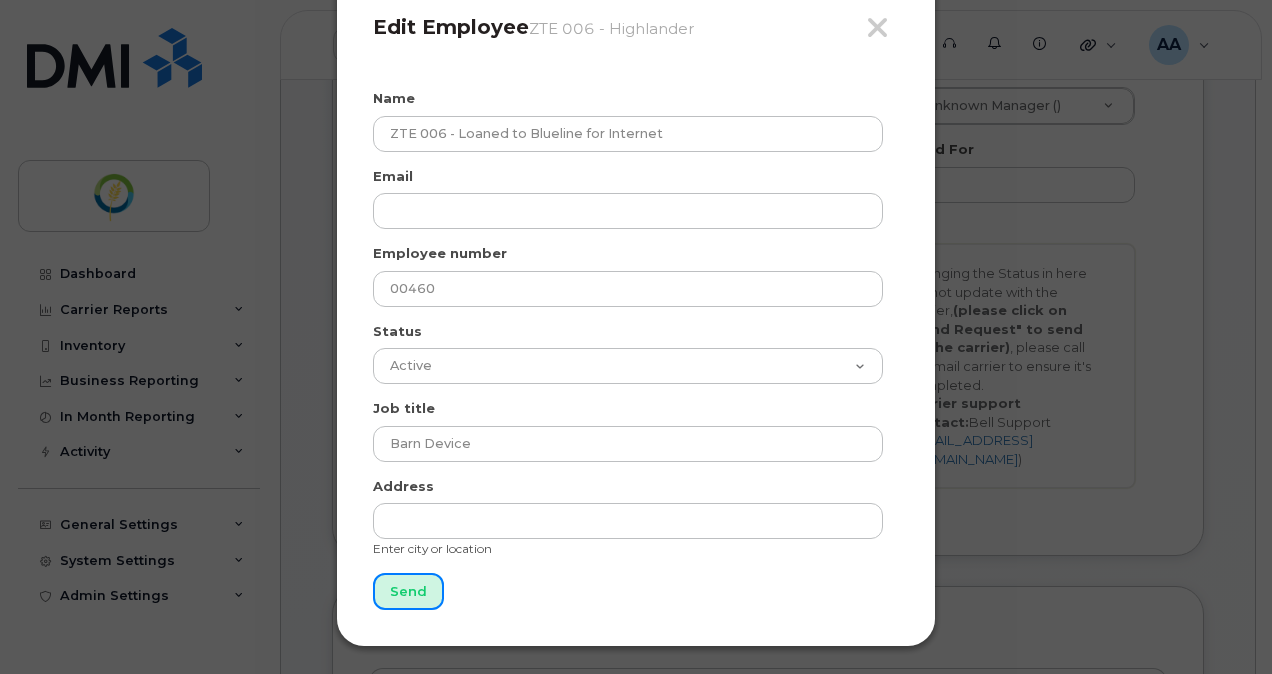 click on "Send" at bounding box center [408, 591] 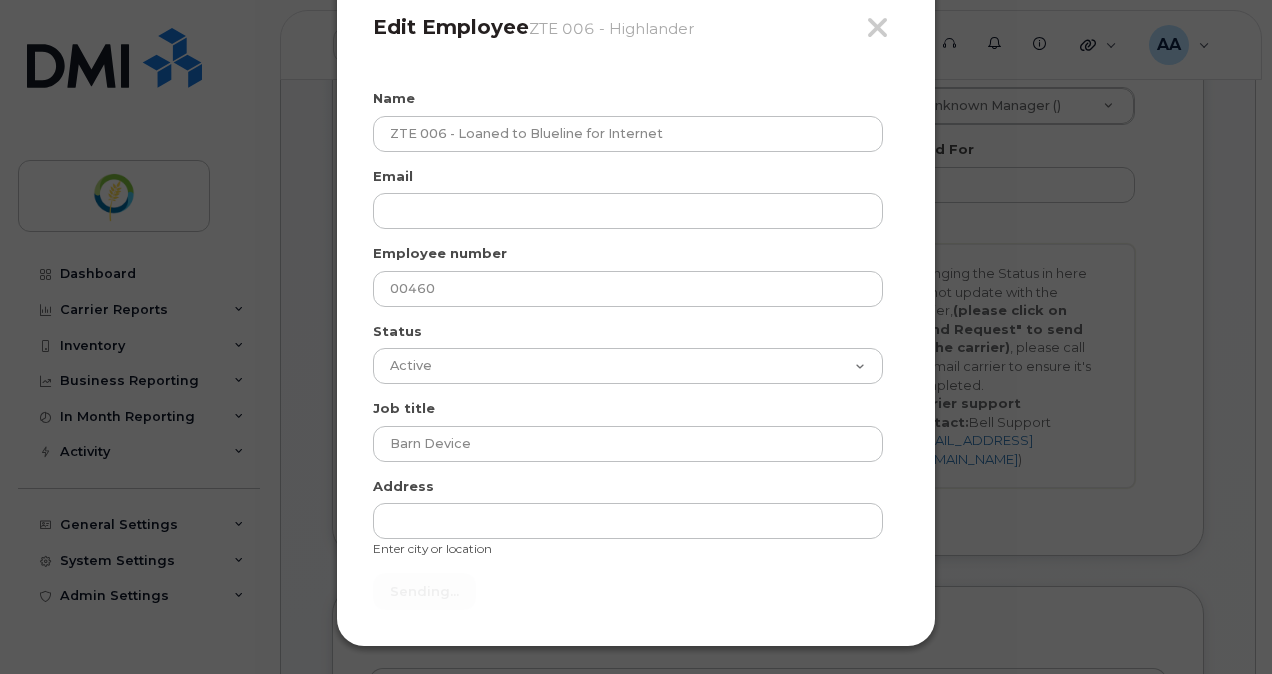 type on "Send" 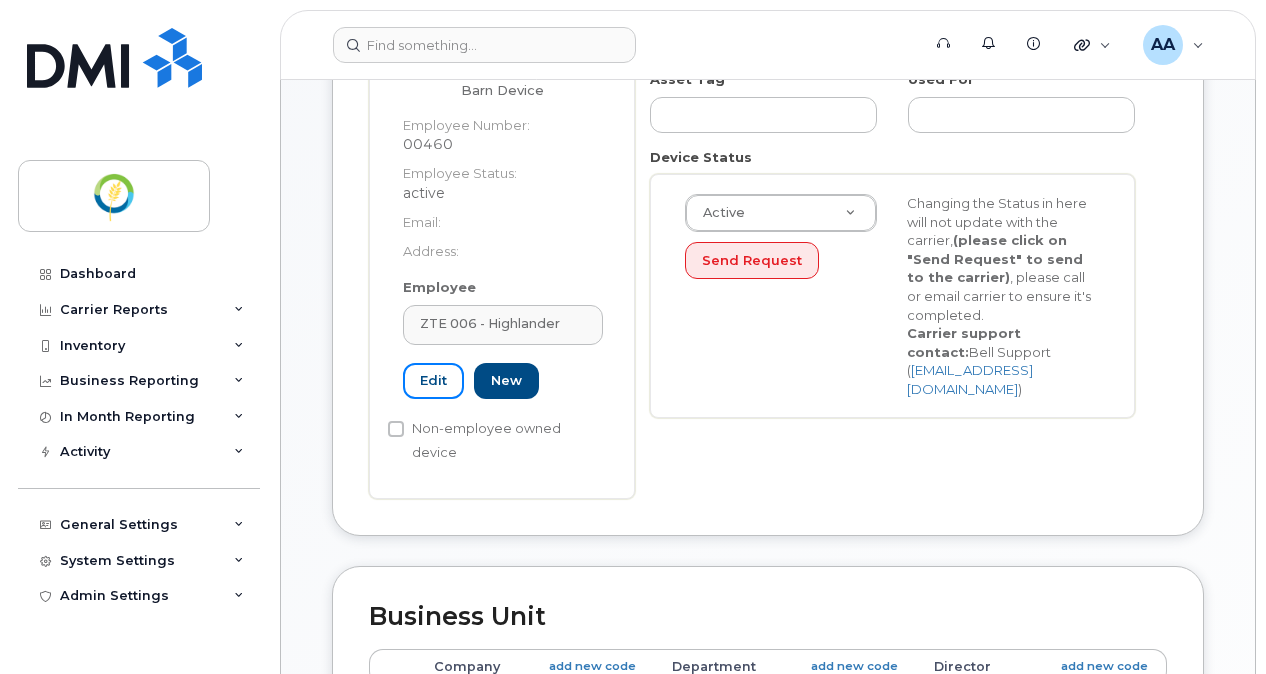 scroll, scrollTop: 700, scrollLeft: 0, axis: vertical 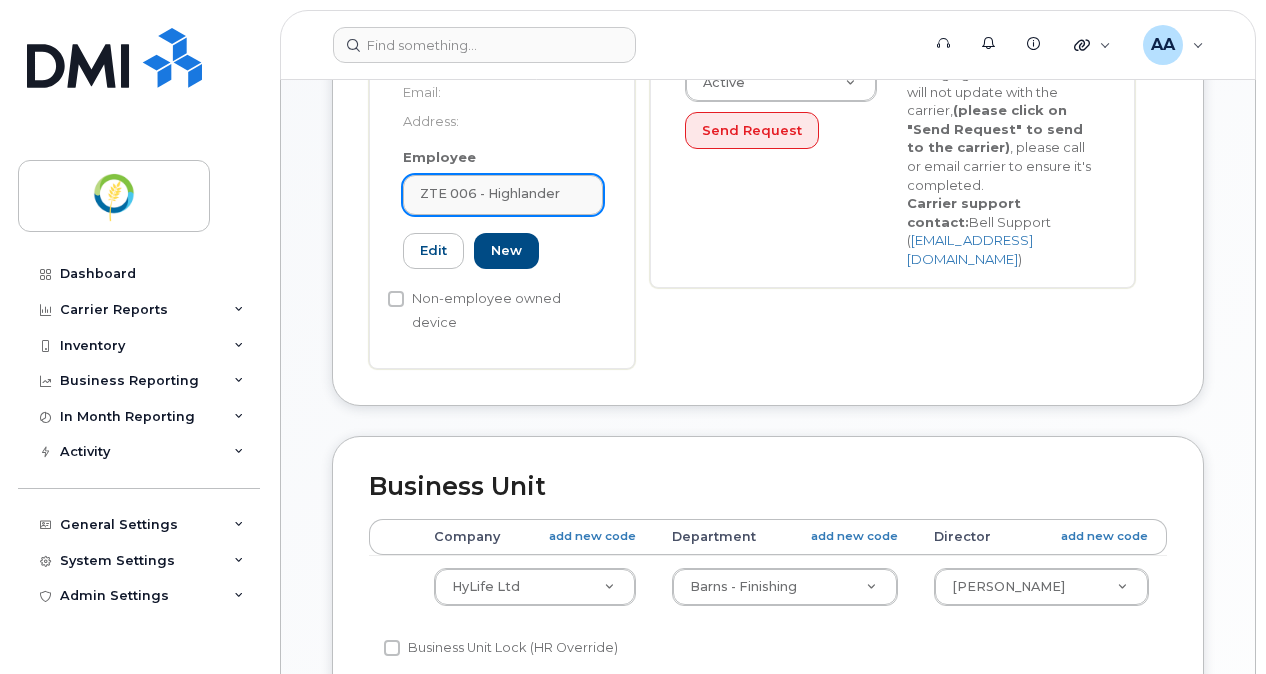 click on "ZTE 006 - Highlander" 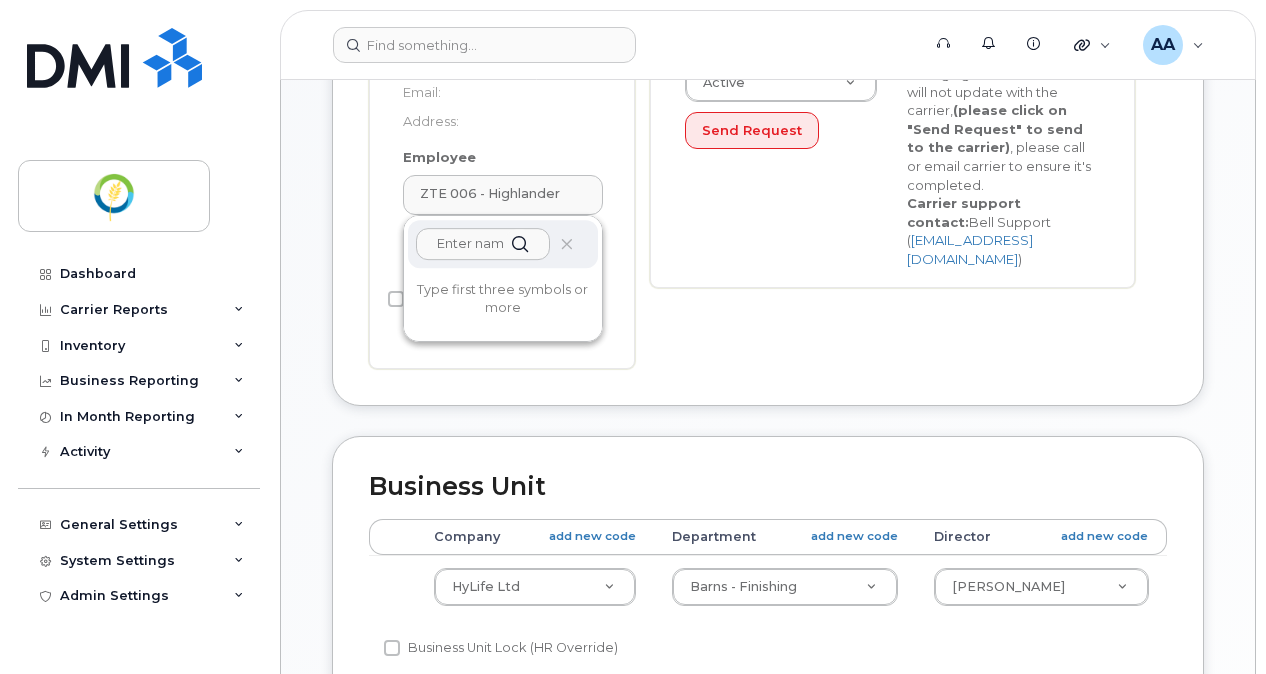 paste on "ZTE 006 - Loaned to Blueline for Internet" 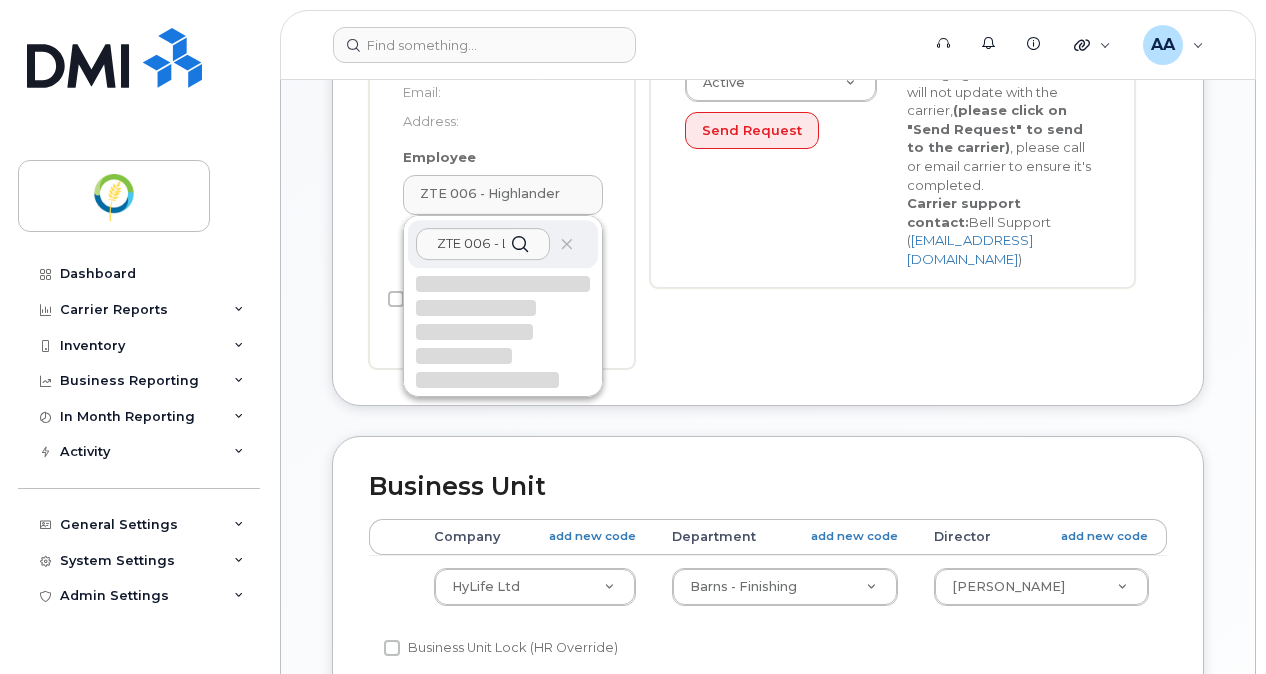scroll, scrollTop: 0, scrollLeft: 171, axis: horizontal 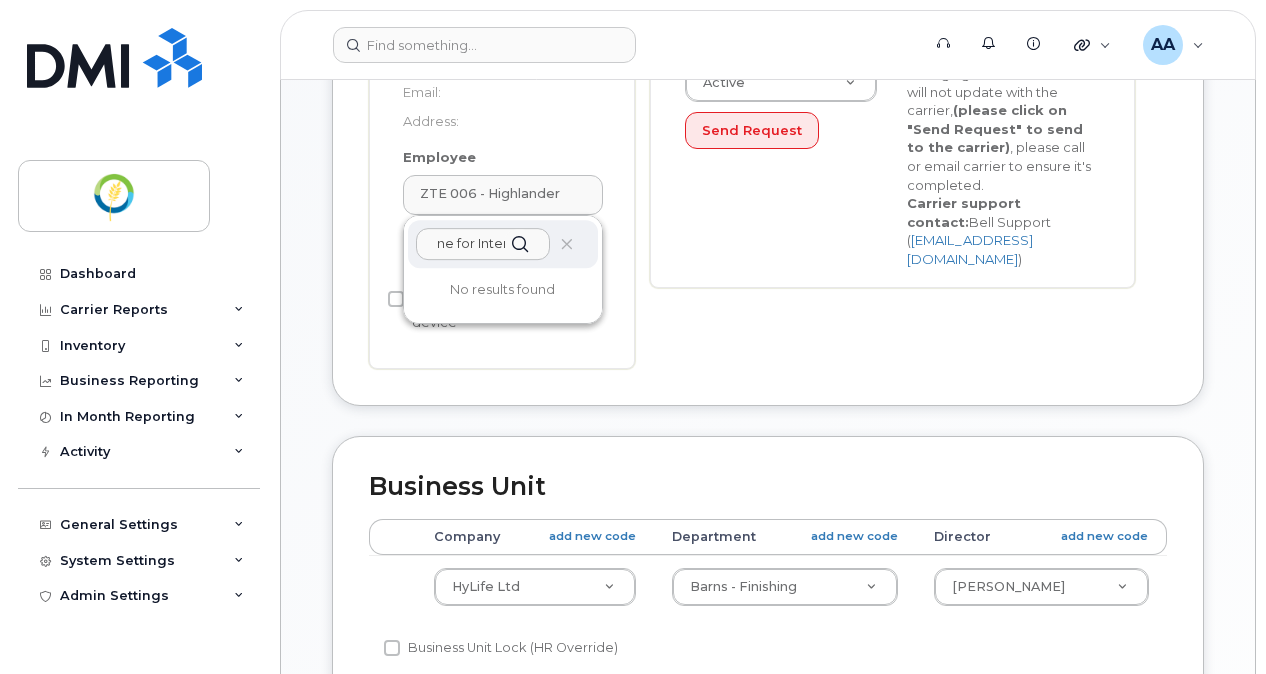 click on "ZTE 006 - Loaned to Blueline for Internet" at bounding box center (483, 244) 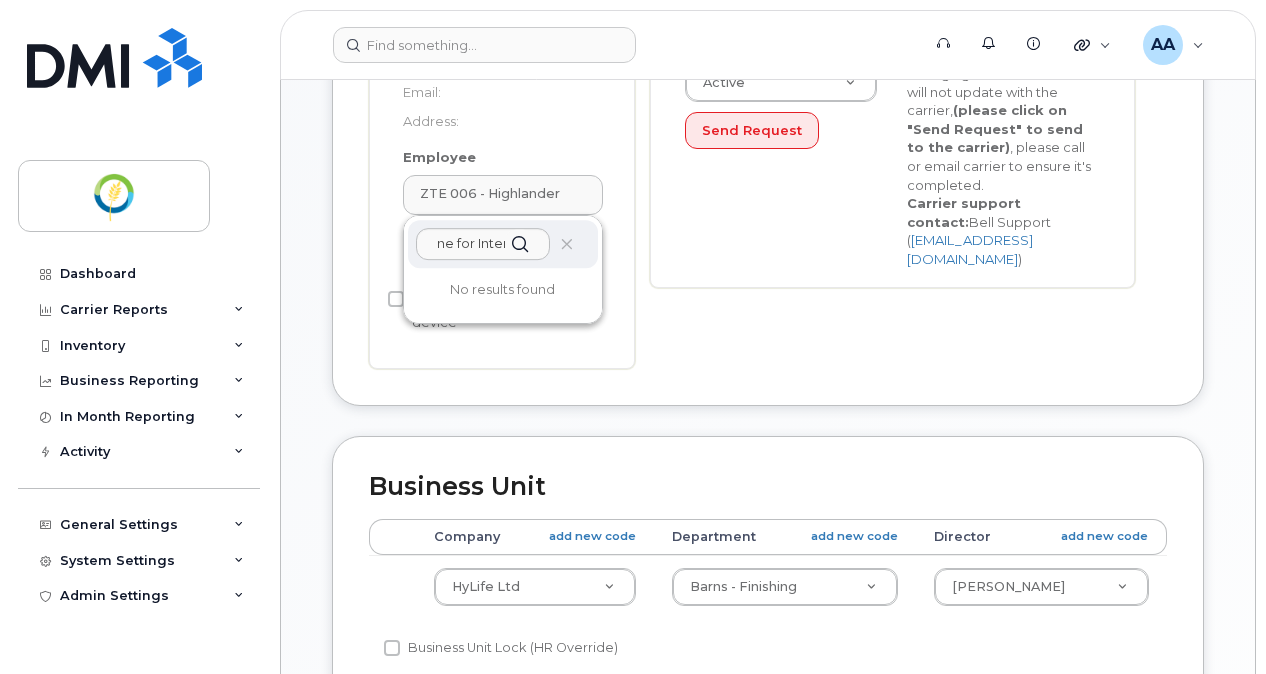 scroll, scrollTop: 0, scrollLeft: 0, axis: both 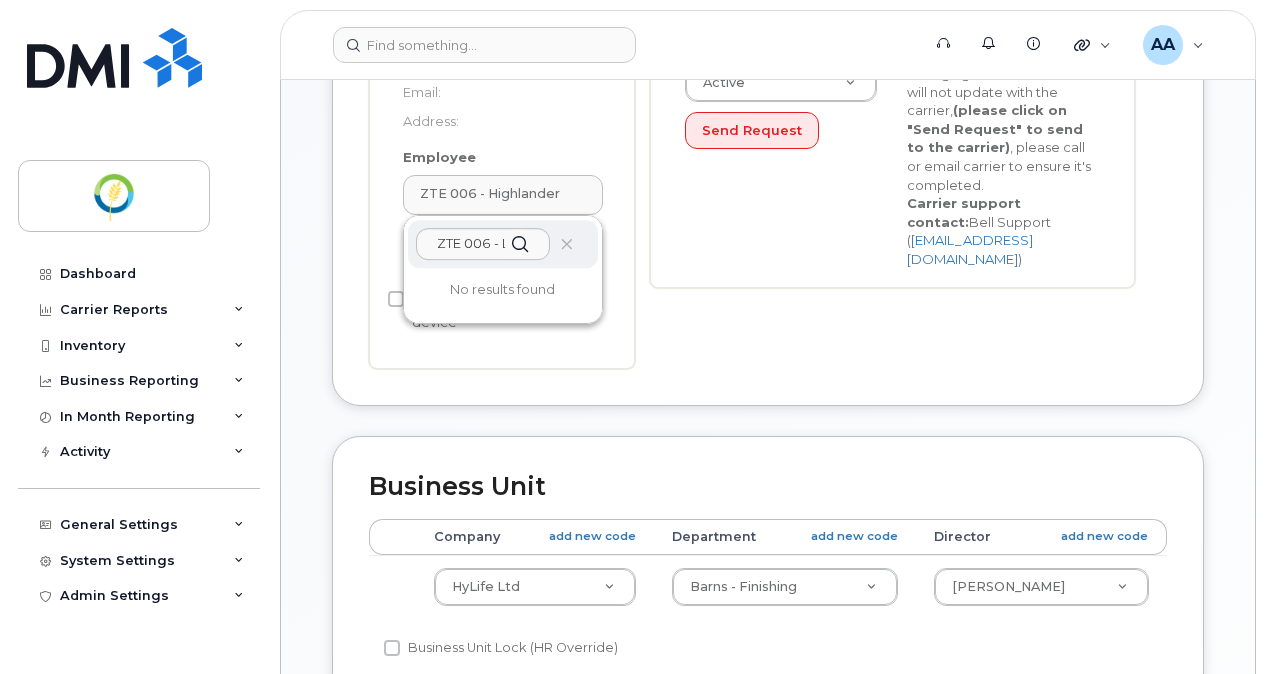 click on "Active                                     Active
Suspended
Cancelled
Send Request
Changing the Status in here will not update with the carrier,   (please click on "Send Request" to send to the carrier)  , please call or email carrier to ensure it's completed.
Carrier support contact:
Bell Support
( corpclientcare@bell.ca )" at bounding box center [892, 166] 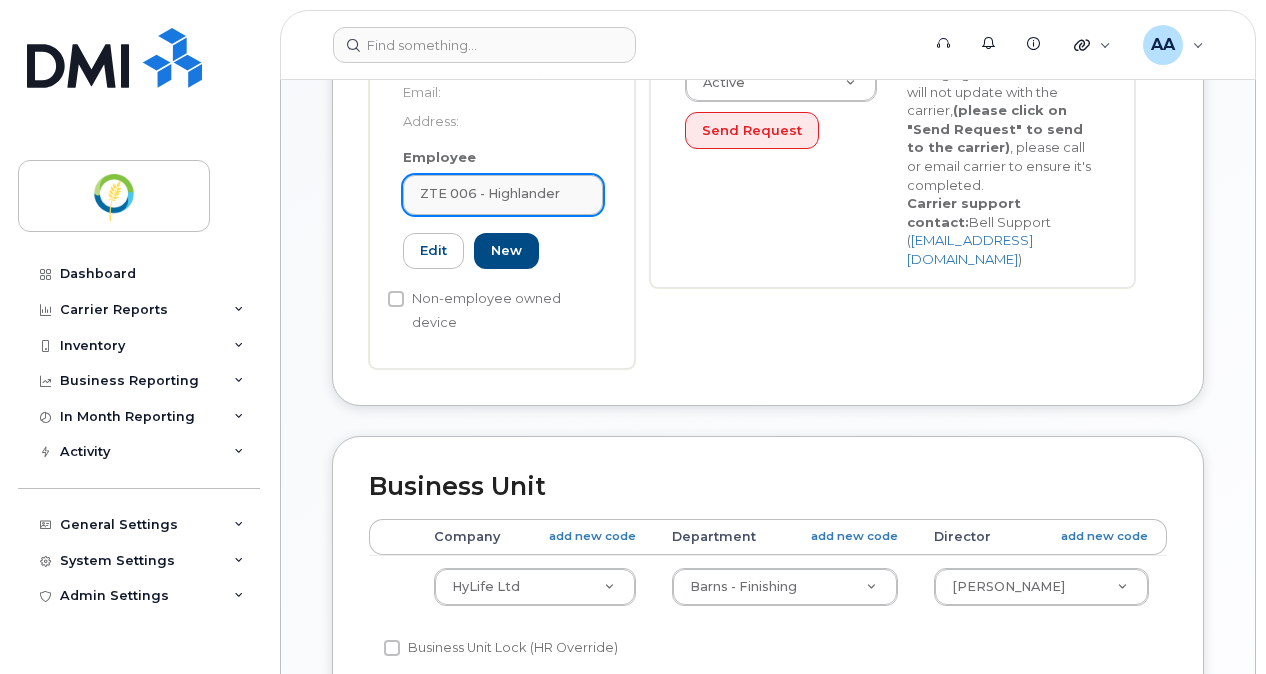 click on "ZTE 006 - Highlander" 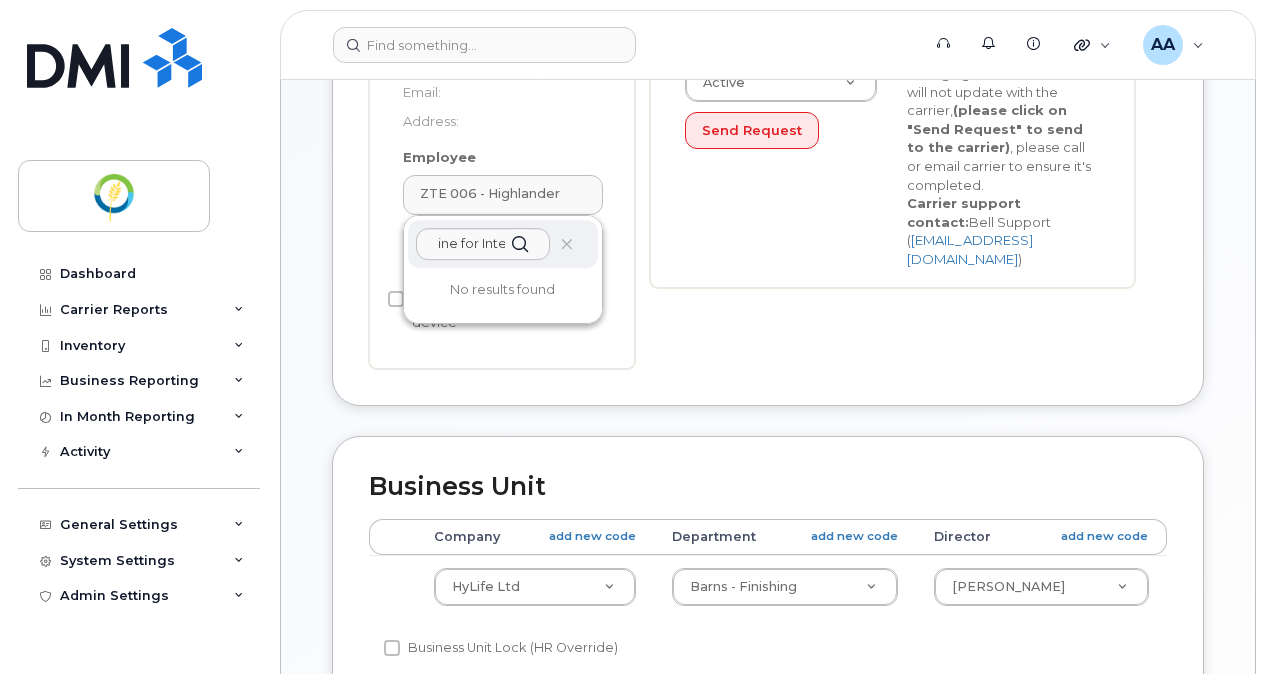 scroll, scrollTop: 0, scrollLeft: 0, axis: both 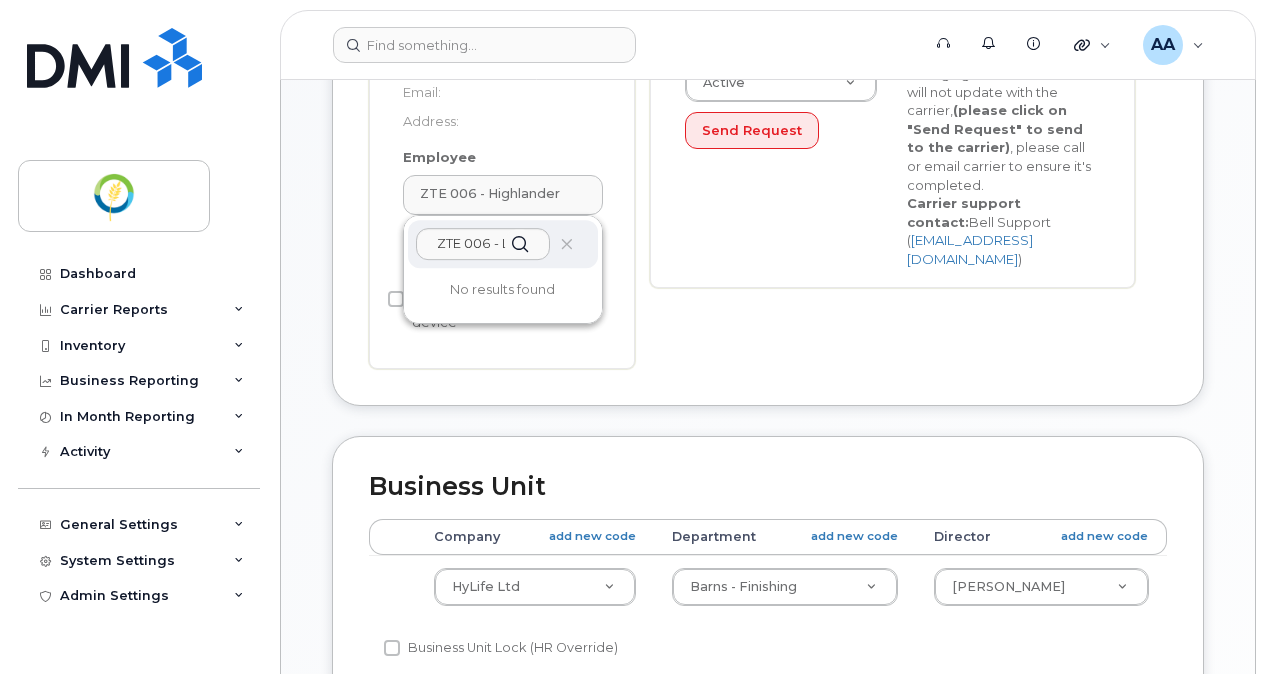 click at bounding box center (519, 243) 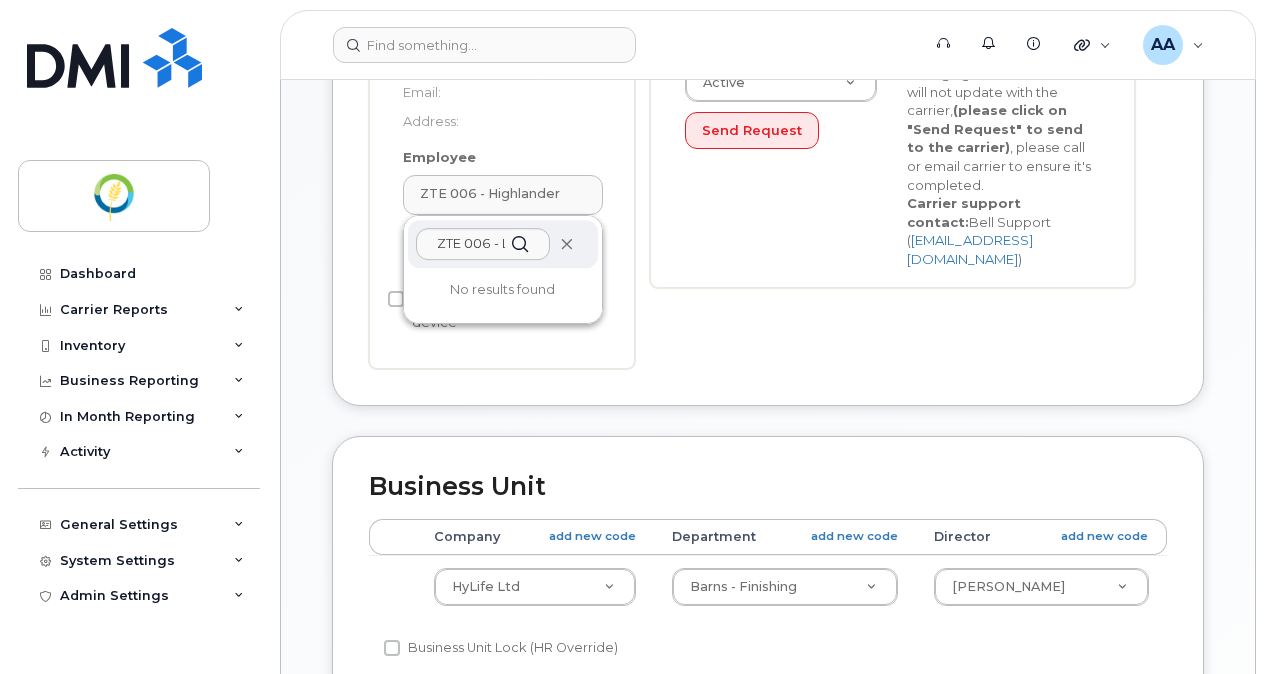 click at bounding box center (566, 244) 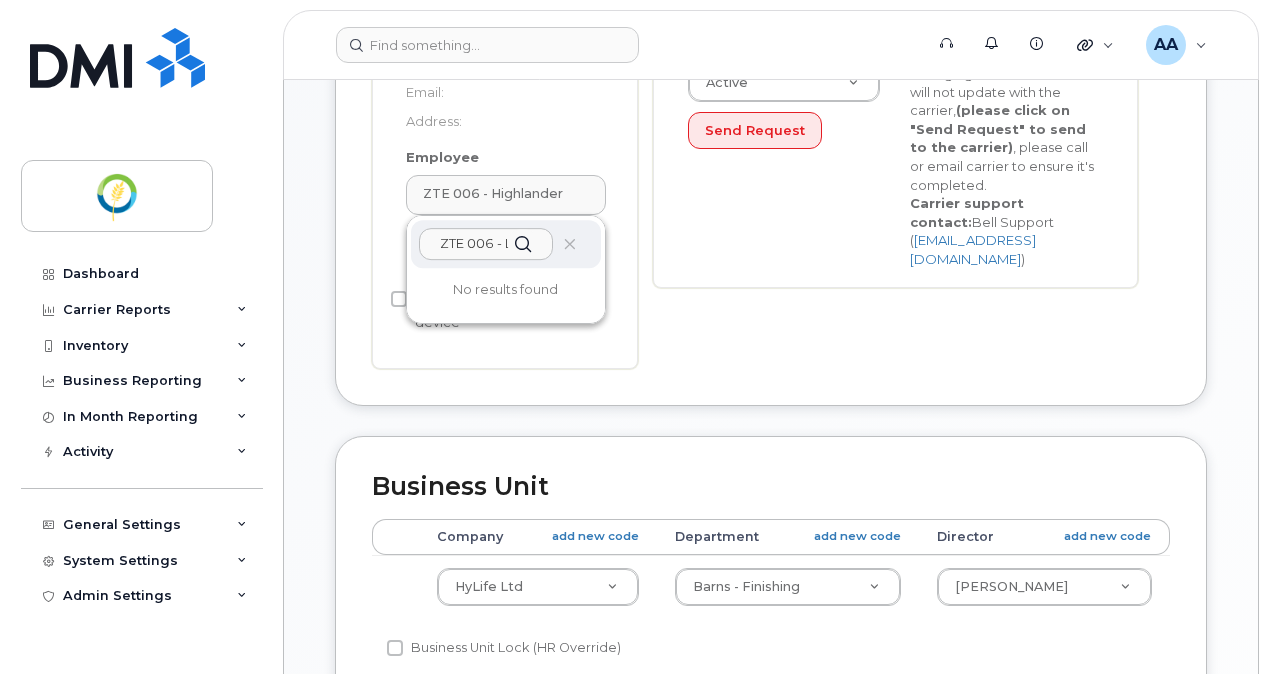 scroll, scrollTop: 0, scrollLeft: 171, axis: horizontal 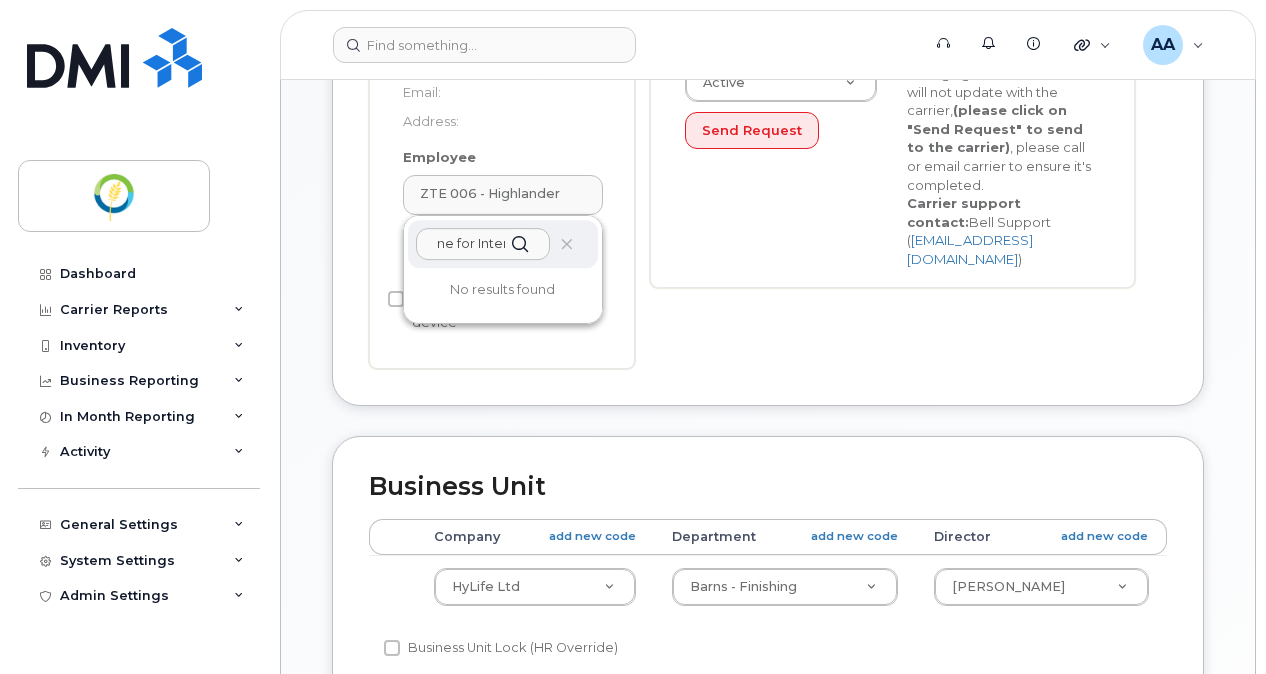 drag, startPoint x: 432, startPoint y: 244, endPoint x: 739, endPoint y: 242, distance: 307.0065 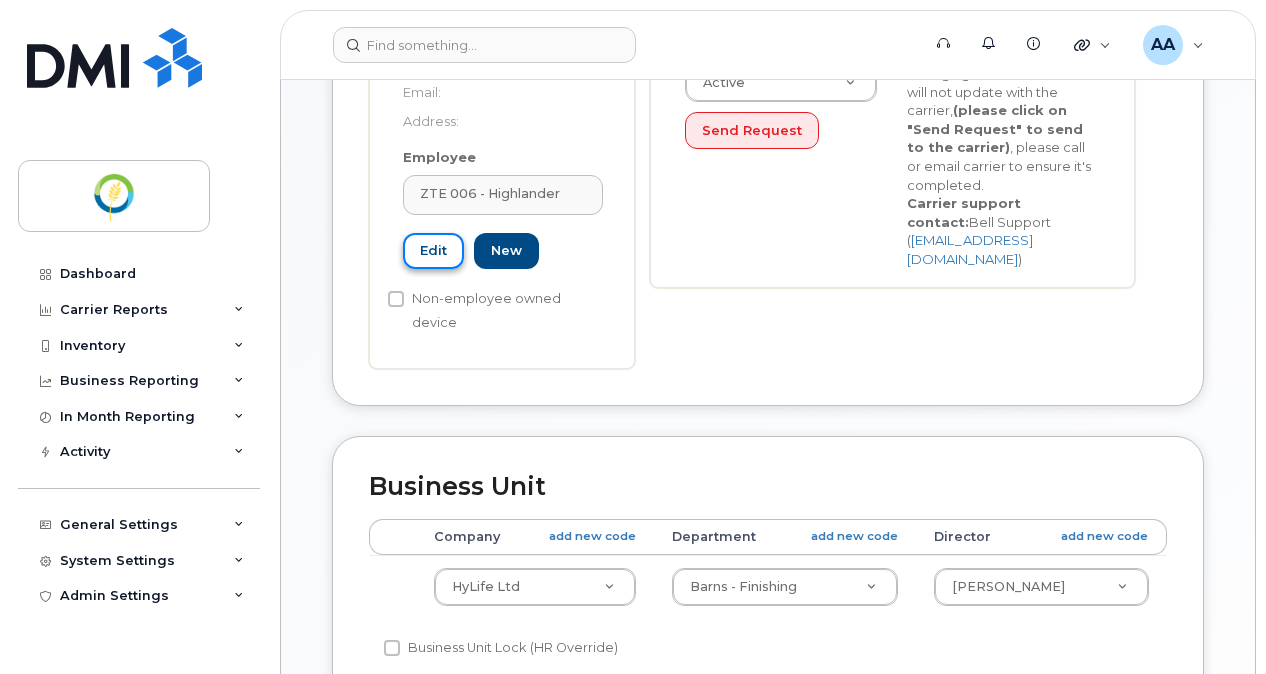 click on "Edit" at bounding box center [433, 251] 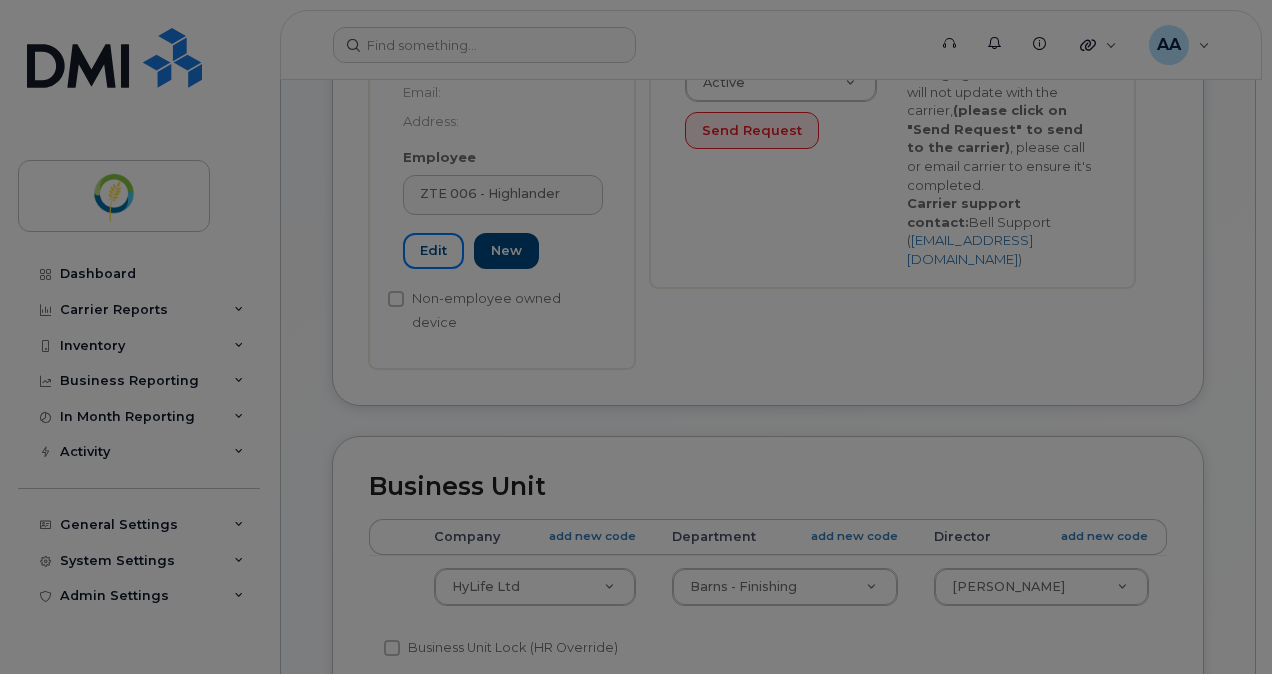 scroll, scrollTop: 0, scrollLeft: 0, axis: both 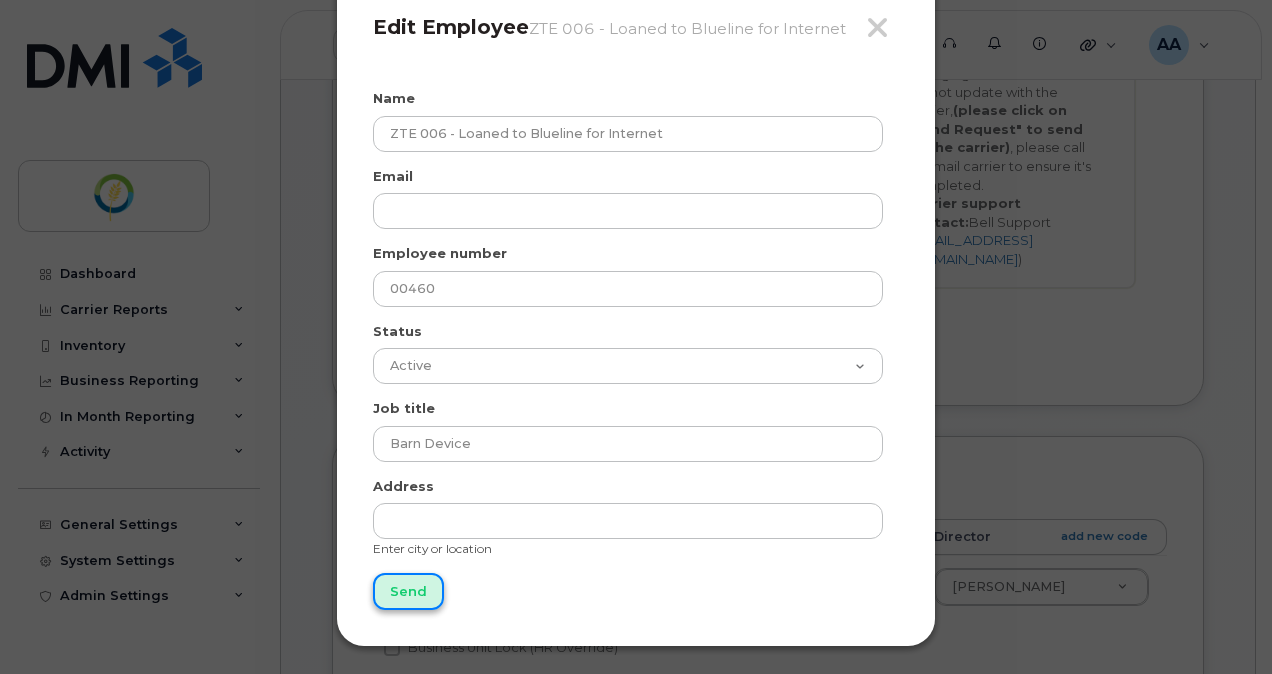 click on "Send" at bounding box center (408, 591) 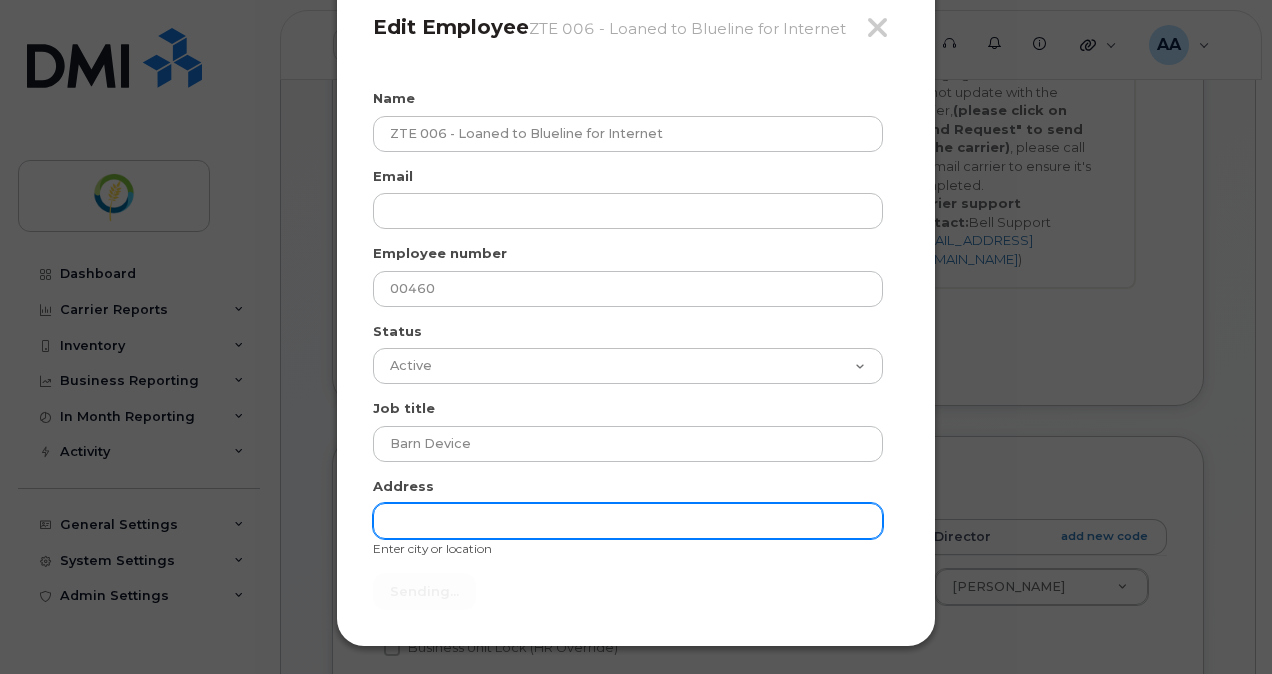 type on "Send" 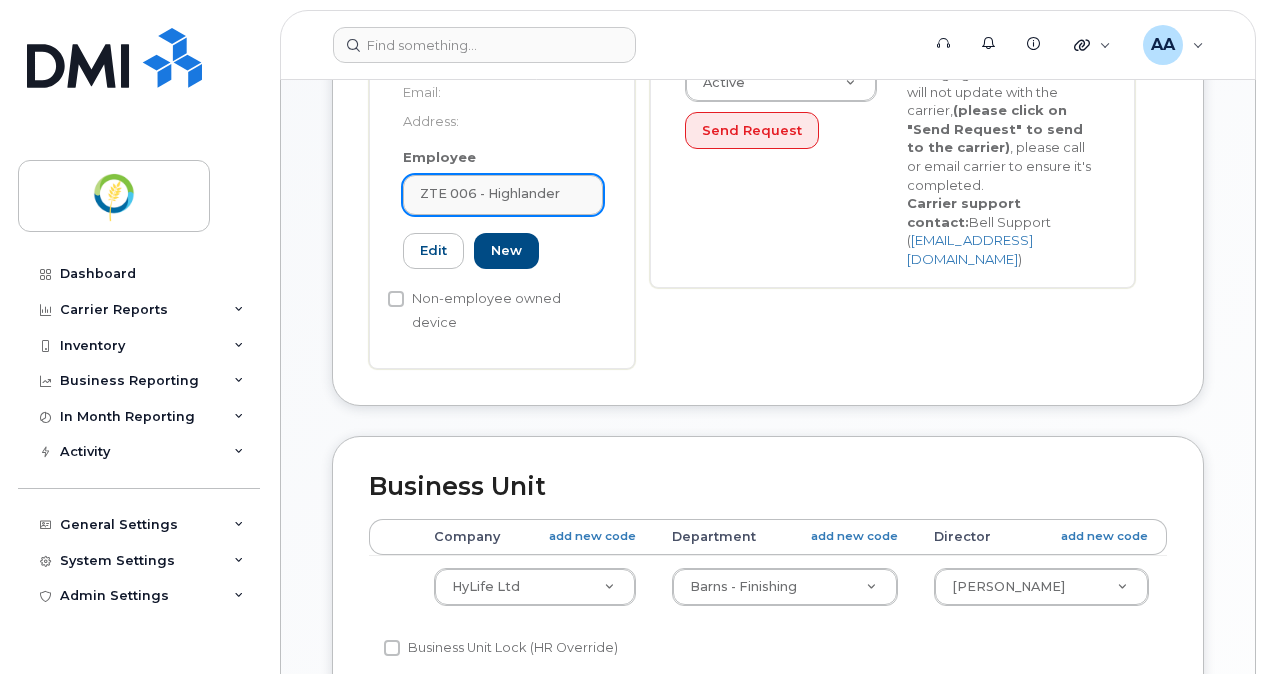 click on "ZTE 006 - Highlander" at bounding box center [503, 195] 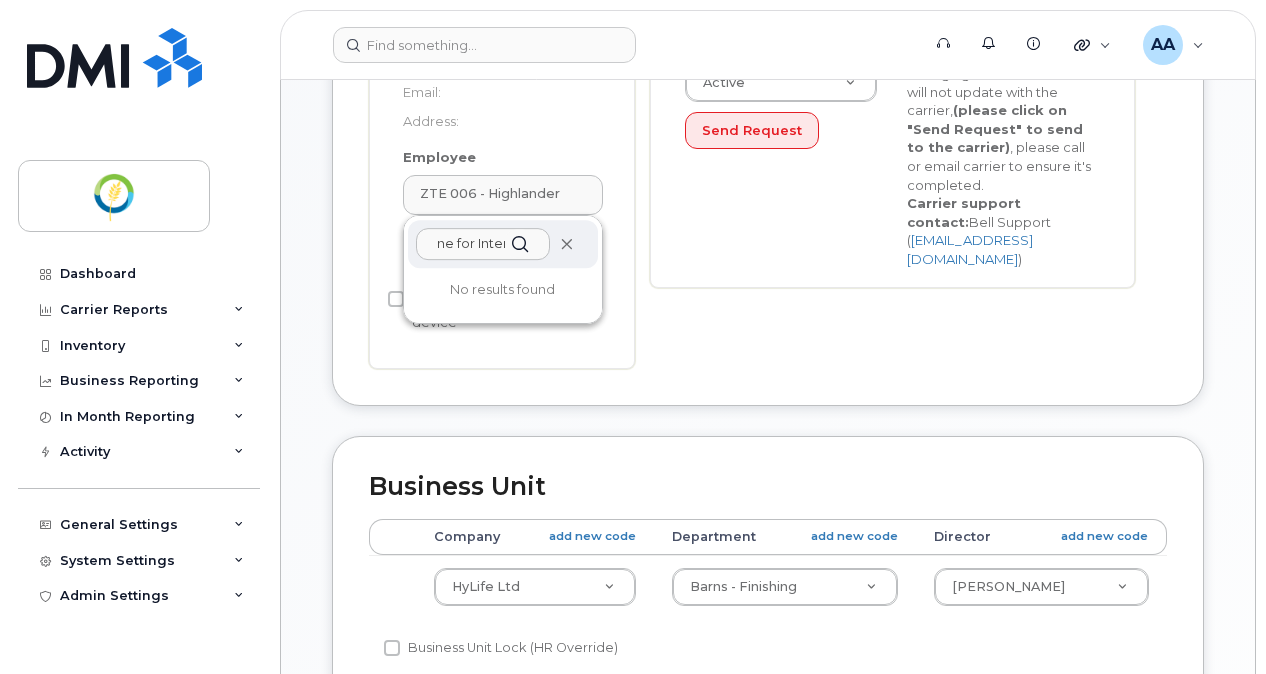 click on "Update Device" at bounding box center [1119, 1277] 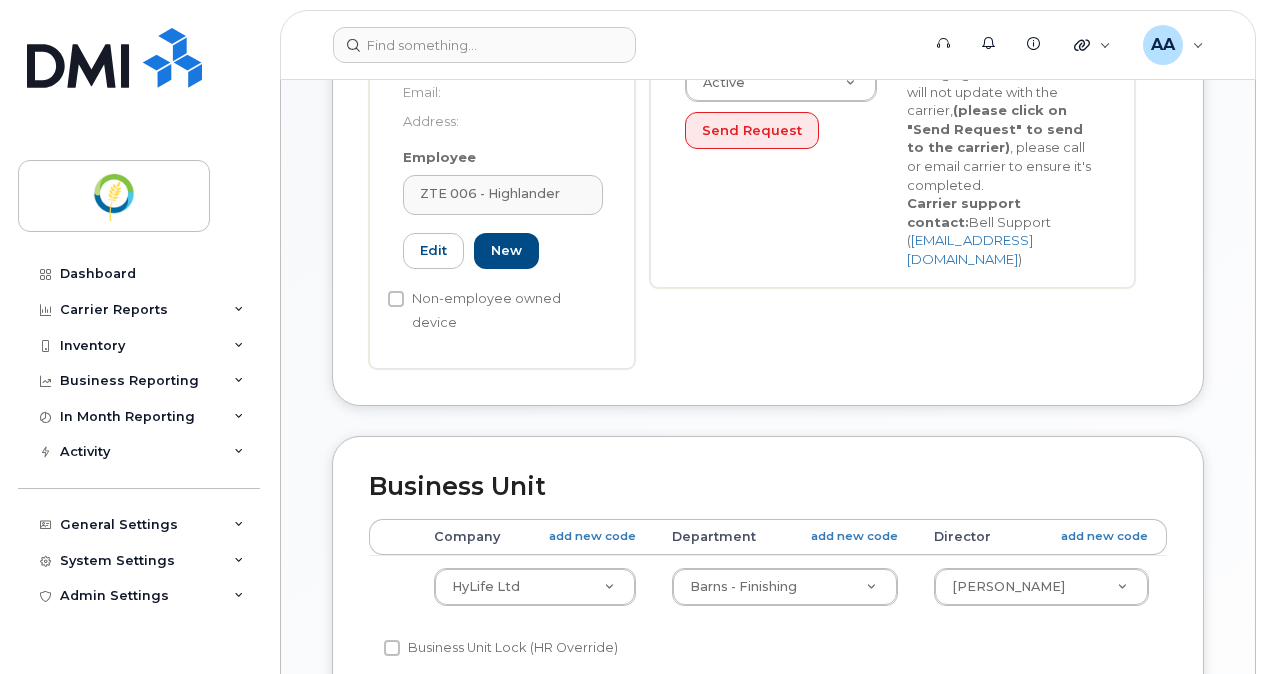 type on "Saving..." 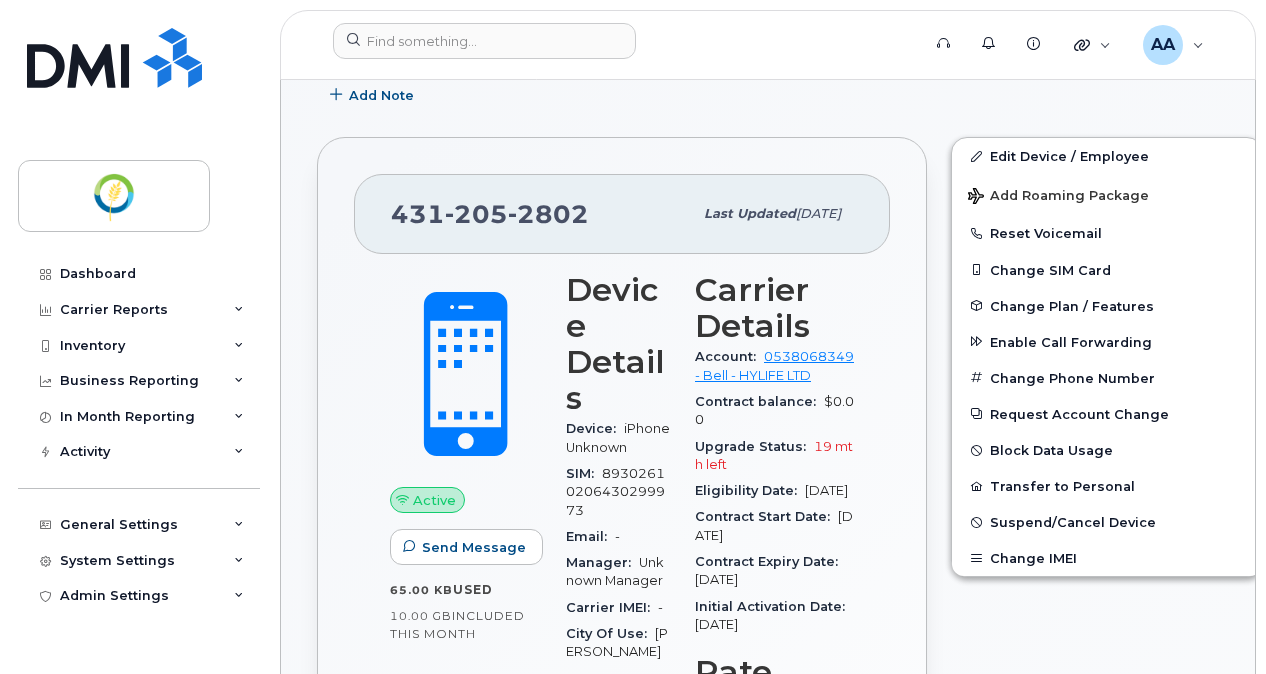 scroll, scrollTop: 400, scrollLeft: 0, axis: vertical 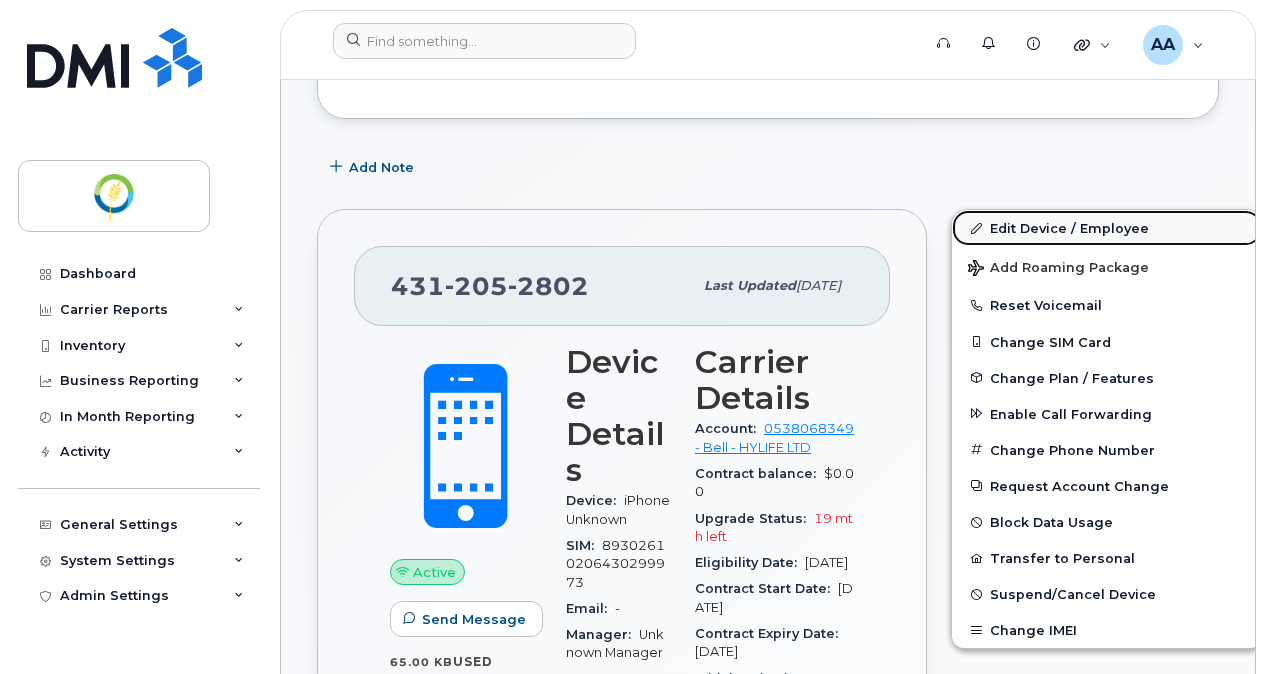 click on "Edit Device / Employee" at bounding box center [1107, 228] 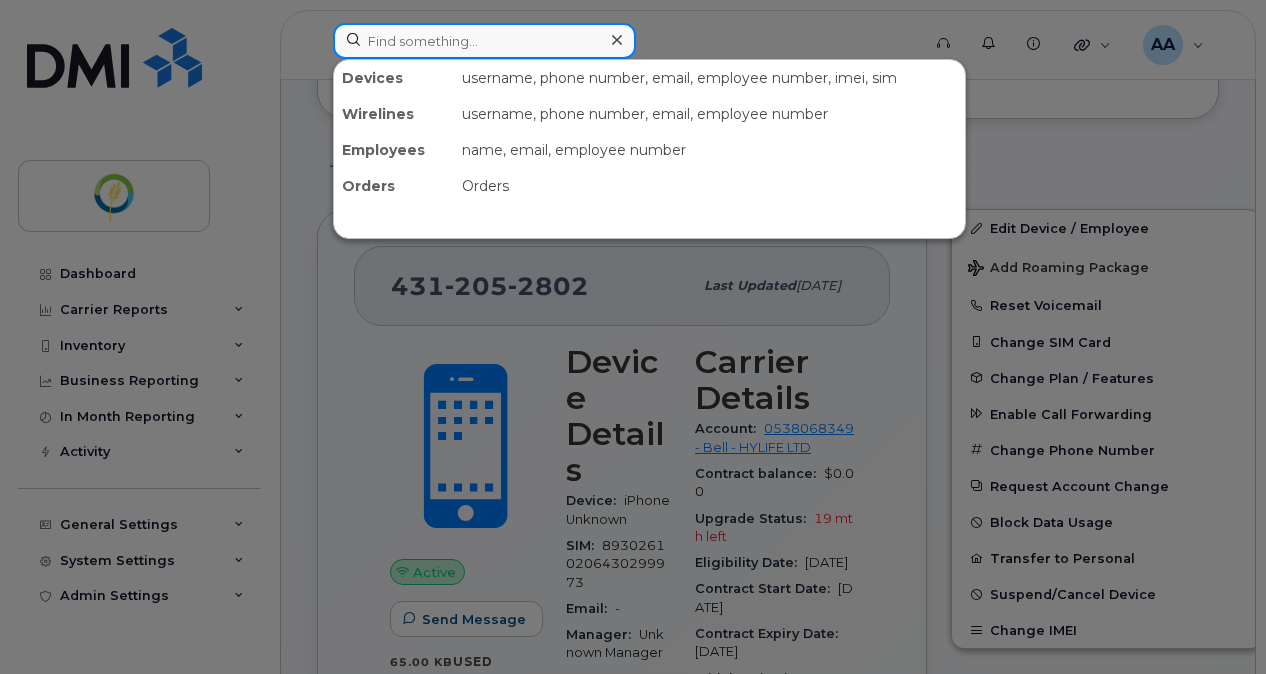 click at bounding box center [484, 41] 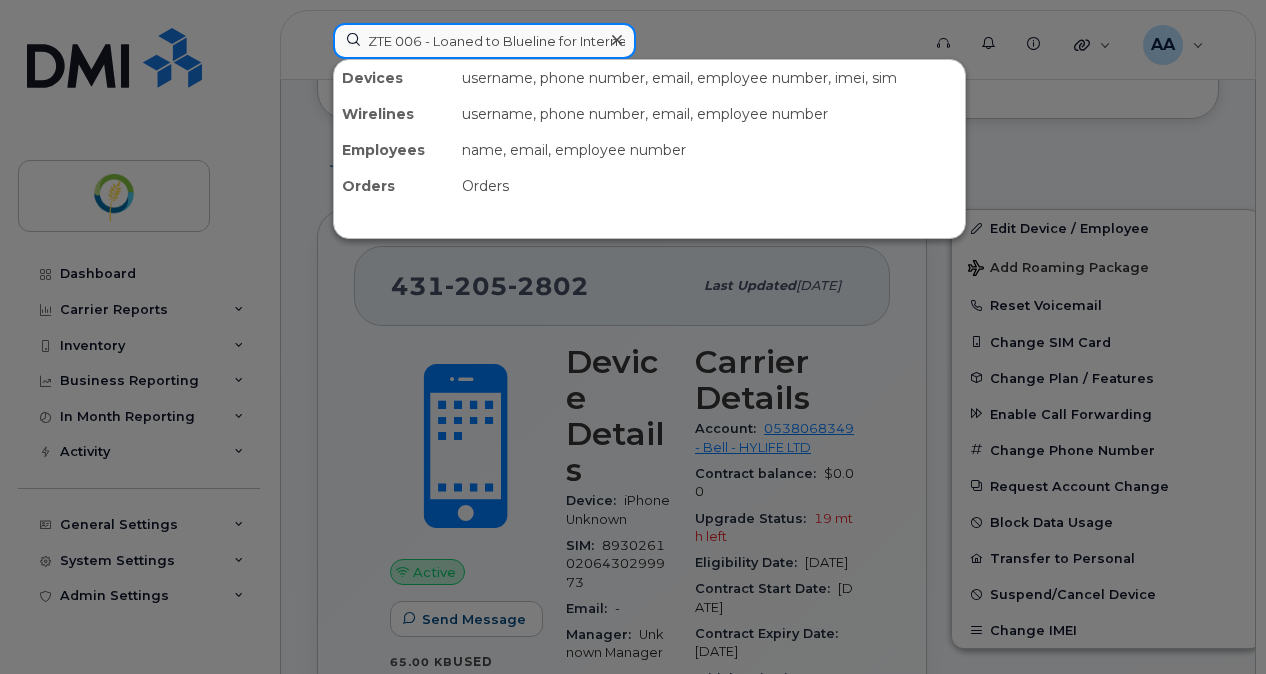 scroll, scrollTop: 0, scrollLeft: 12, axis: horizontal 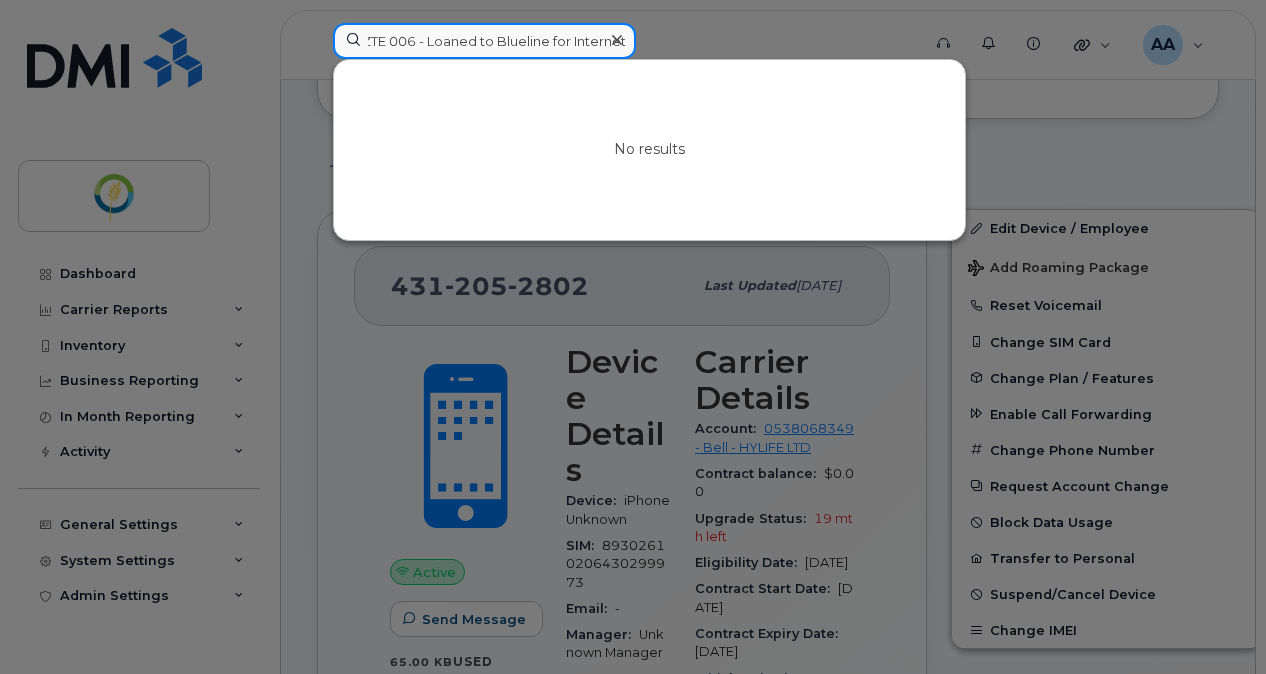 click on "ZTE 006 - Loaned to Blueline for Internet" at bounding box center [484, 41] 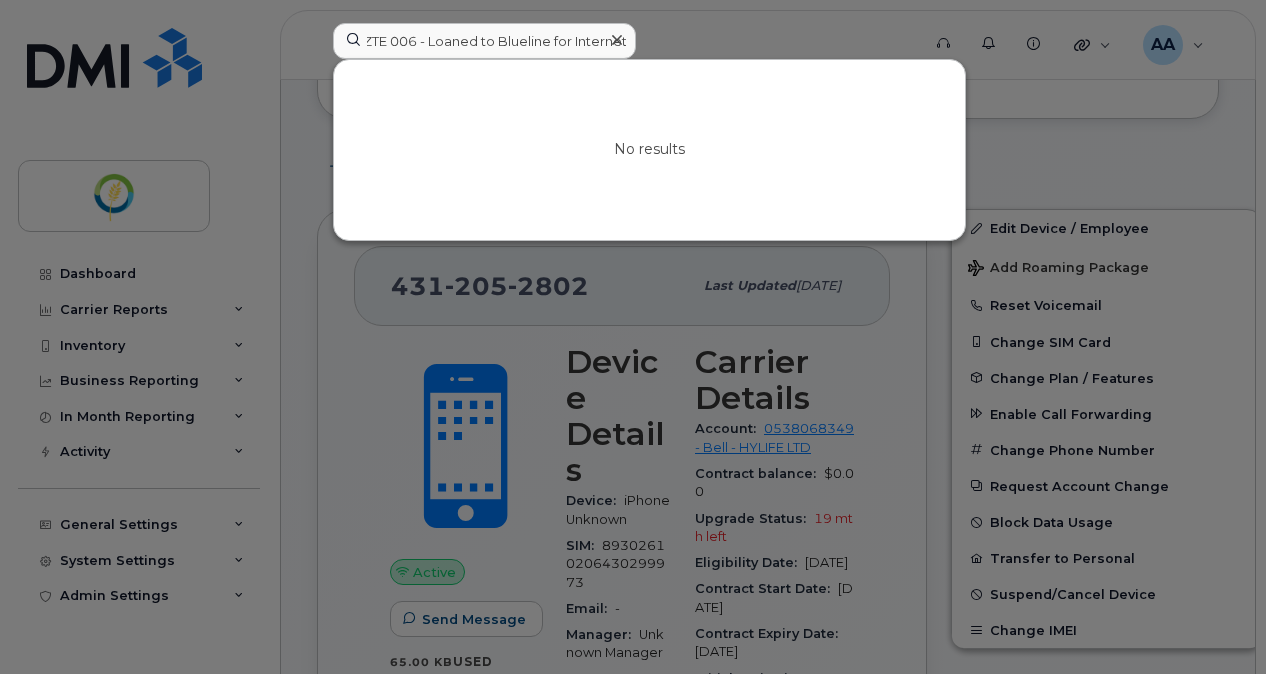 scroll, scrollTop: 0, scrollLeft: 0, axis: both 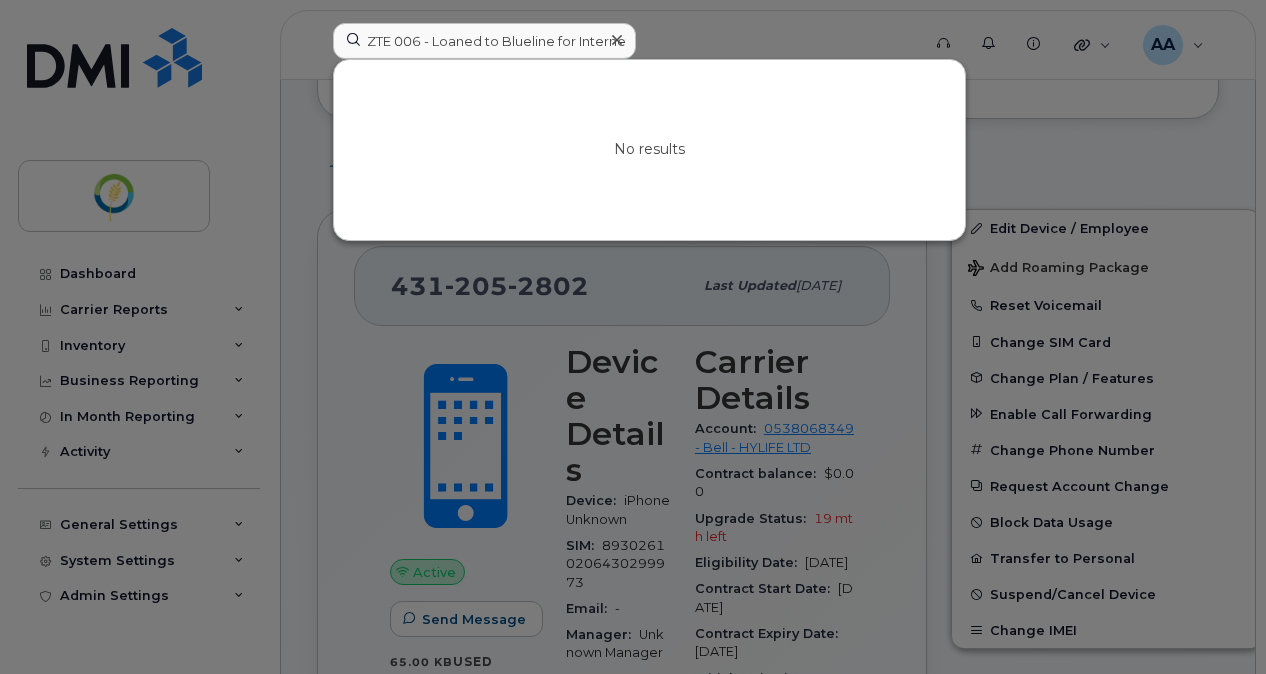 click 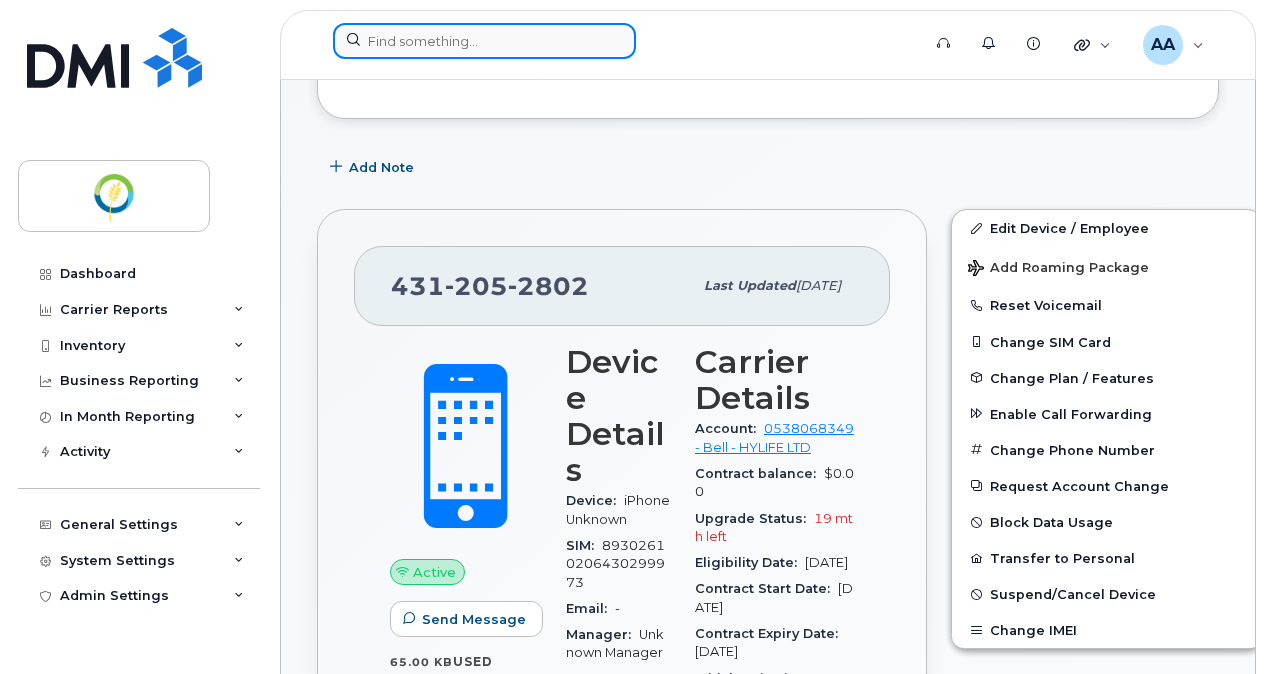 click at bounding box center [484, 41] 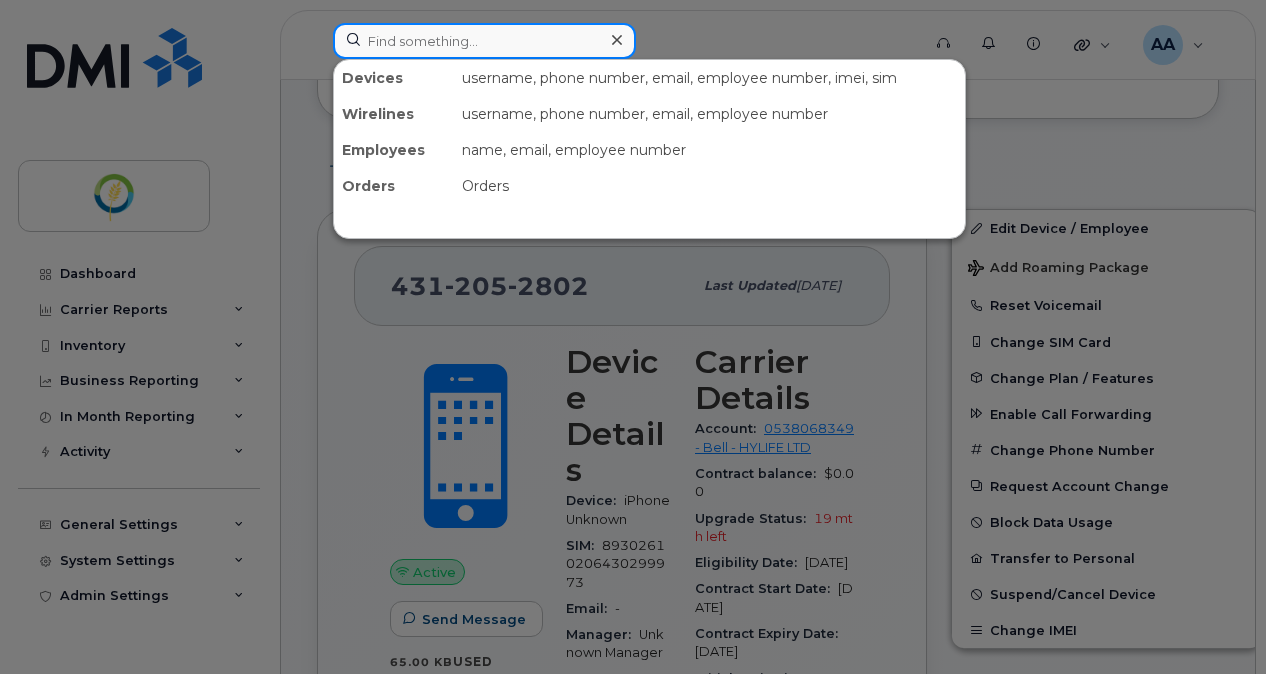 paste on "[PHONE_NUMBER]" 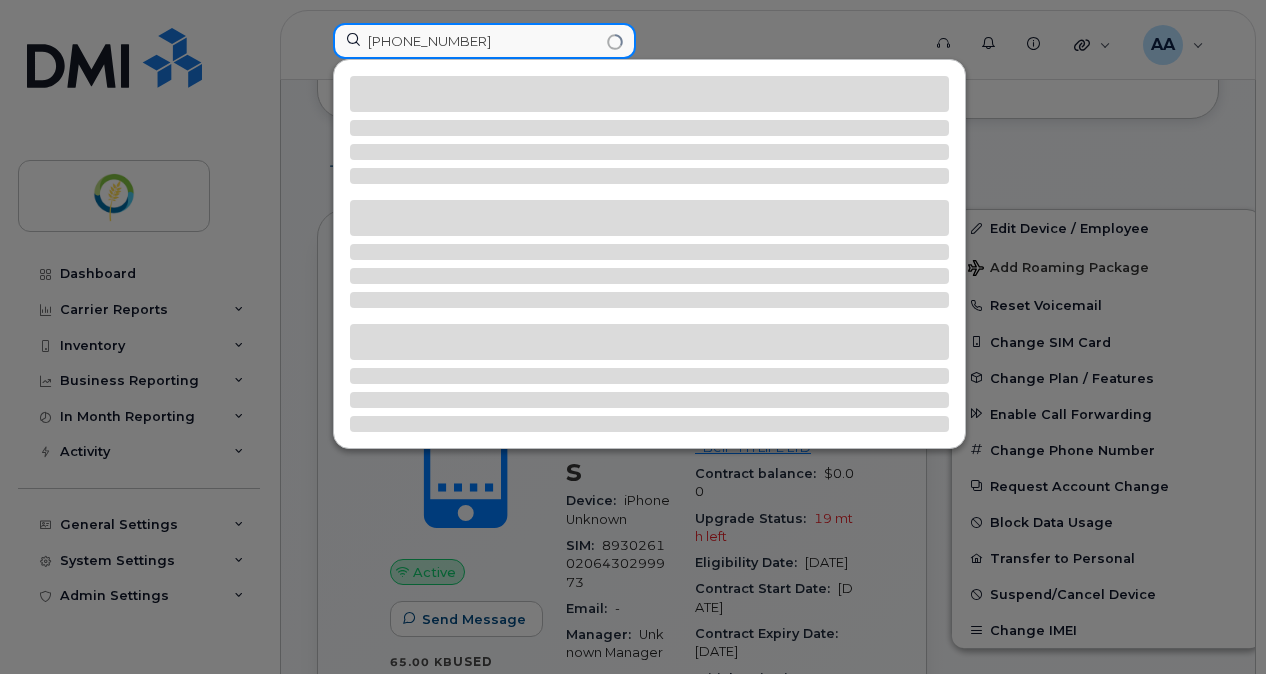 type on "[PHONE_NUMBER]" 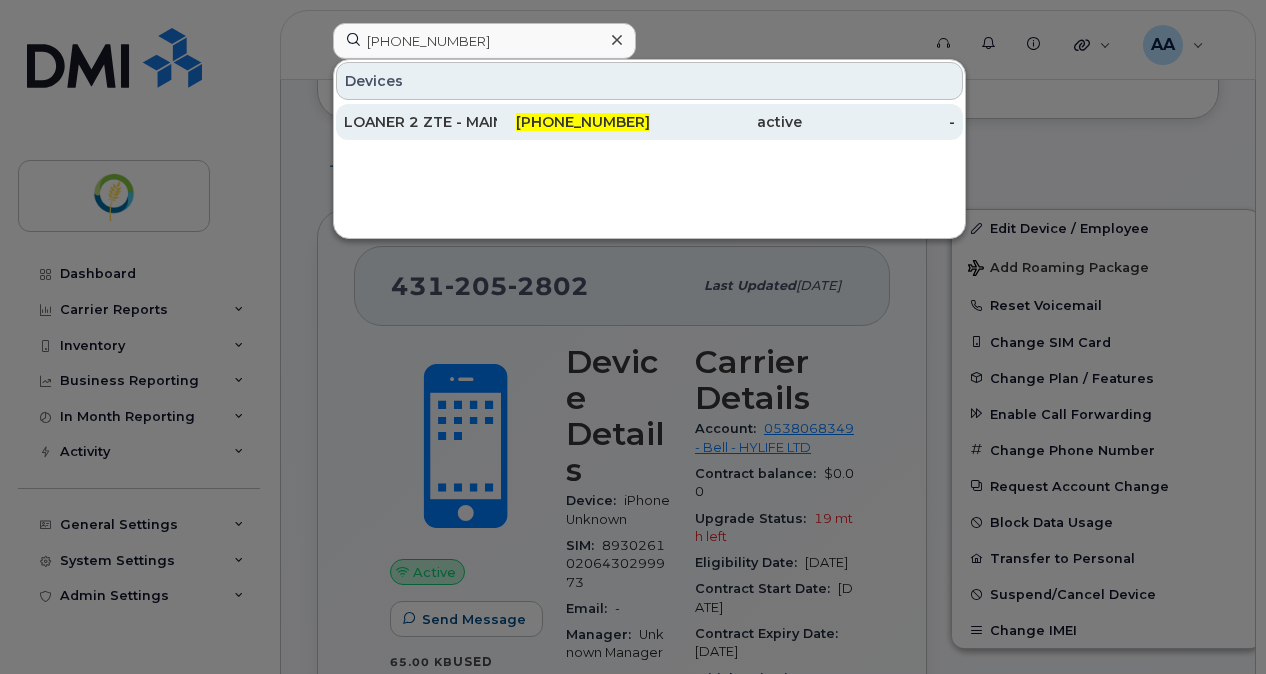 click on "LOANER 2 ZTE - MAINTENANCE Kept - Highlander" at bounding box center [420, 122] 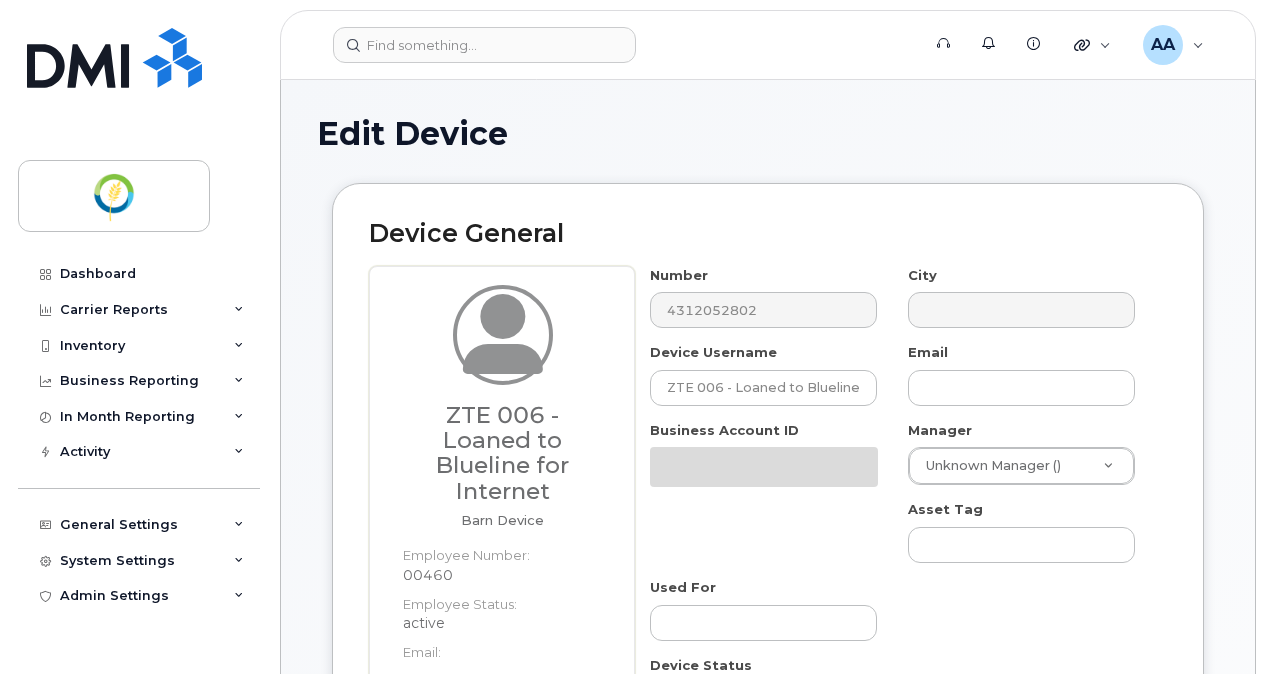 select on "29336448" 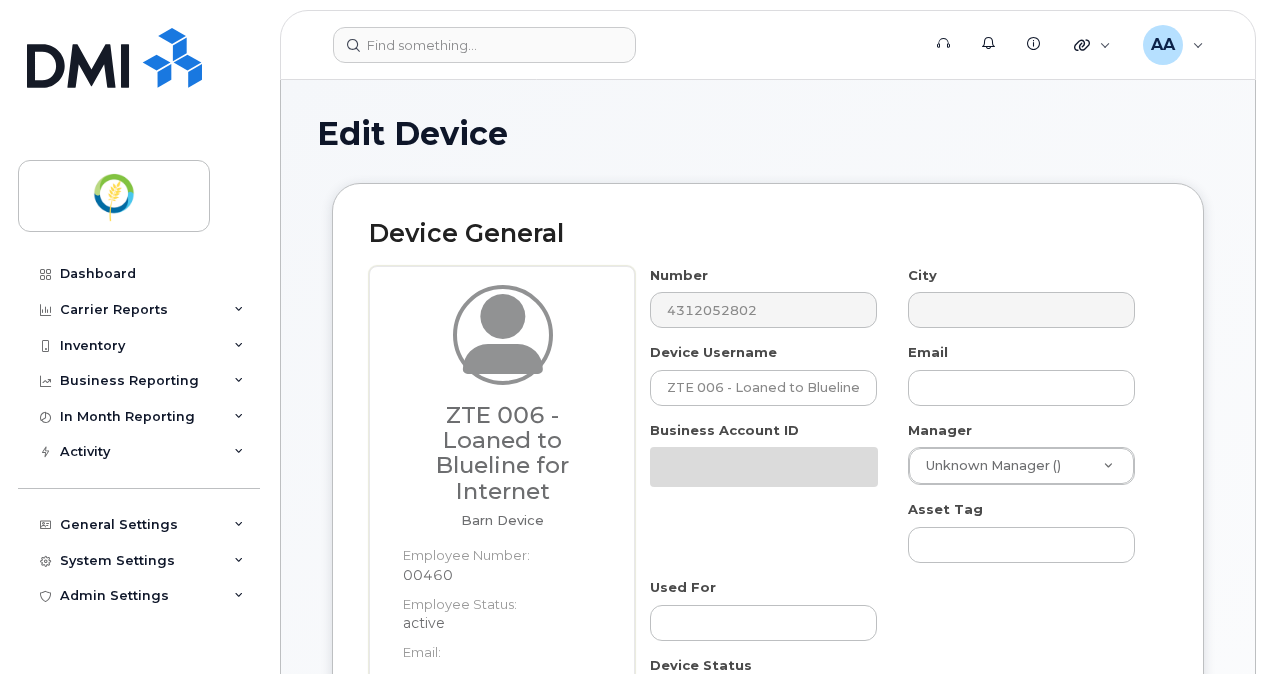 select on "29336506" 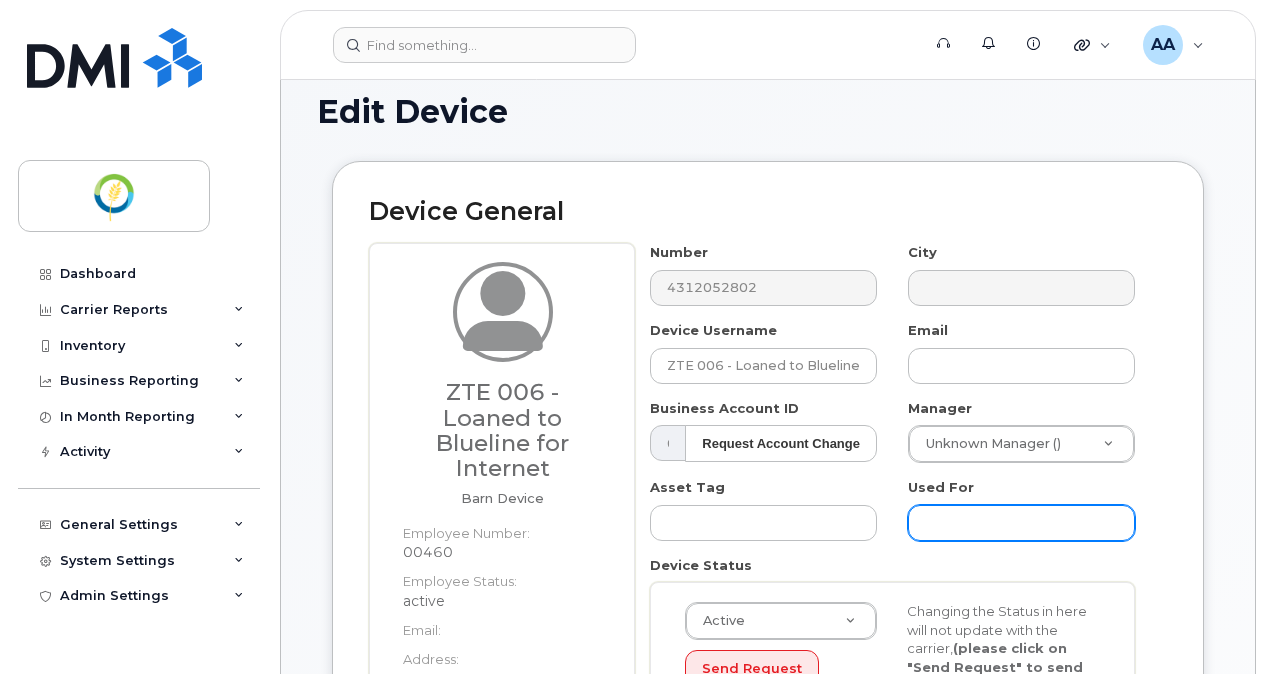 scroll, scrollTop: 400, scrollLeft: 0, axis: vertical 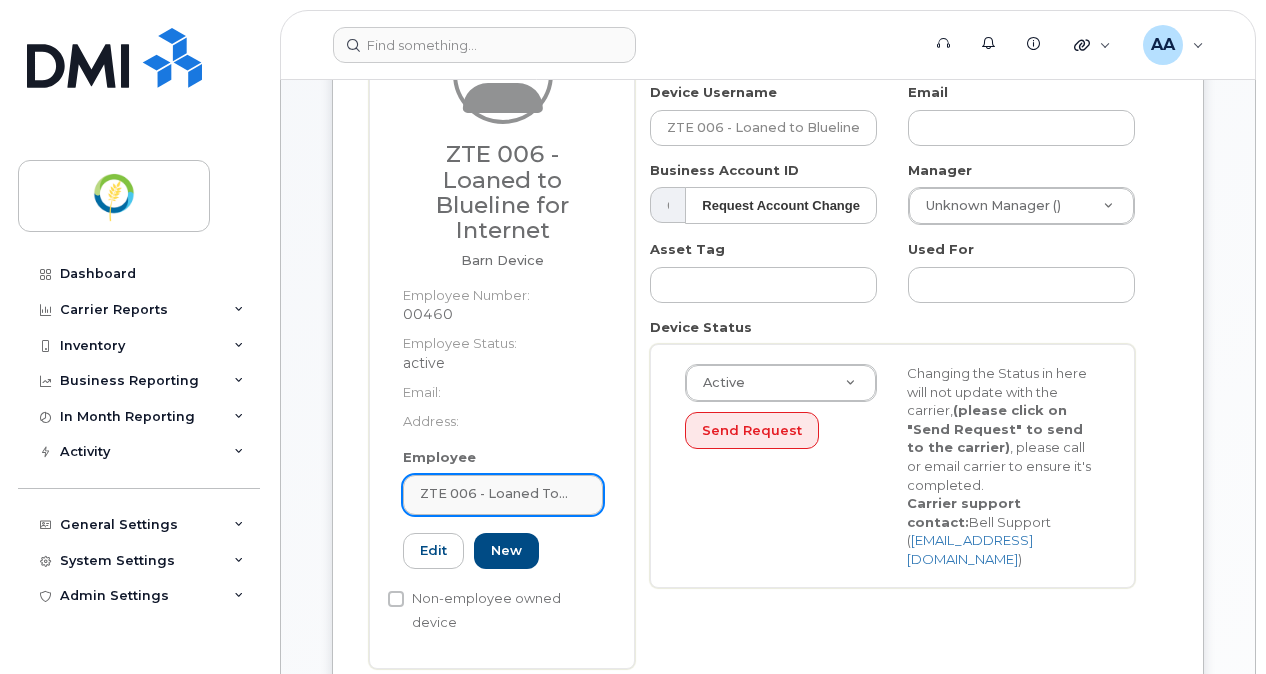 click on "ZTE 006 - Loaned to Blueline for Internet" 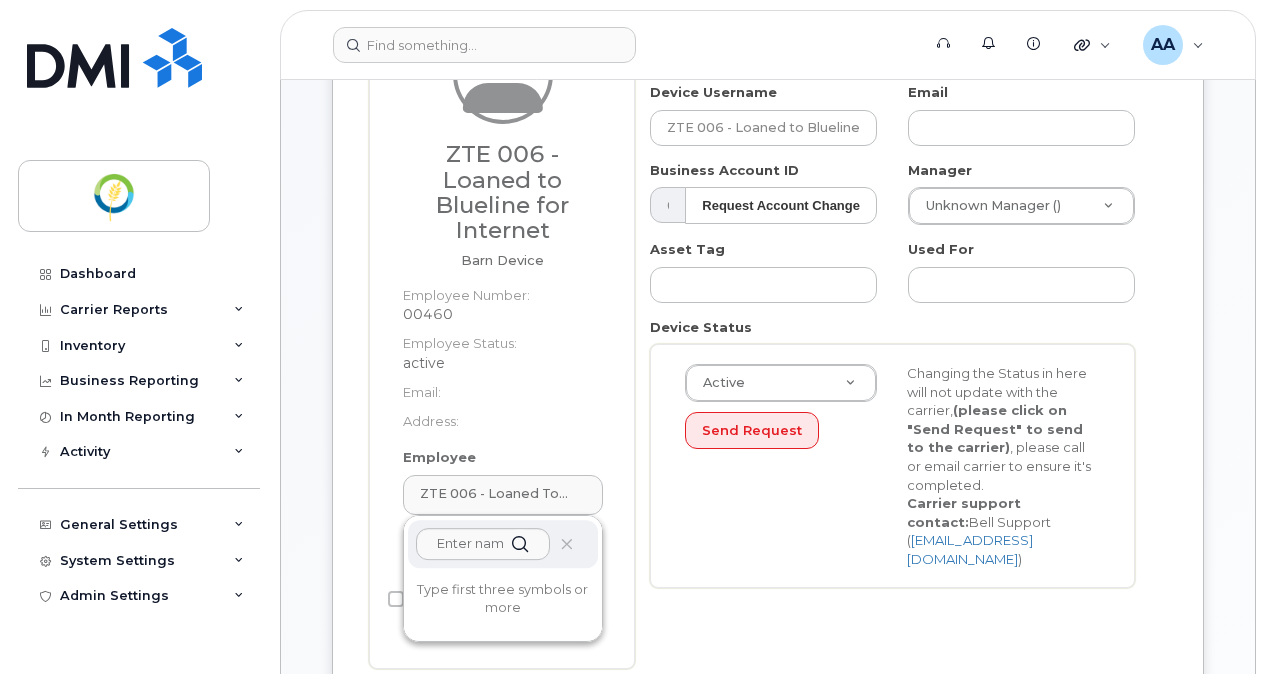click on "Active                                     Active
Suspended
Cancelled
Send Request
Changing the Status in here will not update with the carrier,   (please click on "Send Request" to send to the carrier)  , please call or email carrier to ensure it's completed.
Carrier support contact:
Bell Support
( corpclientcare@bell.ca )" at bounding box center [892, 466] 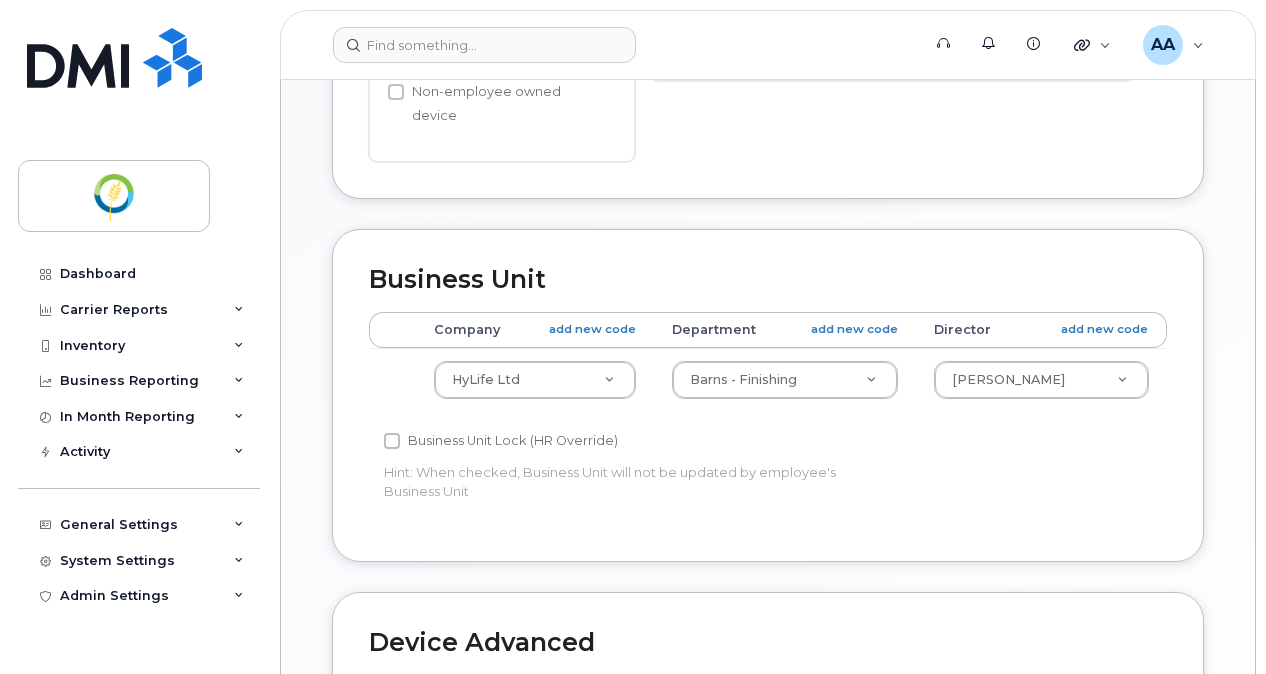 scroll, scrollTop: 691, scrollLeft: 0, axis: vertical 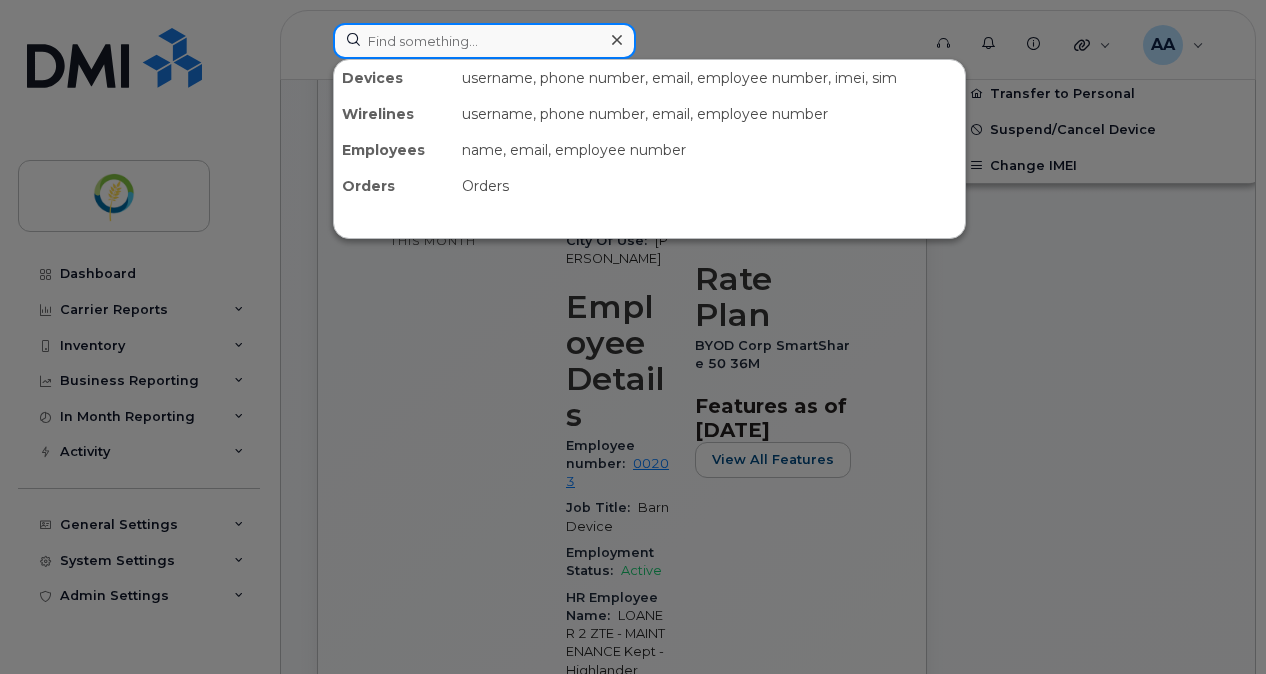 click at bounding box center [484, 41] 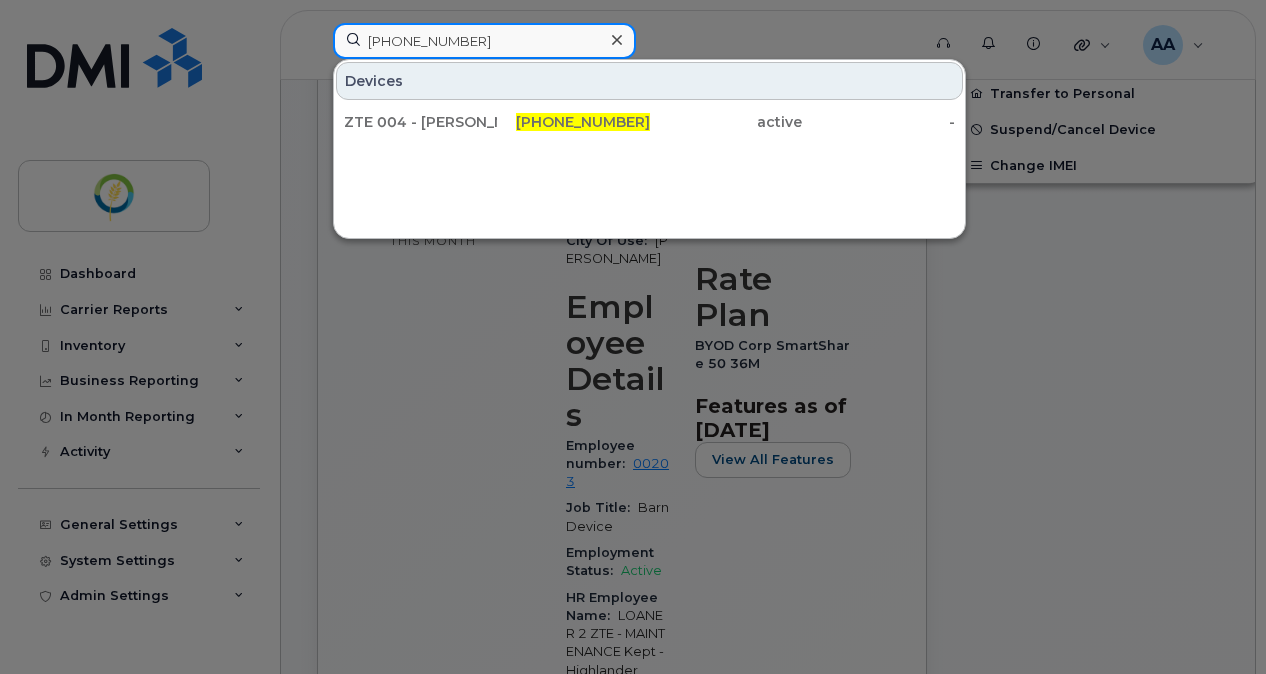 type on "[PHONE_NUMBER]" 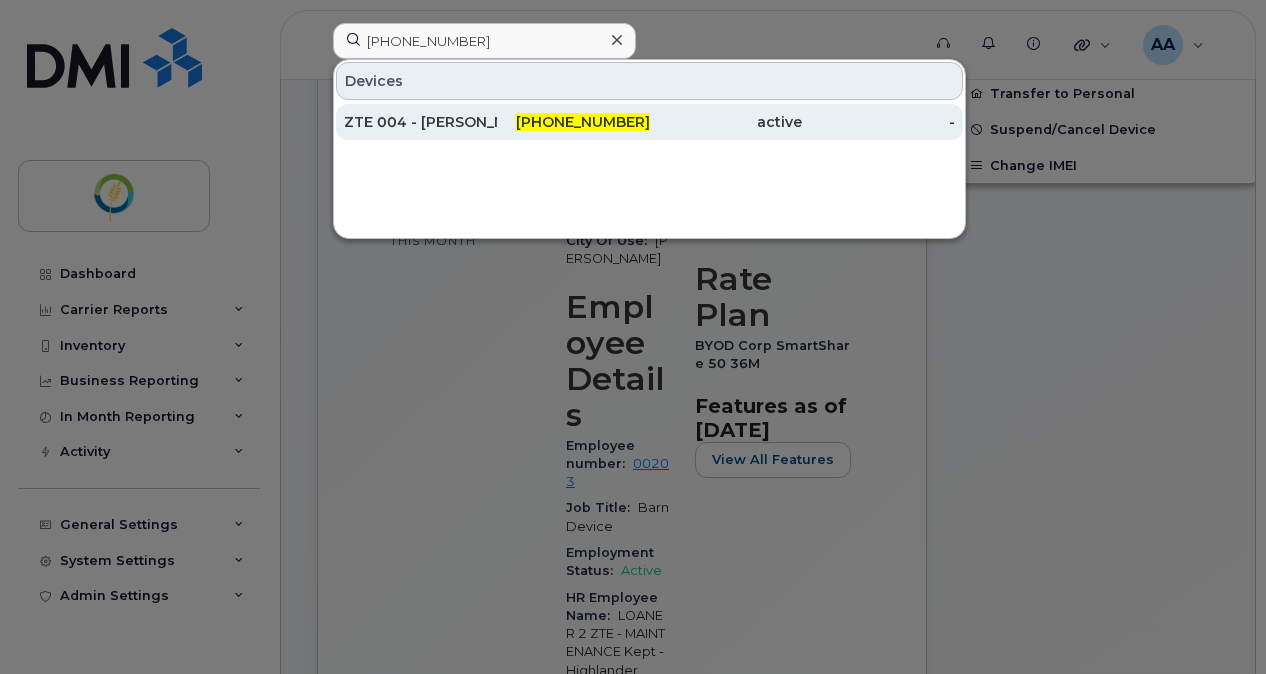 click on "ZTE 004 - [PERSON_NAME] Barn" at bounding box center [420, 122] 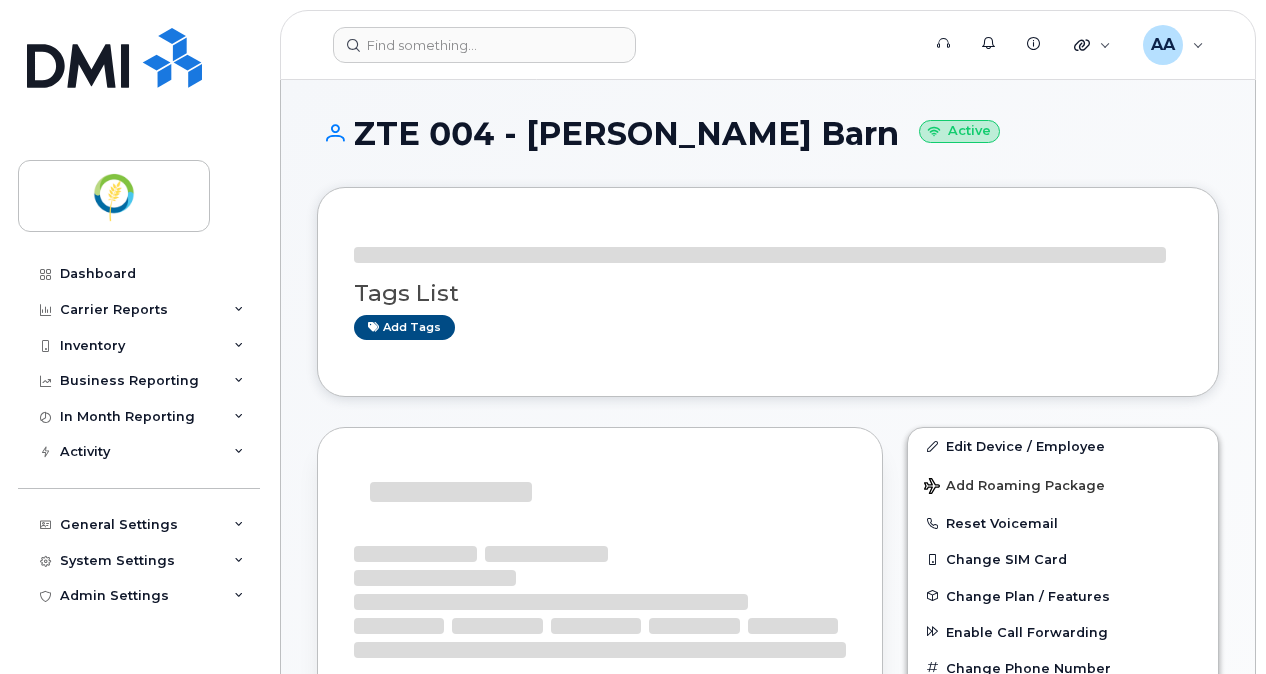scroll, scrollTop: 0, scrollLeft: 0, axis: both 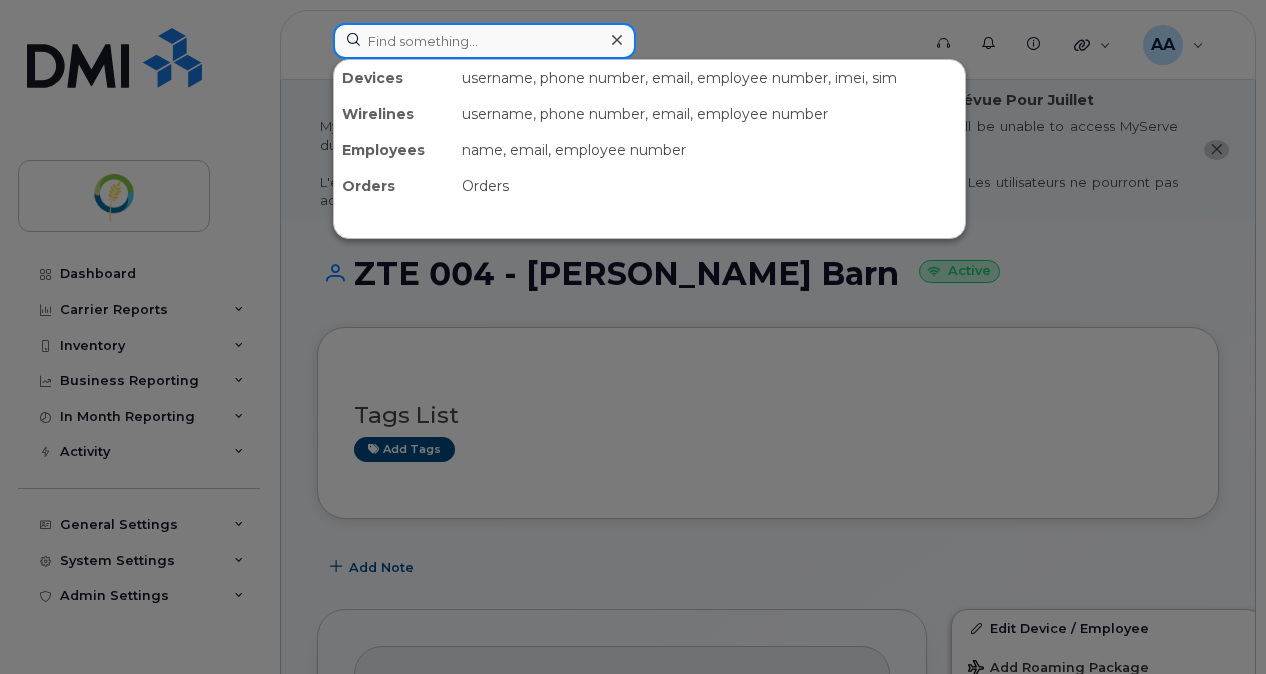 click at bounding box center (484, 41) 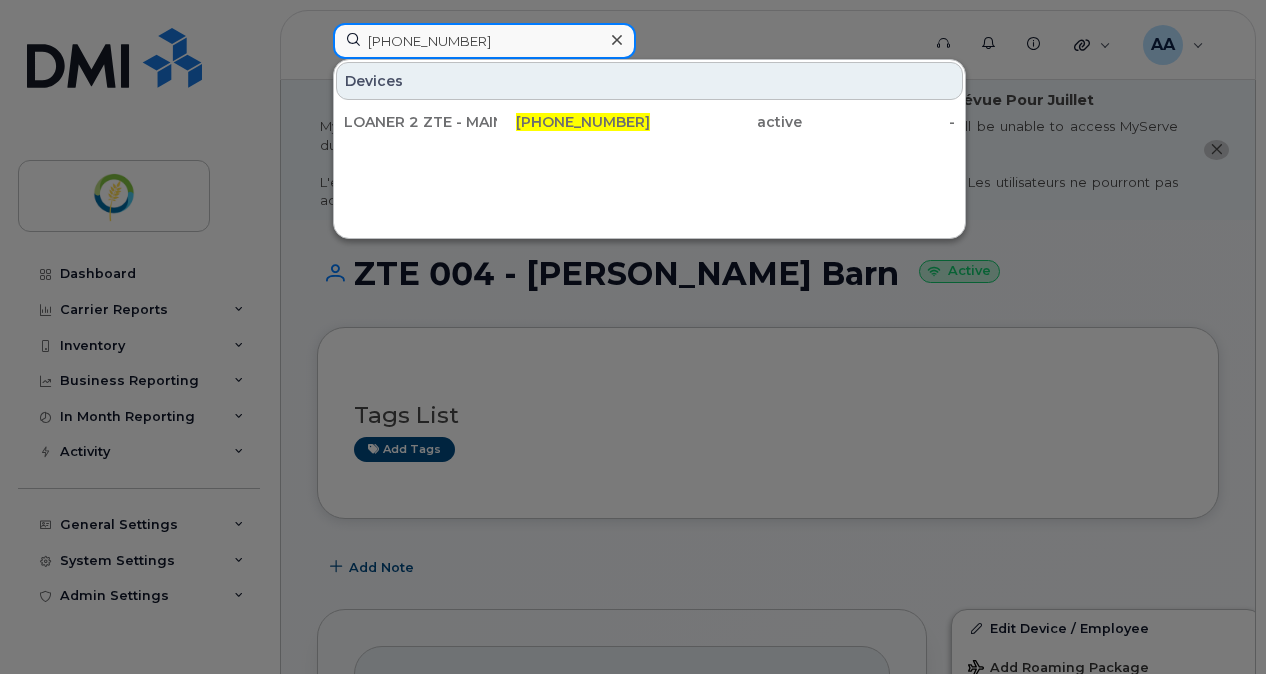 drag, startPoint x: 476, startPoint y: 39, endPoint x: 320, endPoint y: 60, distance: 157.40712 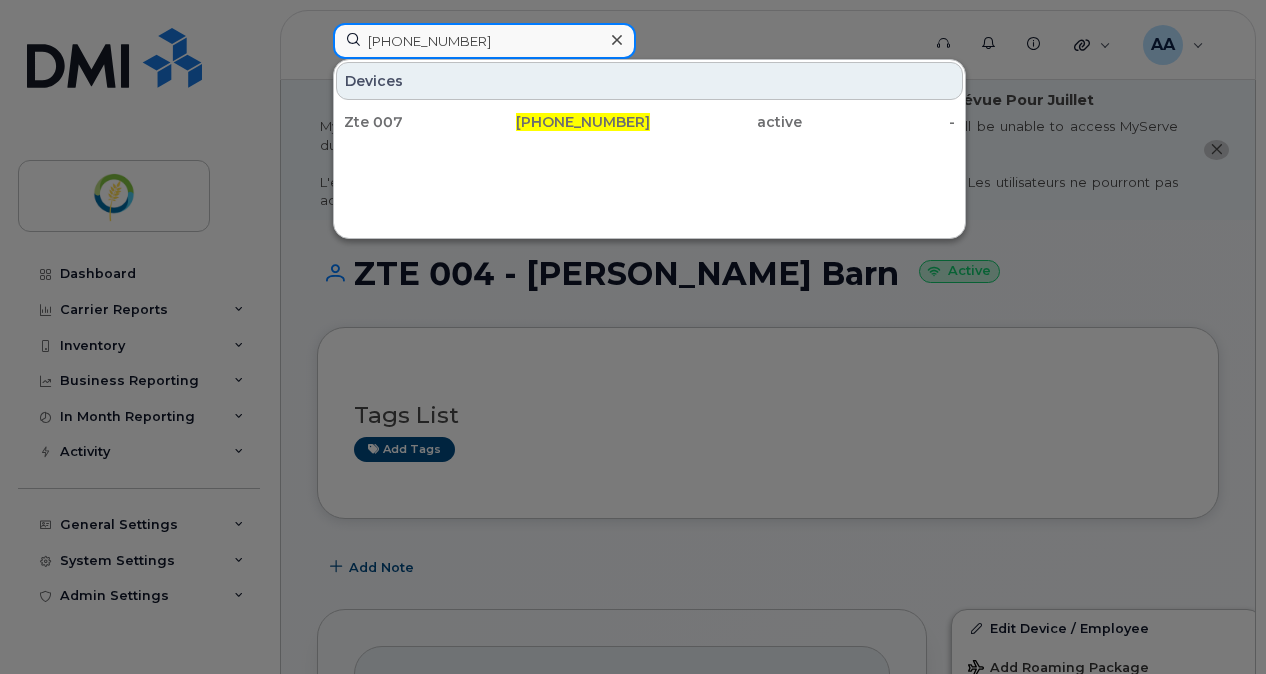 drag, startPoint x: 470, startPoint y: 42, endPoint x: 328, endPoint y: 40, distance: 142.01408 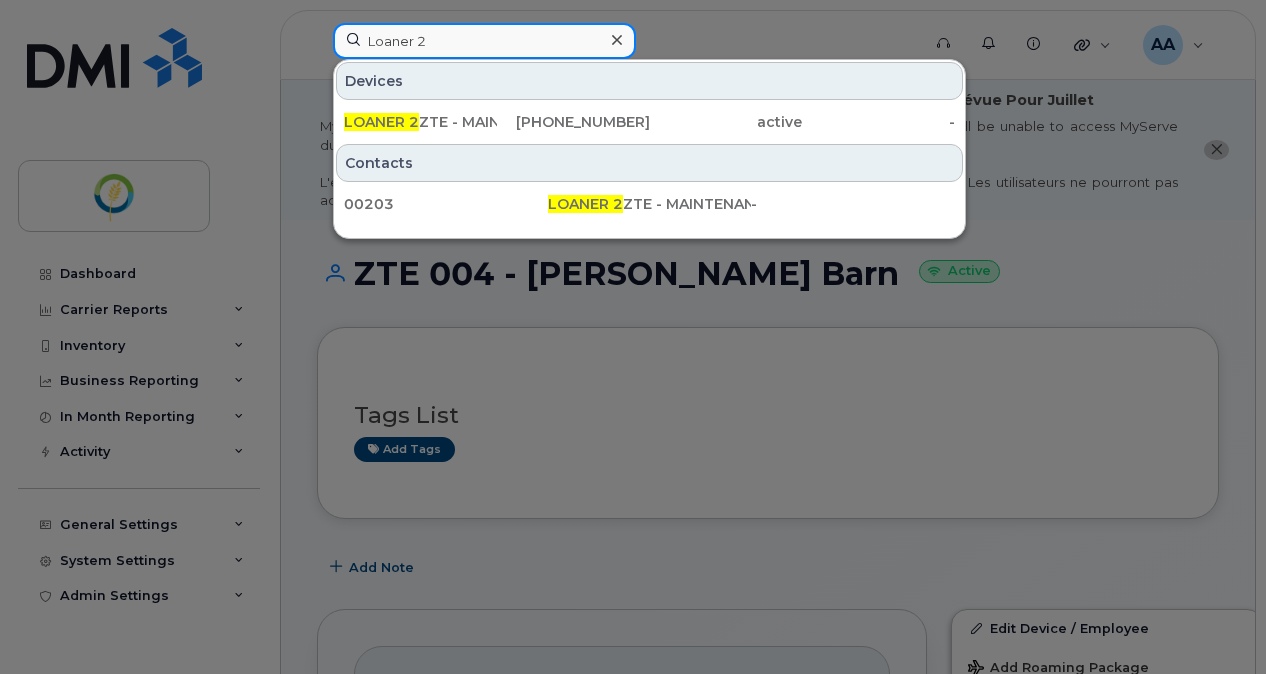 type on "Loaner 2" 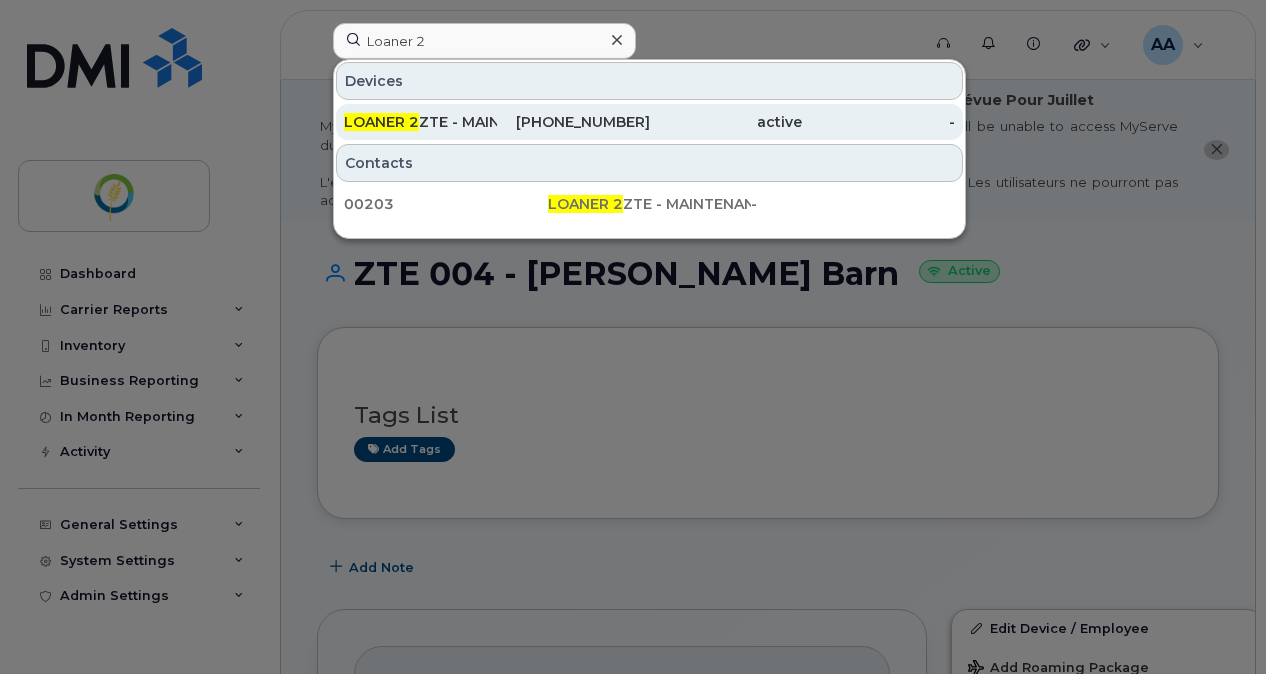 click on "LOANER 2  ZTE - MAINTENANCE Kept - Highlander" at bounding box center (420, 122) 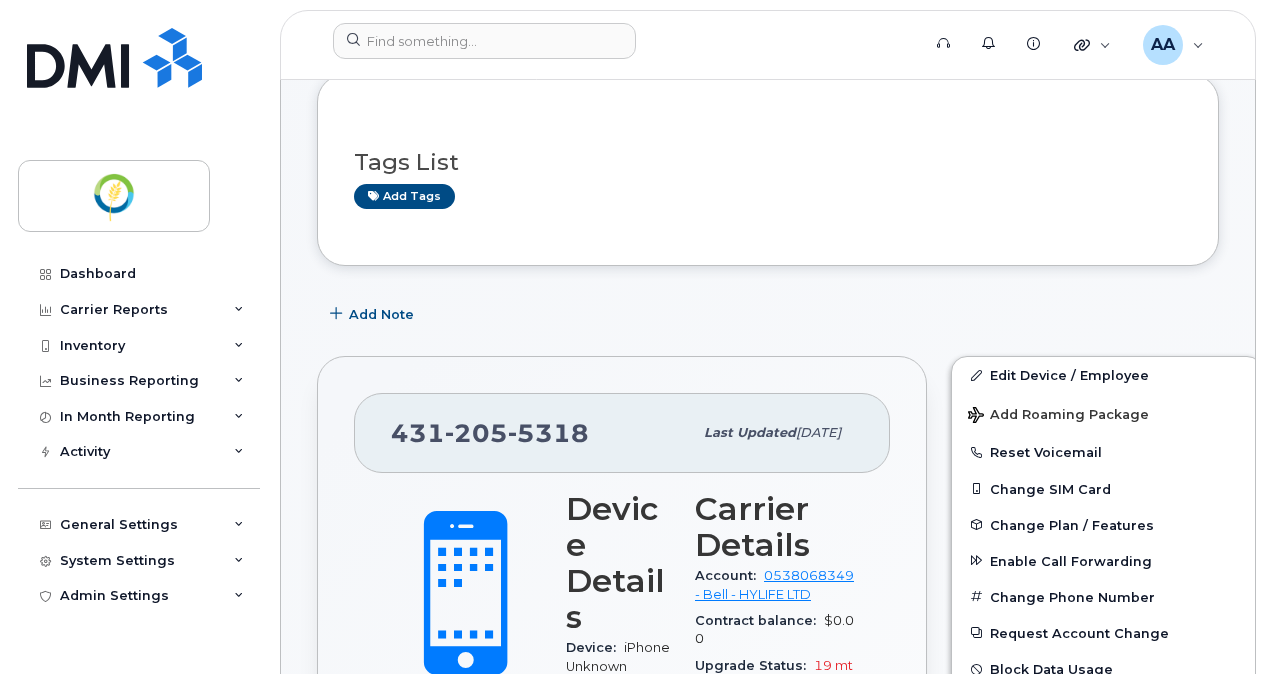 scroll, scrollTop: 400, scrollLeft: 0, axis: vertical 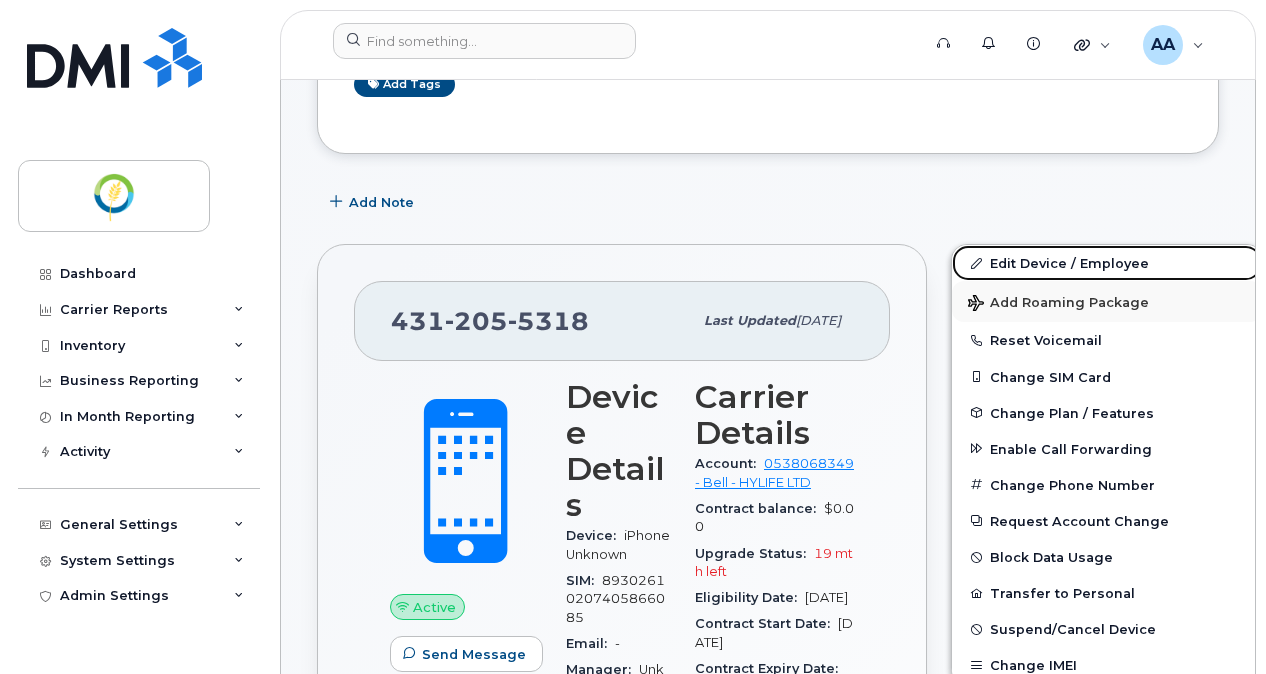 drag, startPoint x: 1082, startPoint y: 264, endPoint x: 1084, endPoint y: 304, distance: 40.04997 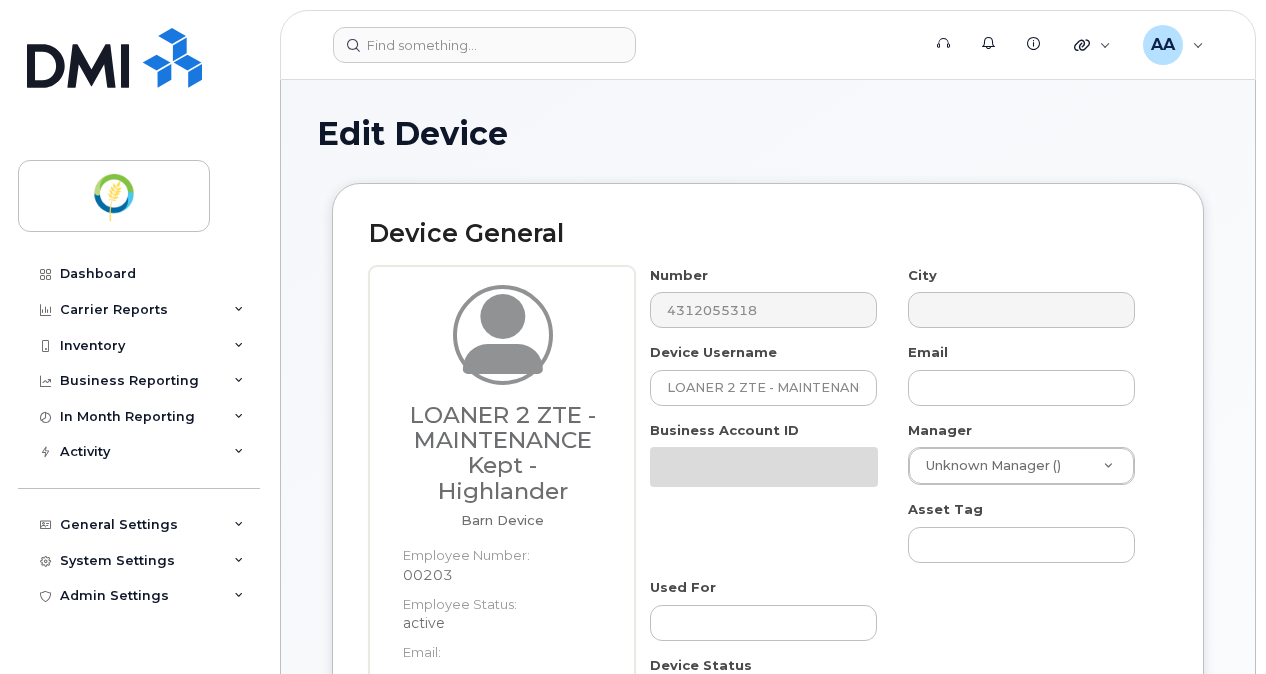 select on "29336448" 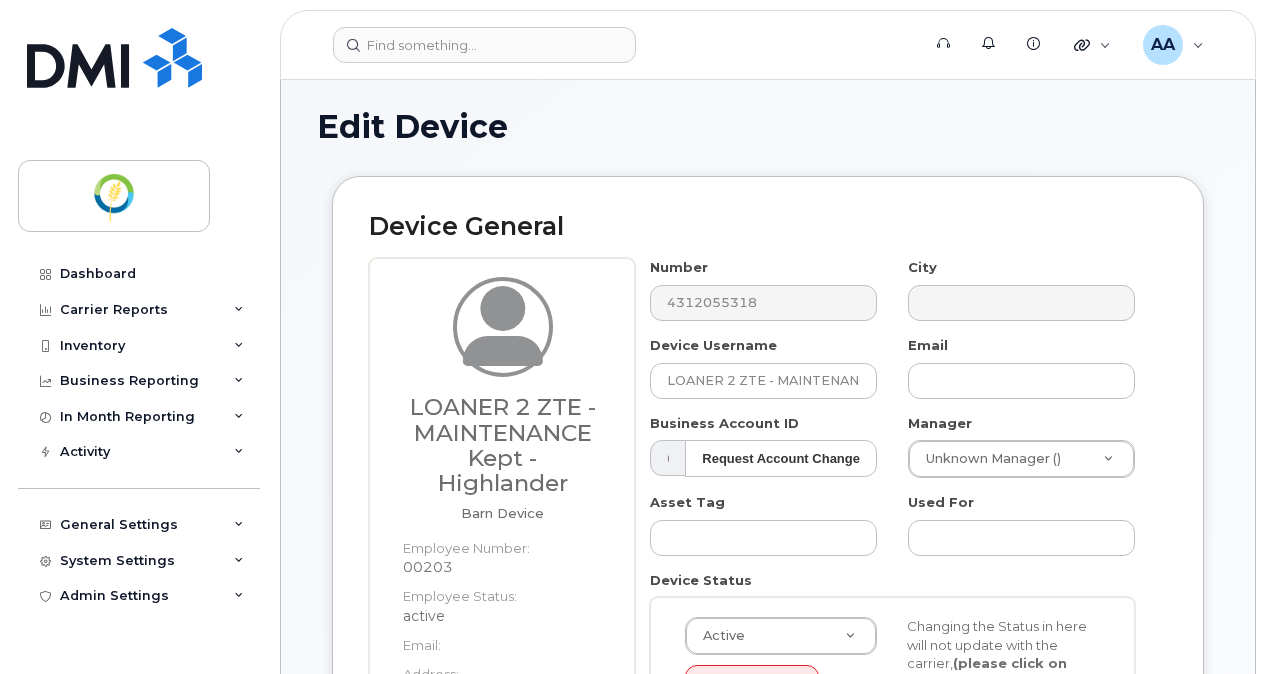 scroll, scrollTop: 300, scrollLeft: 0, axis: vertical 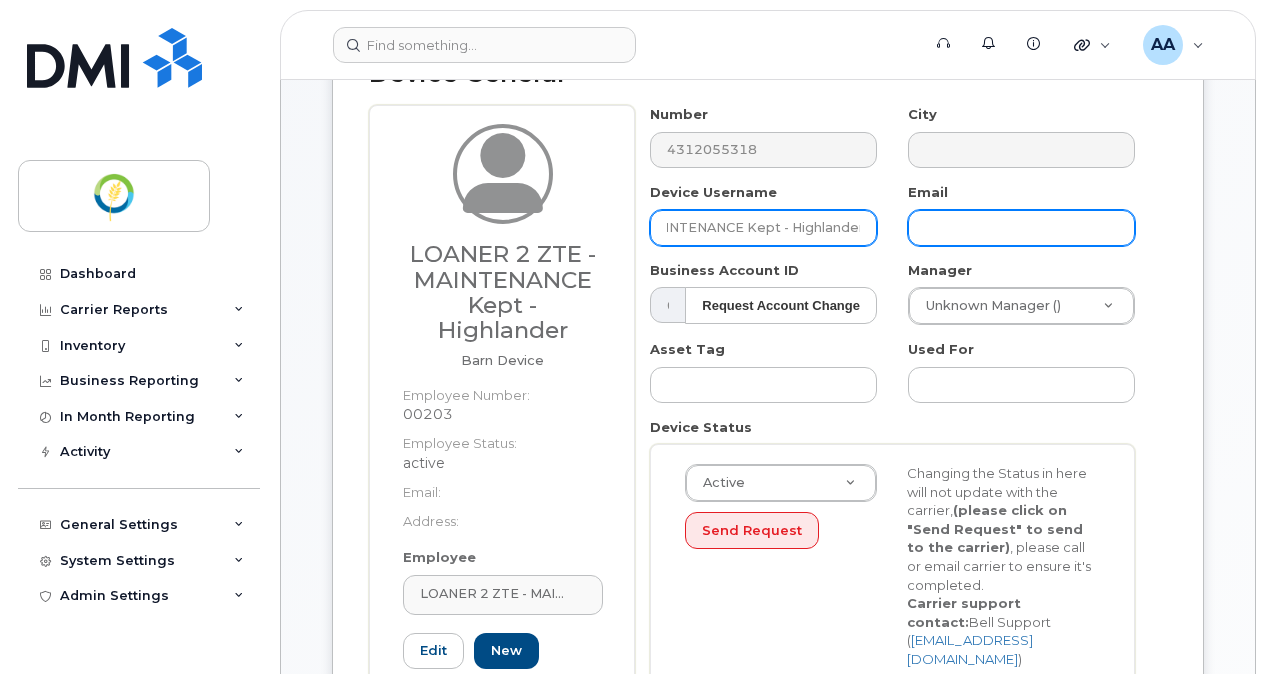 drag, startPoint x: 772, startPoint y: 231, endPoint x: 947, endPoint y: 225, distance: 175.10283 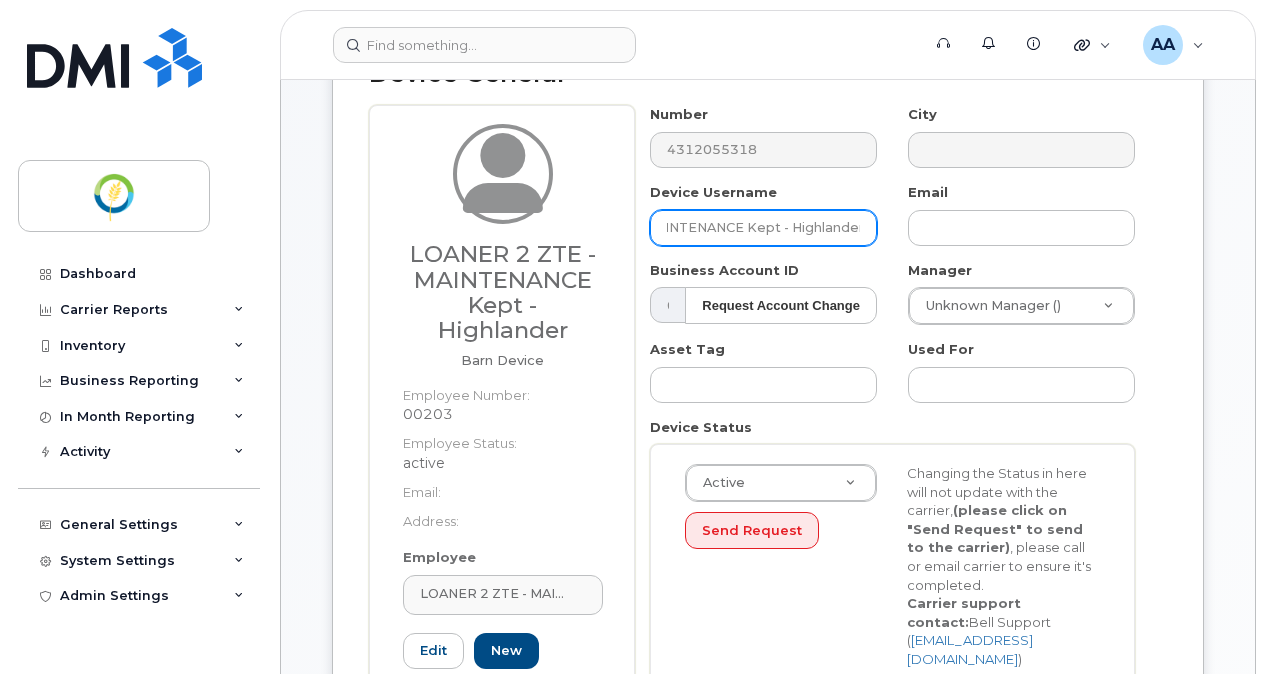 click on "LOANER 2 ZTE - MAINTENANCE Kept - Highlander" at bounding box center [763, 228] 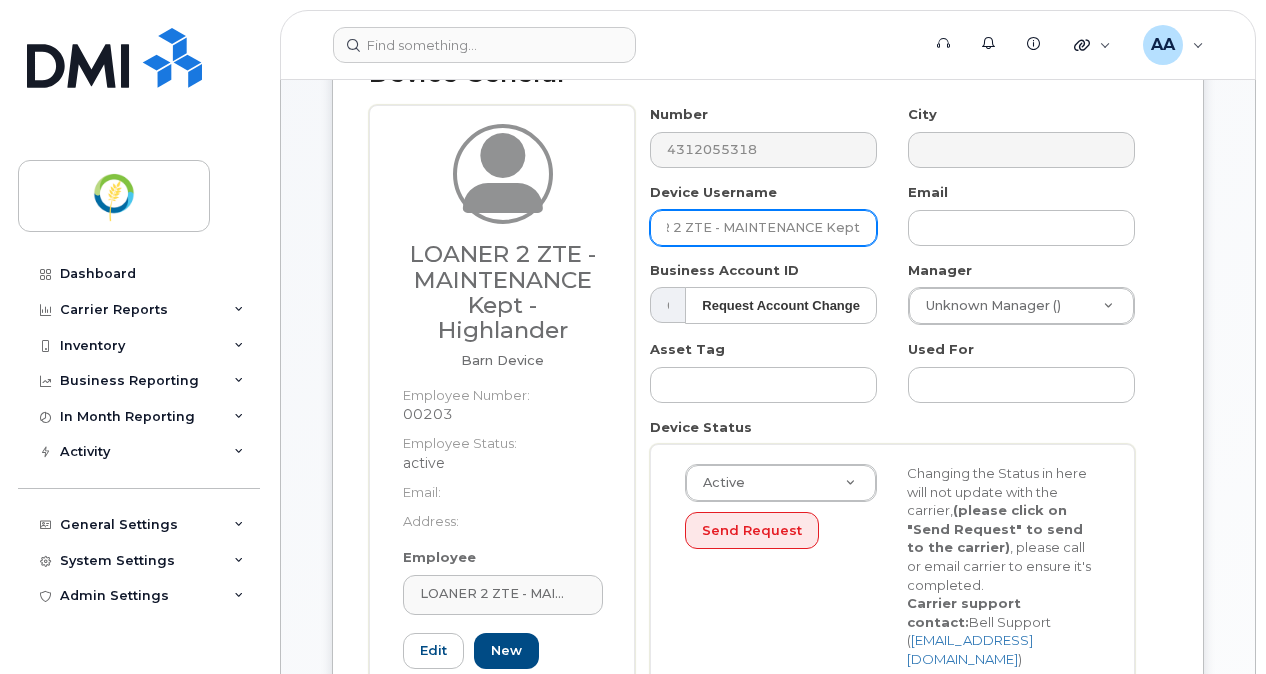 scroll, scrollTop: 0, scrollLeft: 51, axis: horizontal 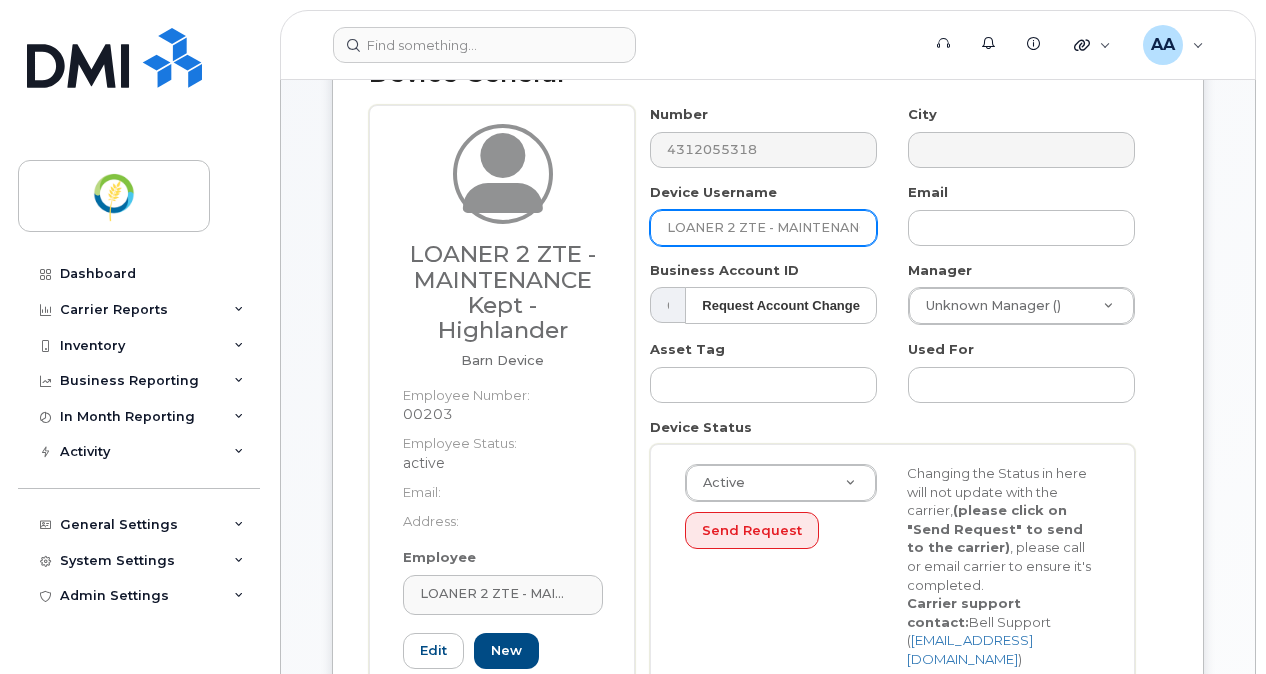 drag, startPoint x: 865, startPoint y: 225, endPoint x: 428, endPoint y: 218, distance: 437.05606 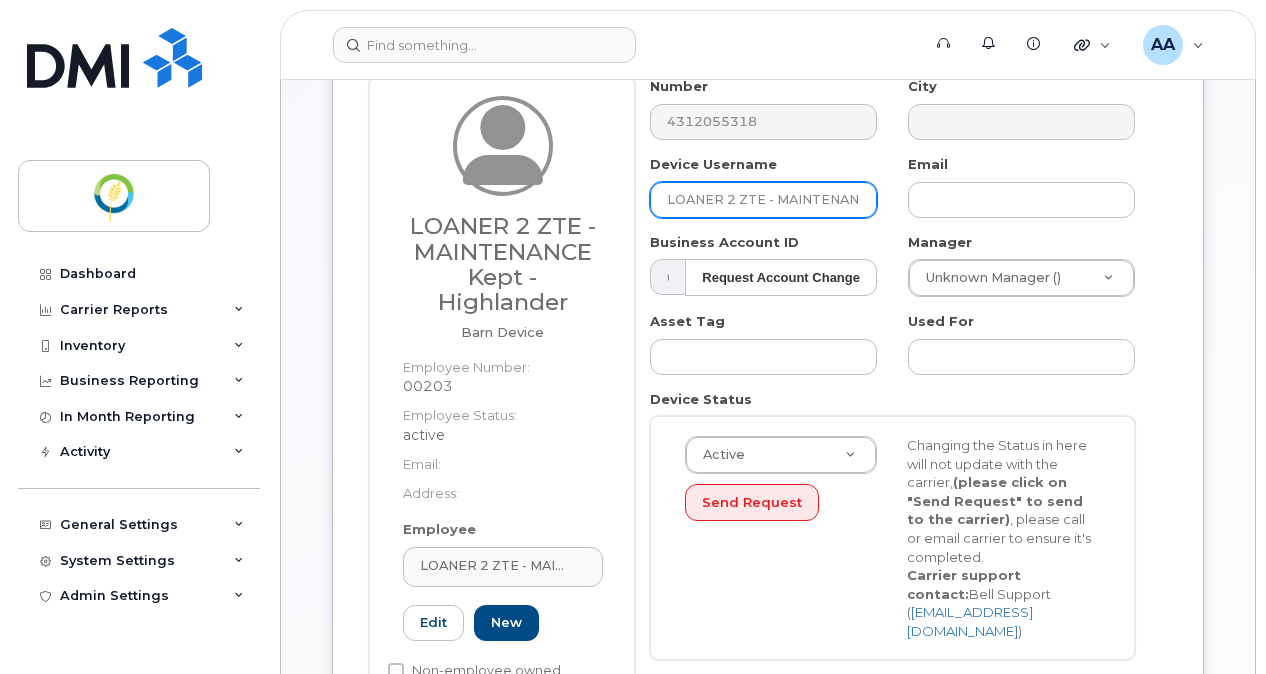 scroll, scrollTop: 400, scrollLeft: 0, axis: vertical 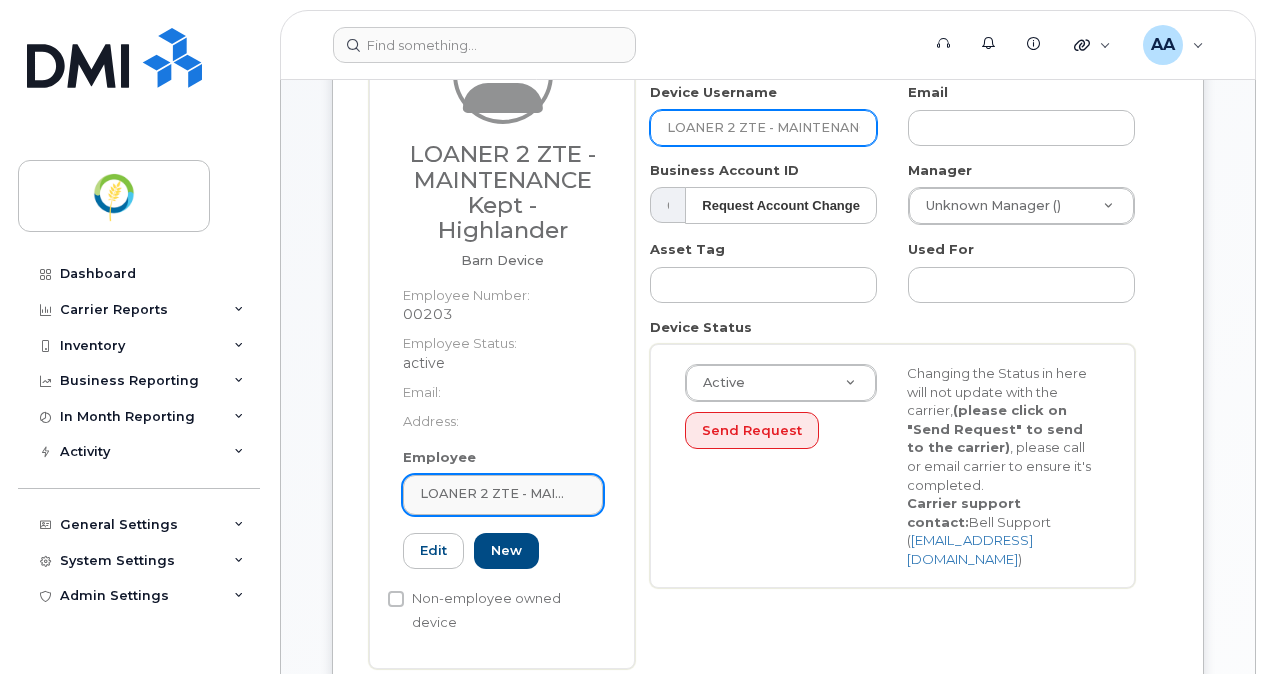 type on "LOANER 2 ZTE - MAINTENANCE Kept" 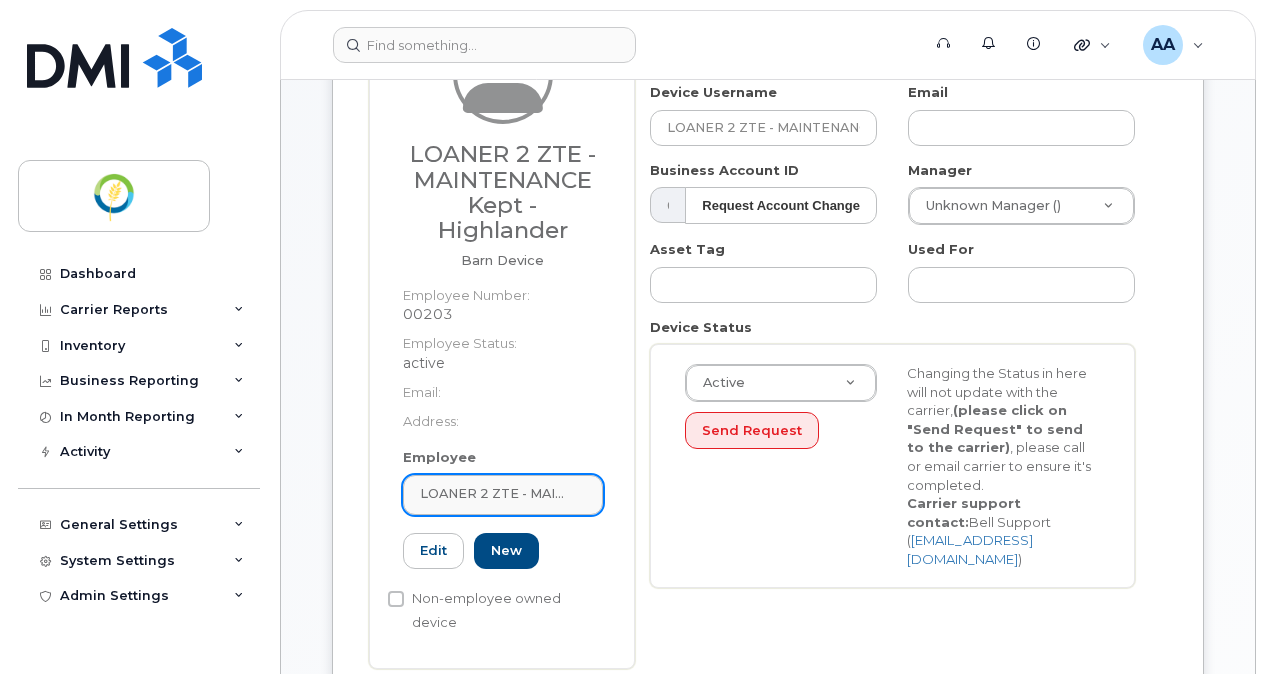 click on "LOANER 2 ZTE - MAINTENANCE Kept - Highlander" 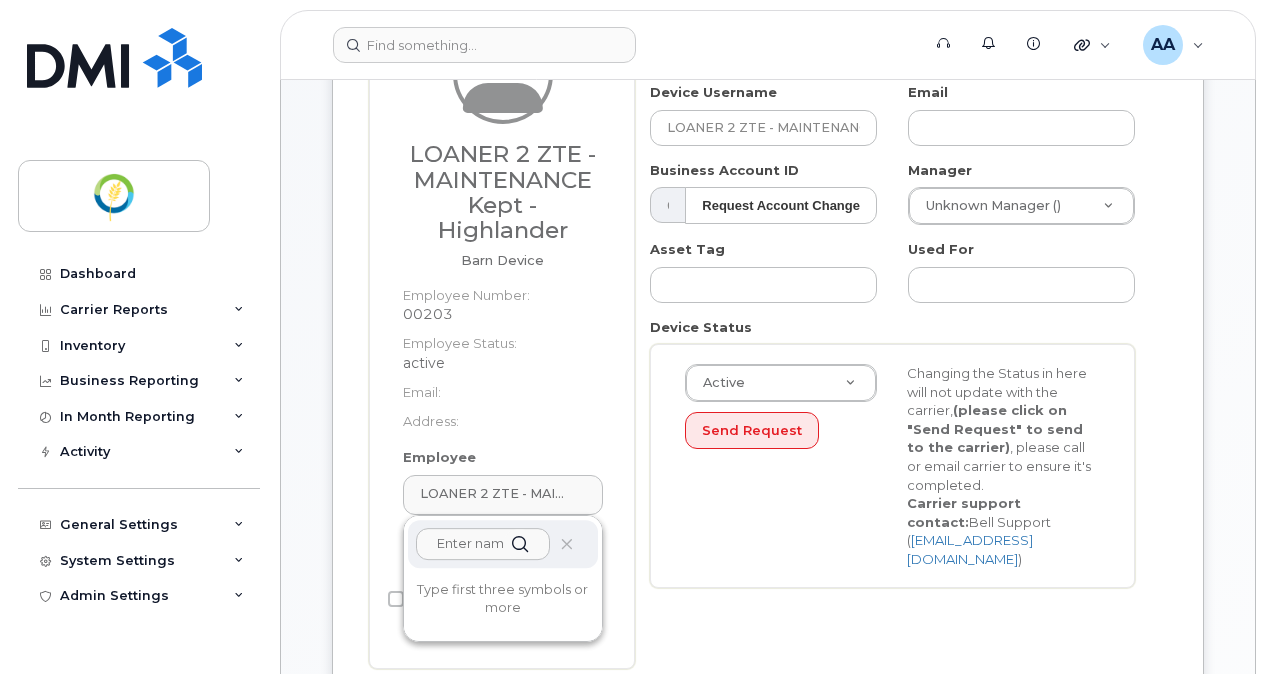 click at bounding box center [483, 544] 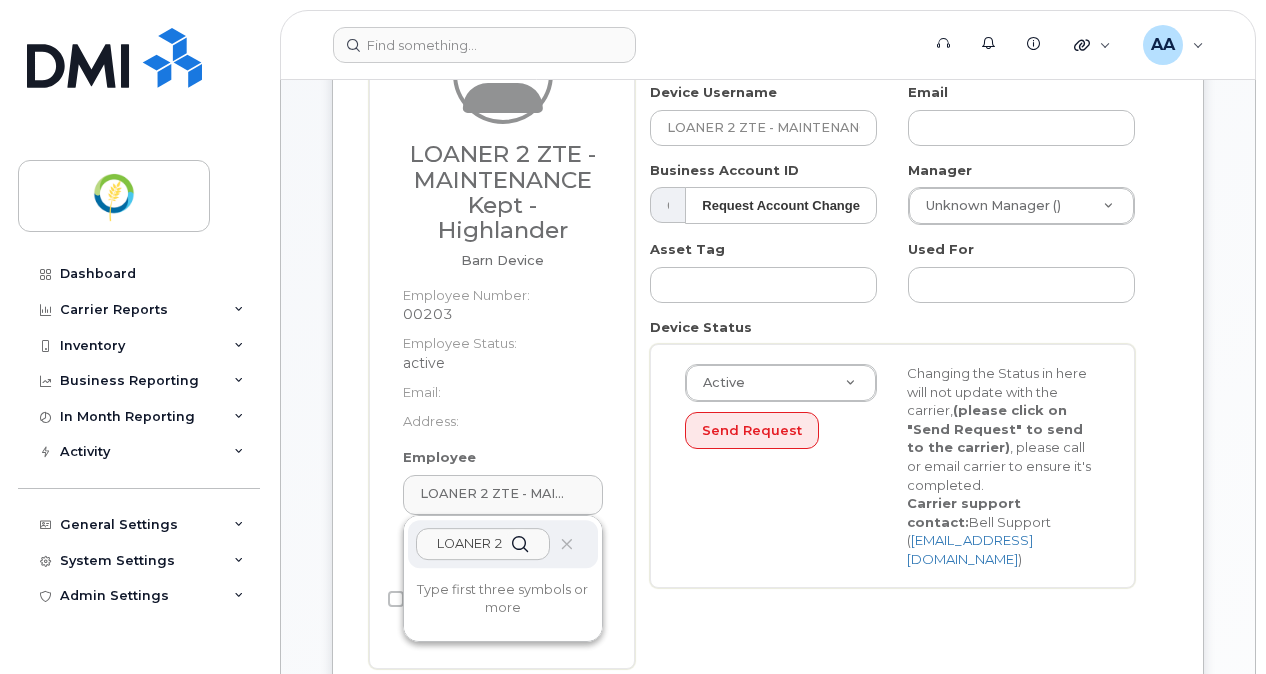 scroll, scrollTop: 0, scrollLeft: 148, axis: horizontal 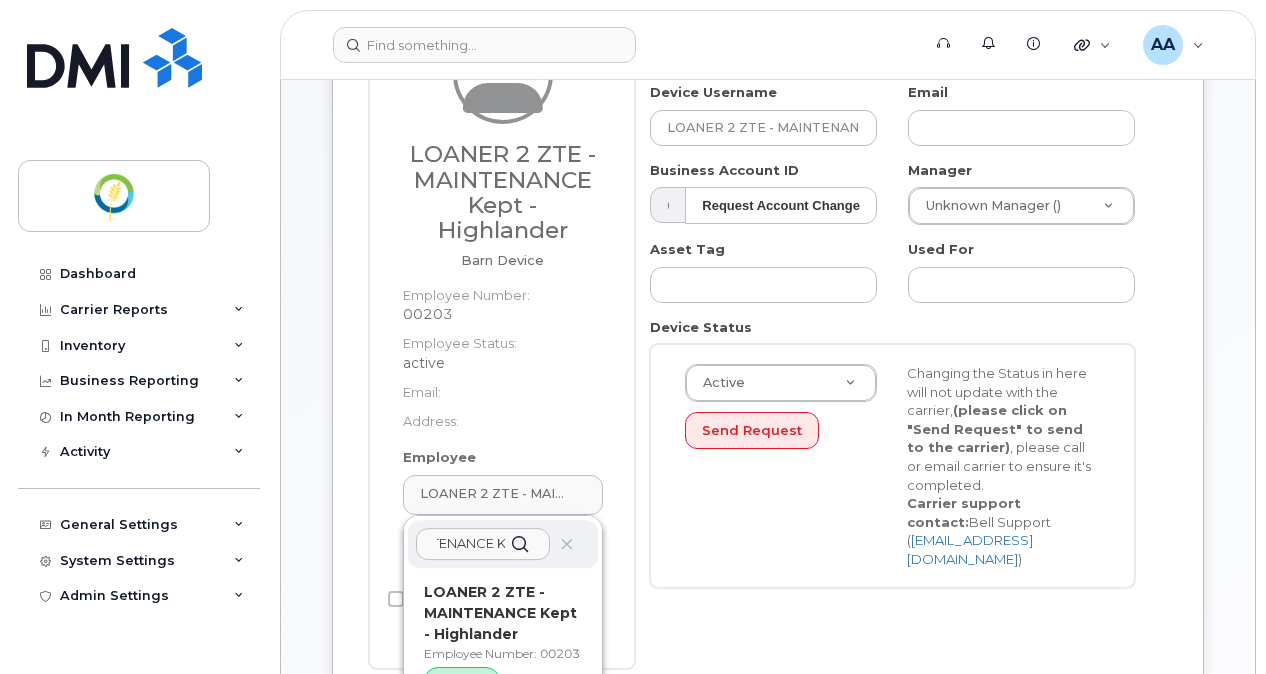 type on "LOANER 2 ZTE - MAINTENANCE Kept" 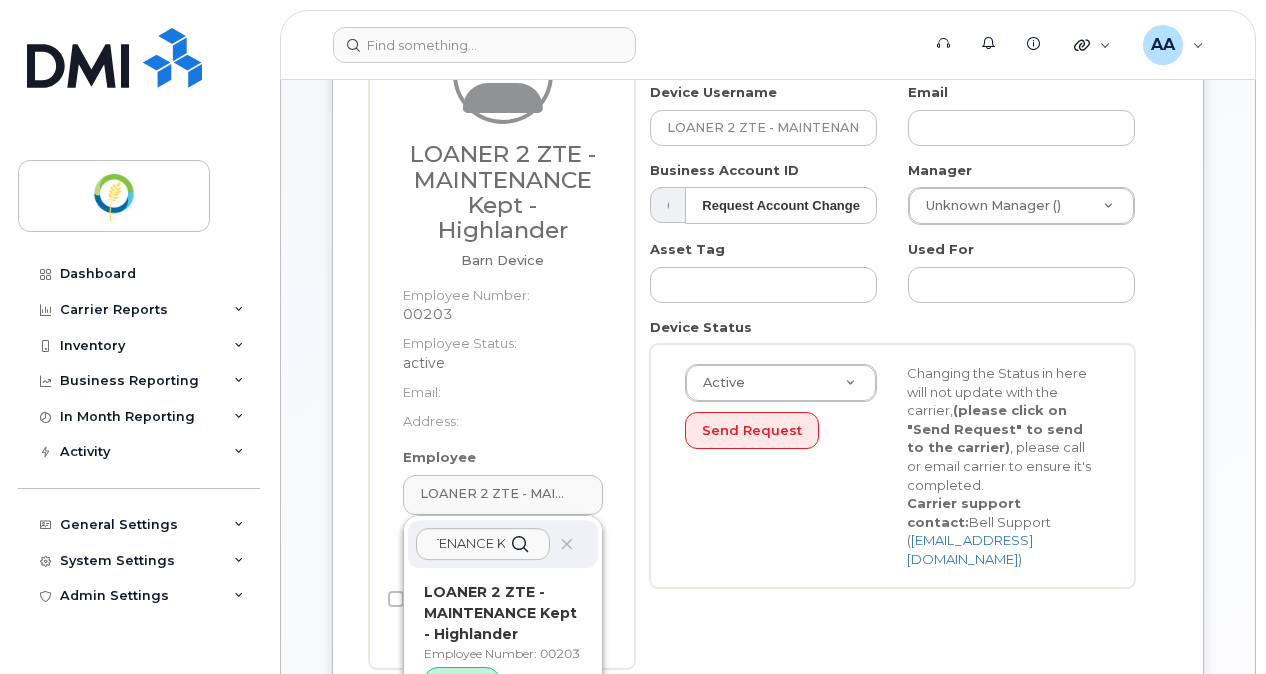 click on "LOANER 2 ZTE - MAINTENANCE Kept - Highlander Barn Device Employee Number: 00203 Employee Status: active Email: Address: Employee LOANER 2 ZTE - MAINTENANCE Kept - Highlander LOANER 2 ZTE - MAINTENANCE Kept LOANER 2 ZTE - MAINTENANCE Kept - Highlander Employee Number: 00203 Active 00203 Edit New
Non-employee owned device" at bounding box center [502, 337] 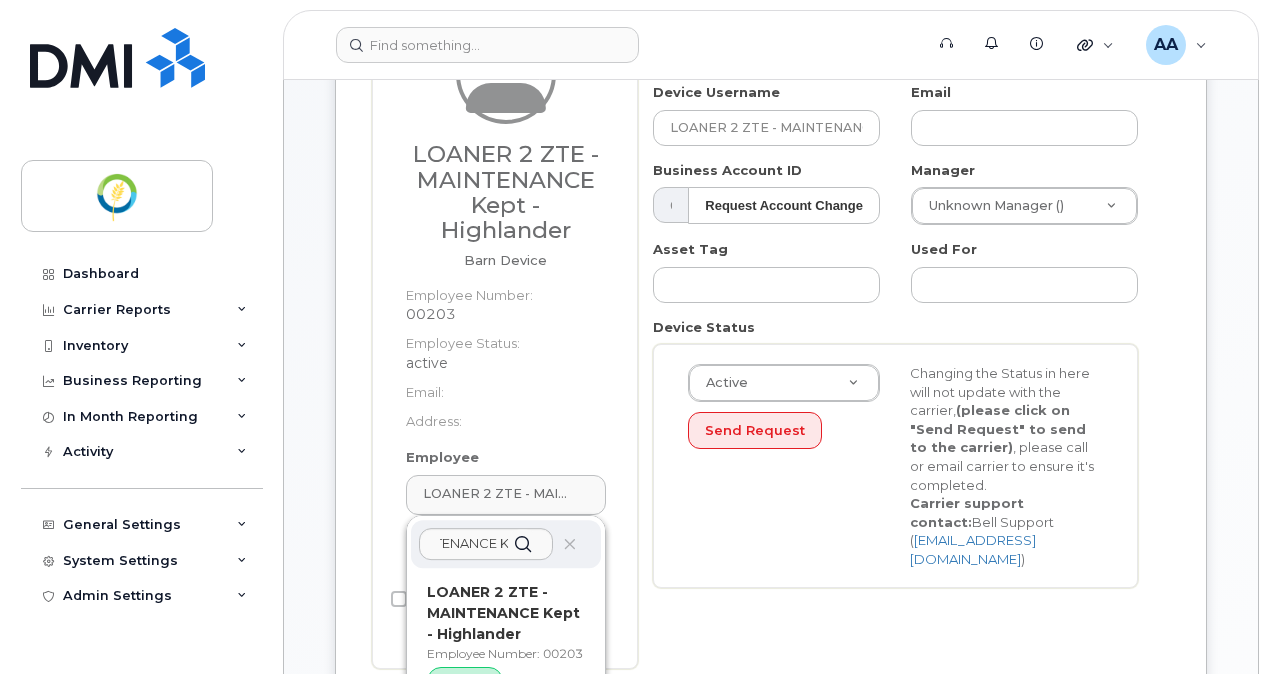 scroll, scrollTop: 0, scrollLeft: 0, axis: both 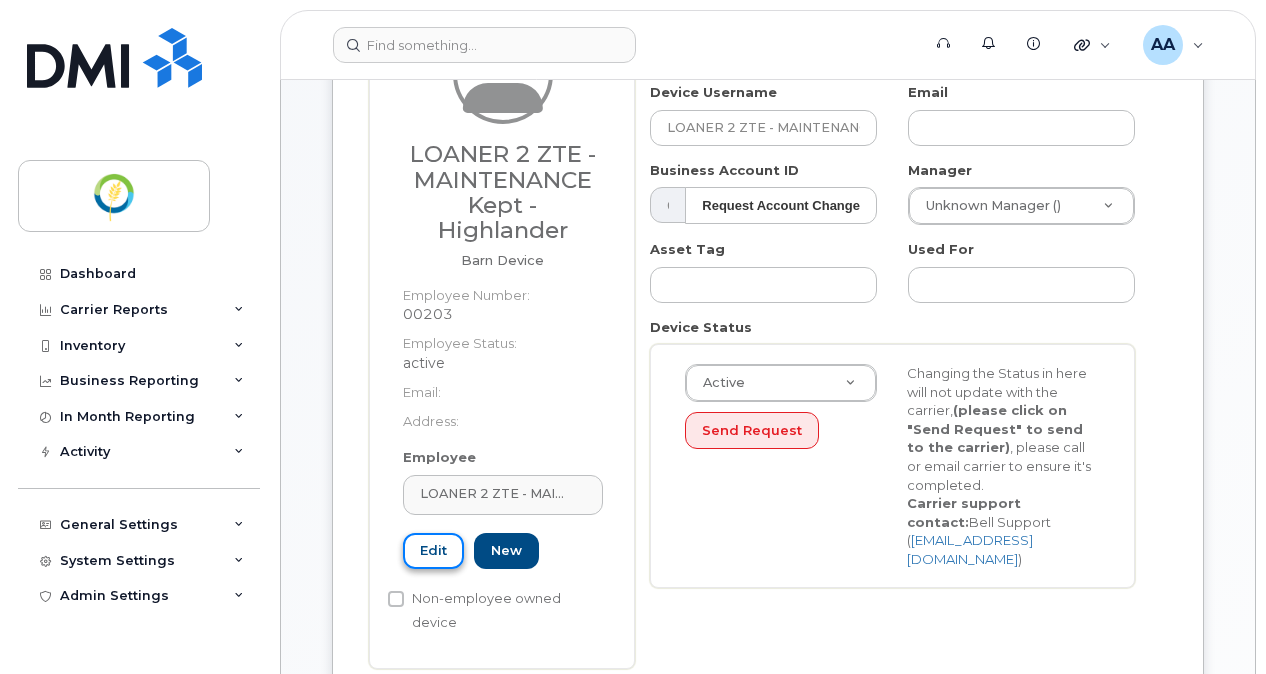 click on "Edit" at bounding box center (433, 551) 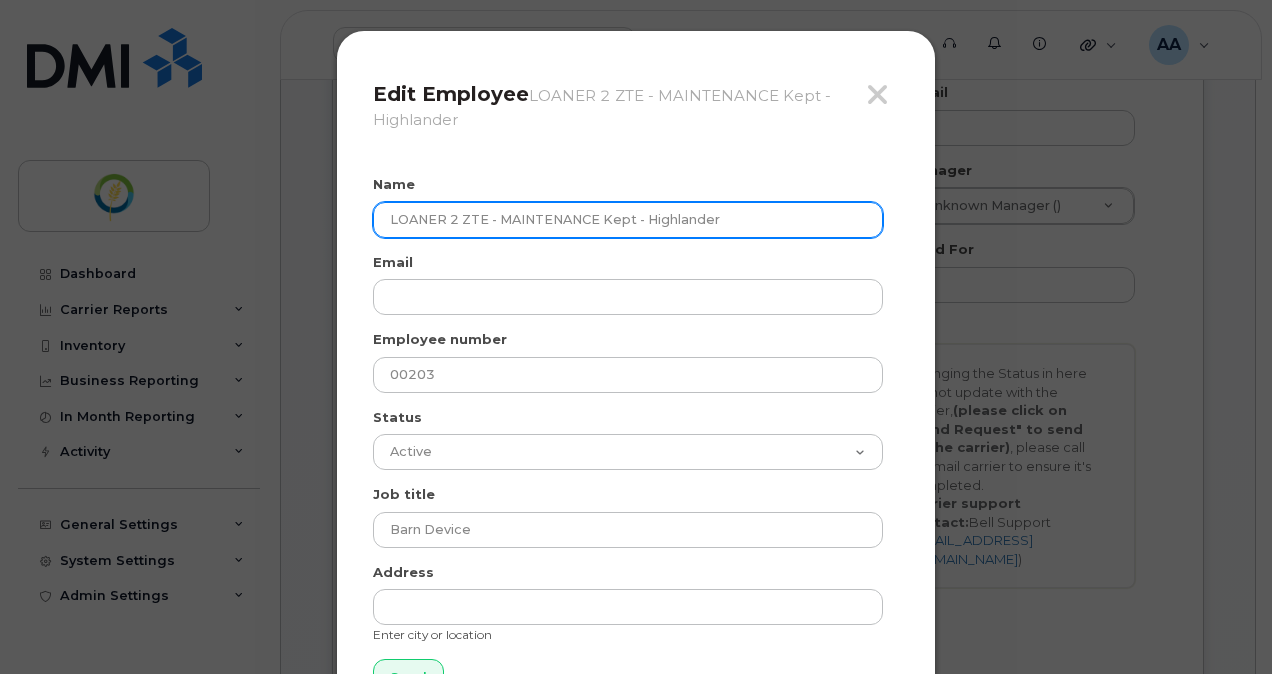 drag, startPoint x: 628, startPoint y: 220, endPoint x: 816, endPoint y: 203, distance: 188.76706 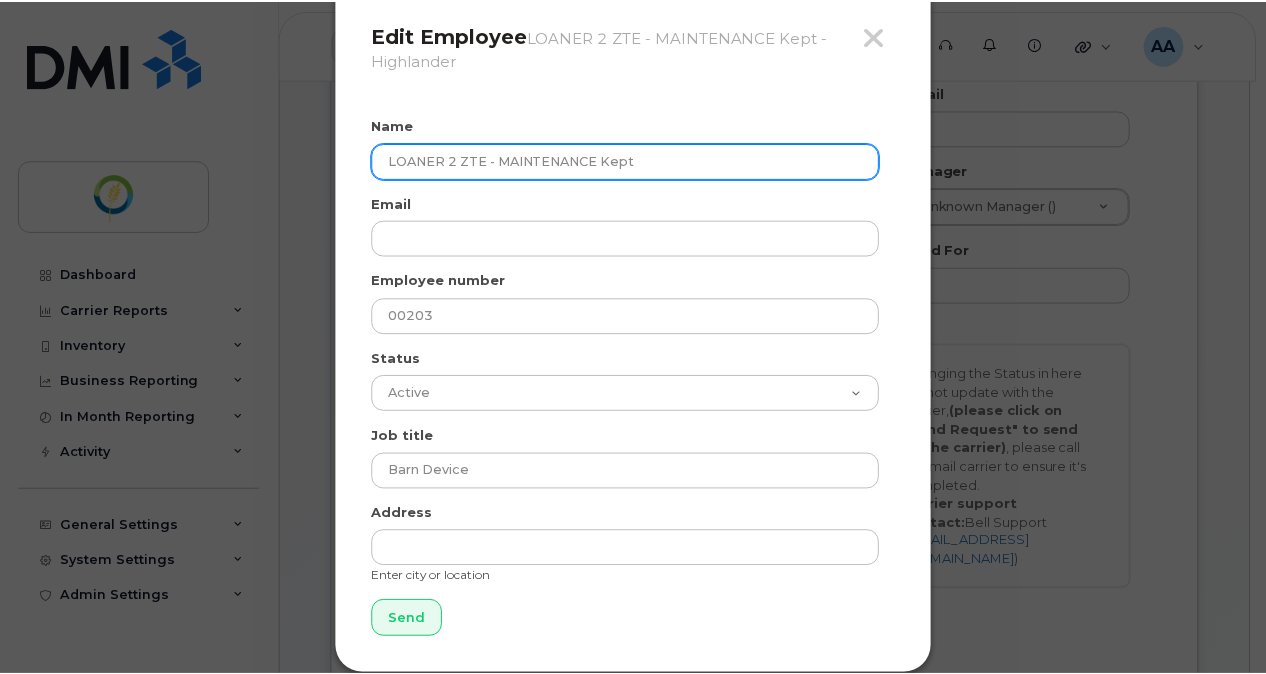 scroll, scrollTop: 87, scrollLeft: 0, axis: vertical 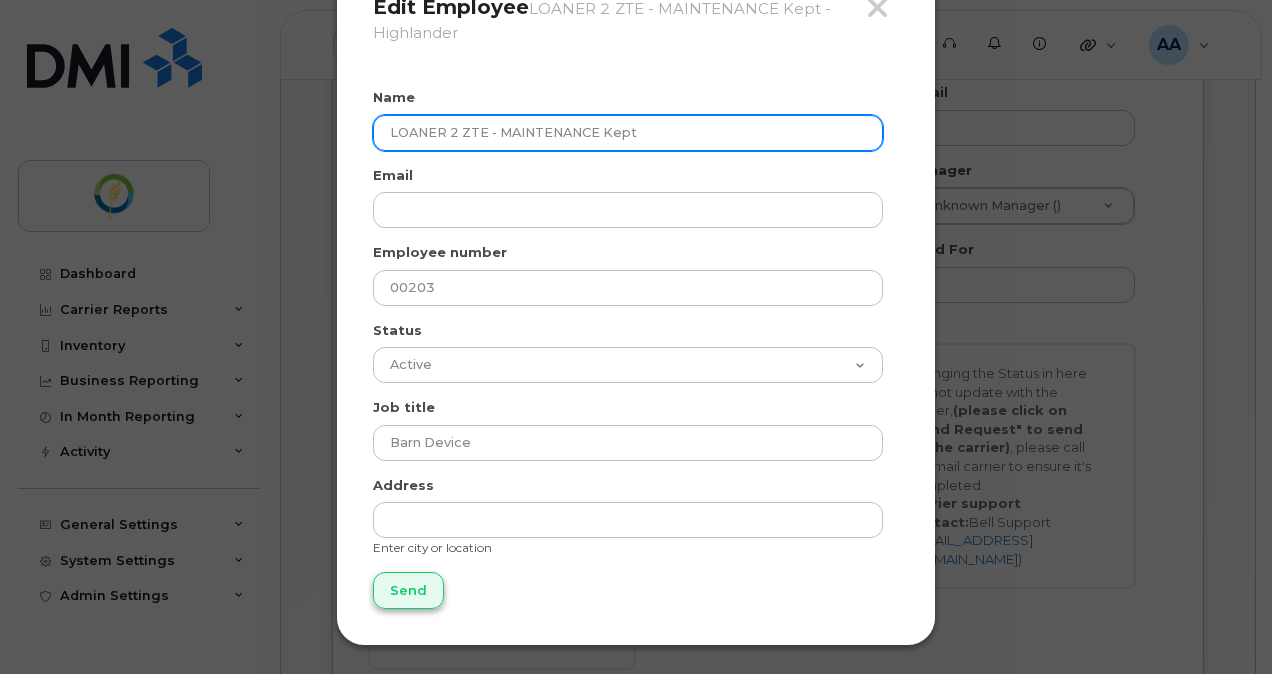 type on "LOANER 2 ZTE - MAINTENANCE Kept" 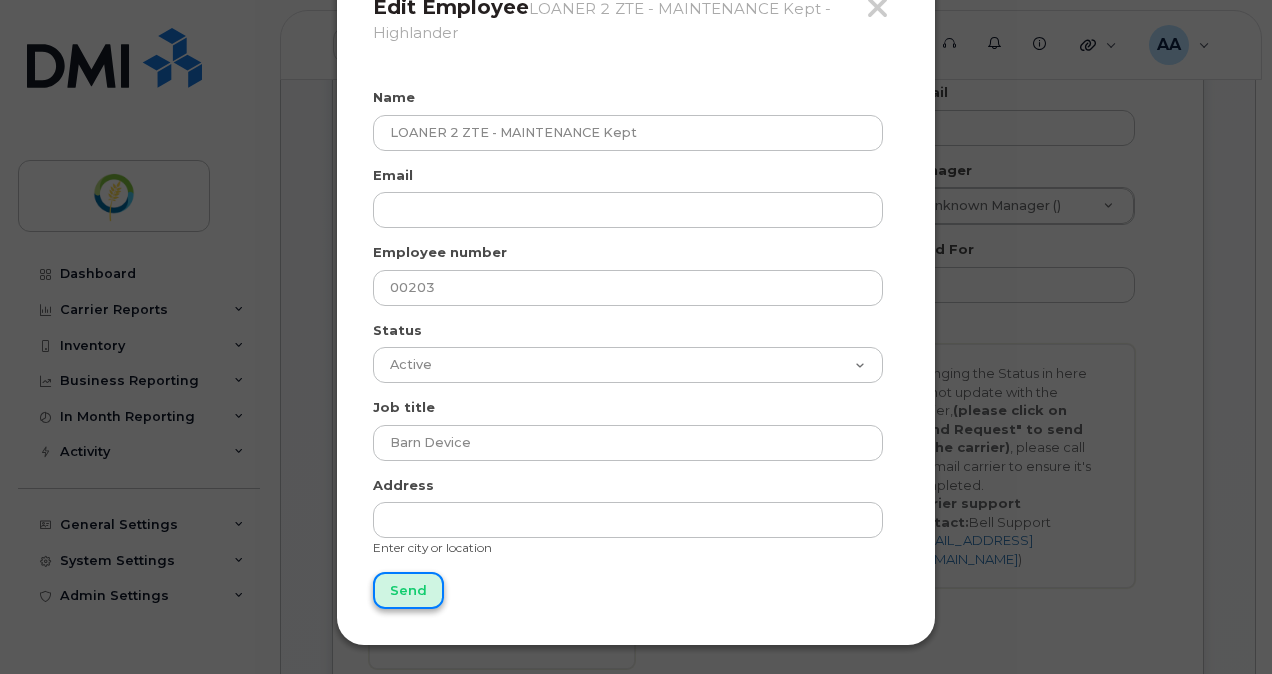 click on "Send" at bounding box center (408, 590) 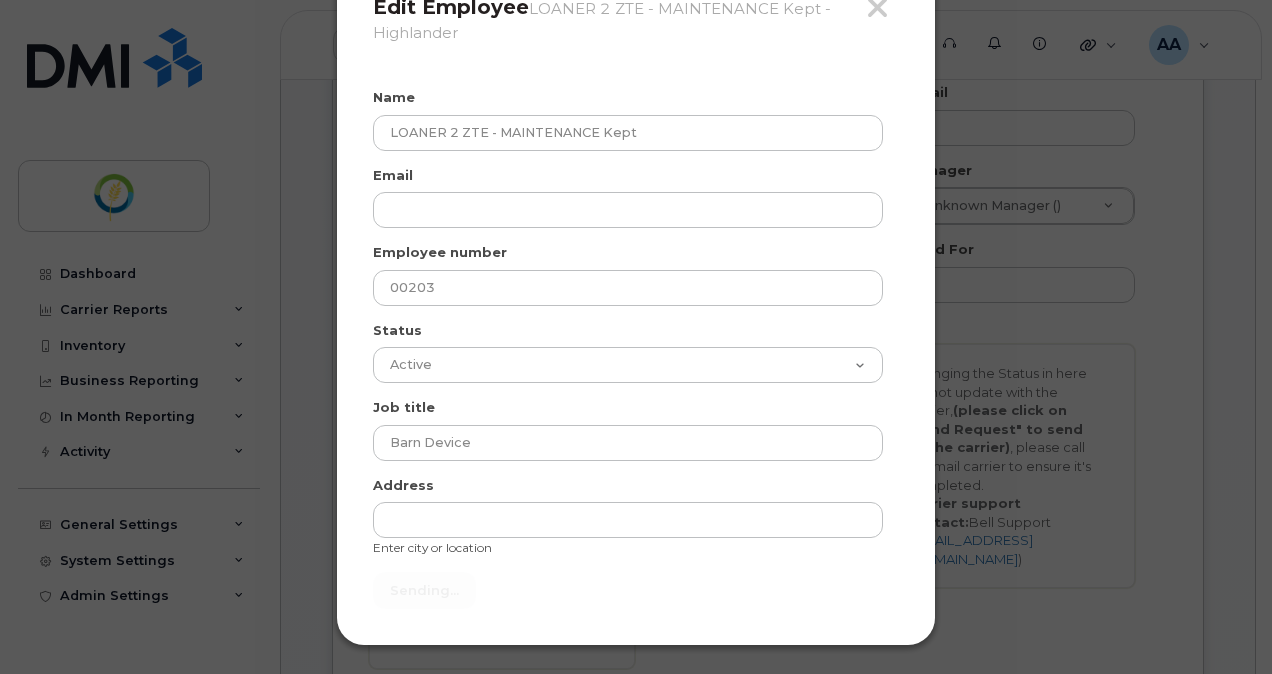 type on "Send" 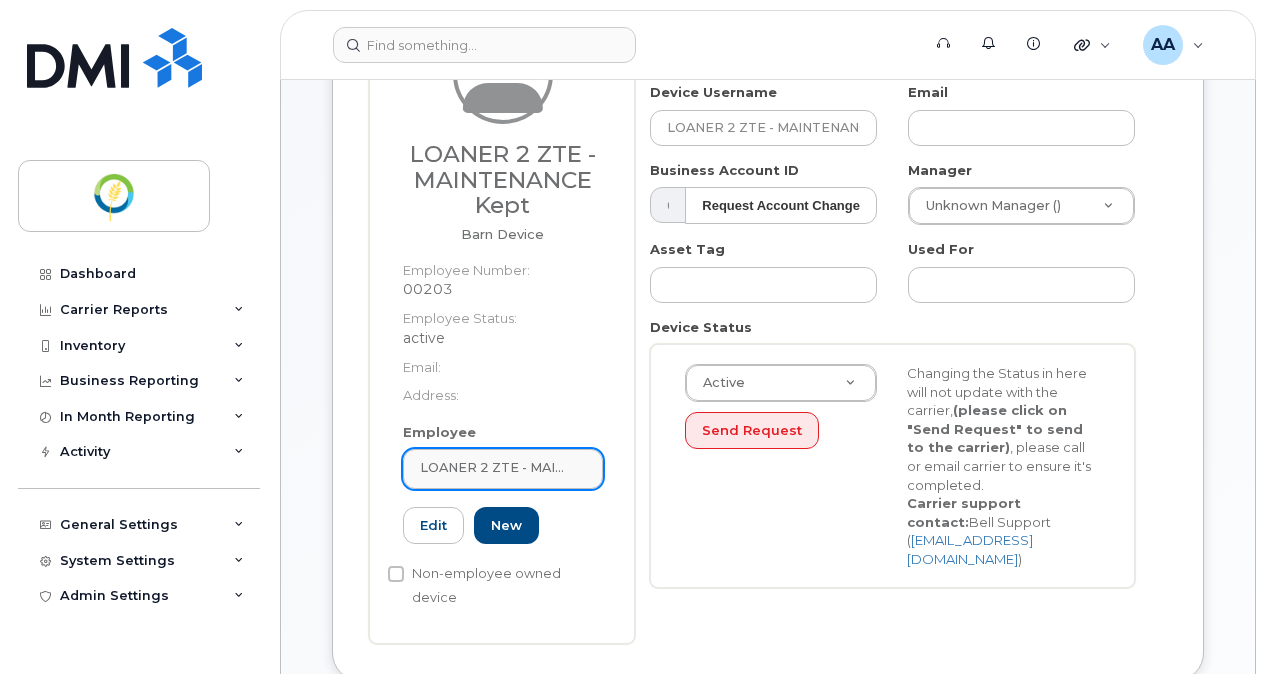 click on "LOANER 2 ZTE - MAINTENANCE Kept - Highlander" 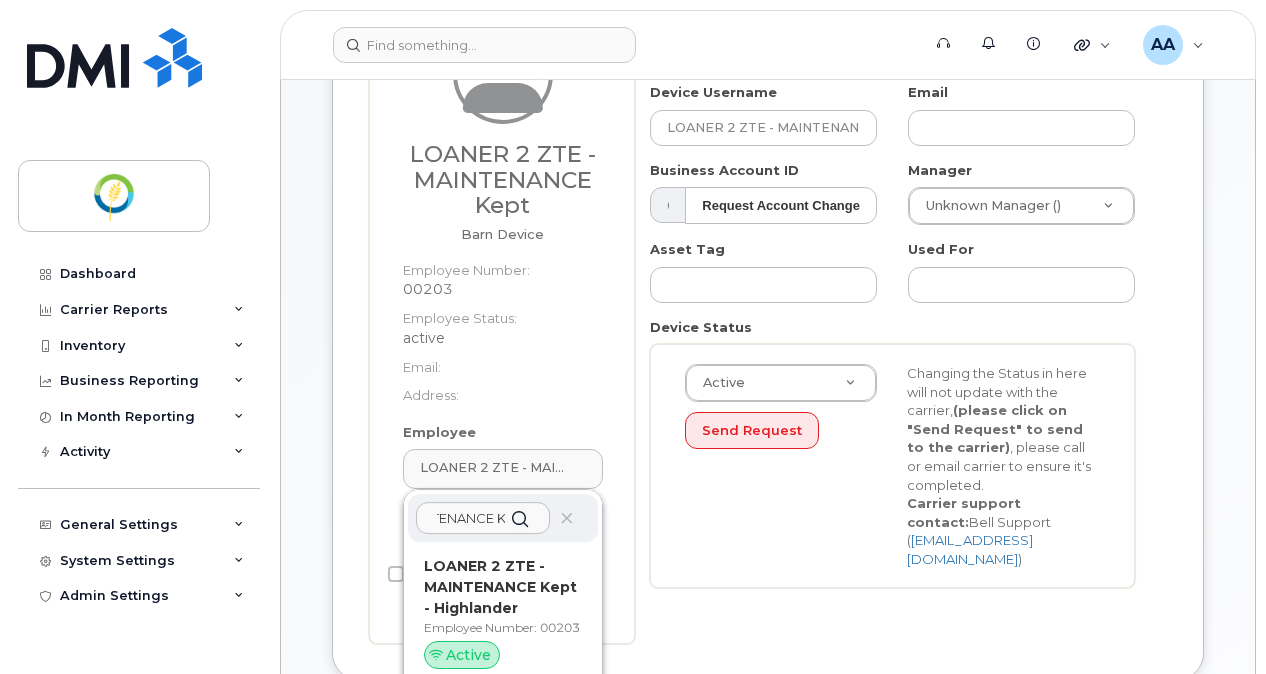 paste on "LOANER 2 ZTE - MAINTENANCE Kept" 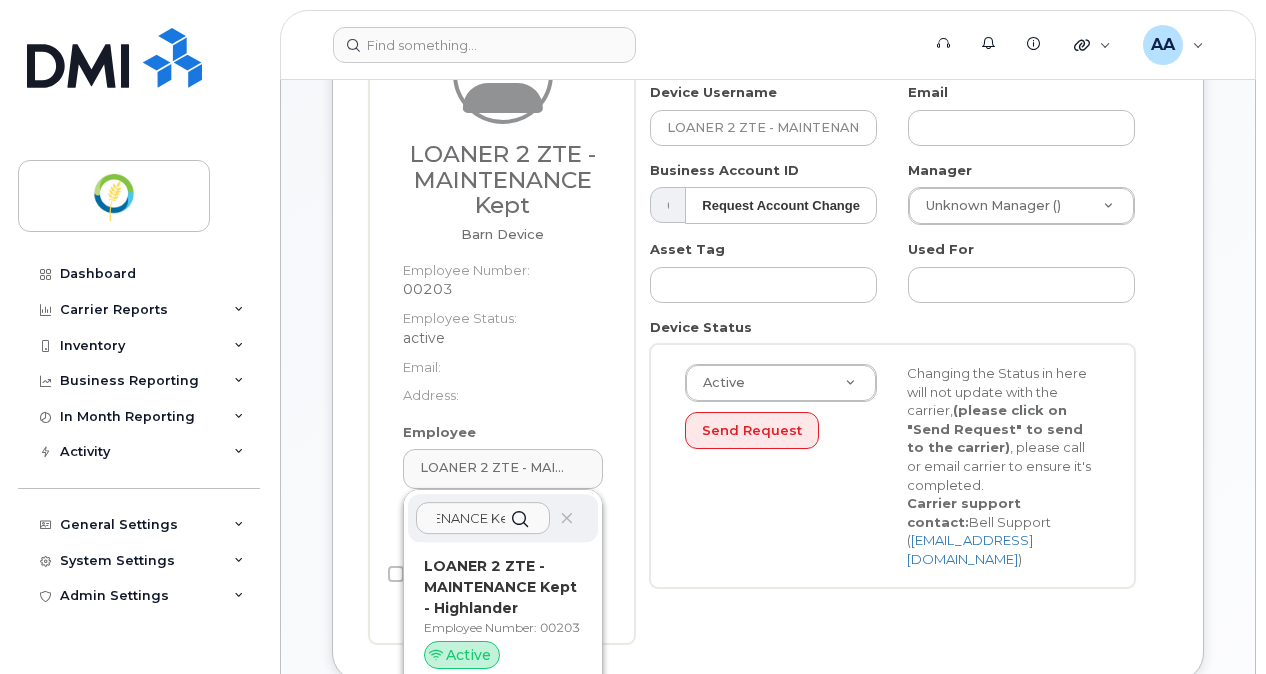 scroll, scrollTop: 0, scrollLeft: 392, axis: horizontal 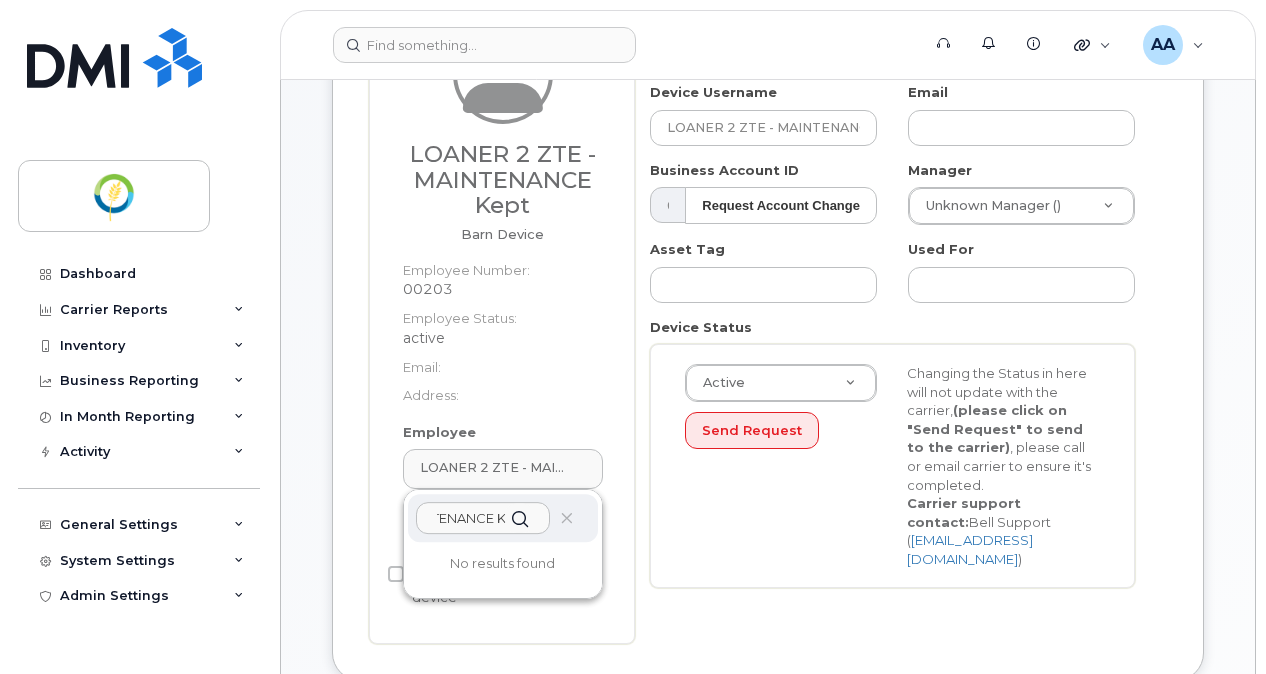 click on "LOANER 2 ZTE - MAINTENANCE Kept LOANER 2 ZTE - MAINTENANCE Kept" at bounding box center (483, 518) 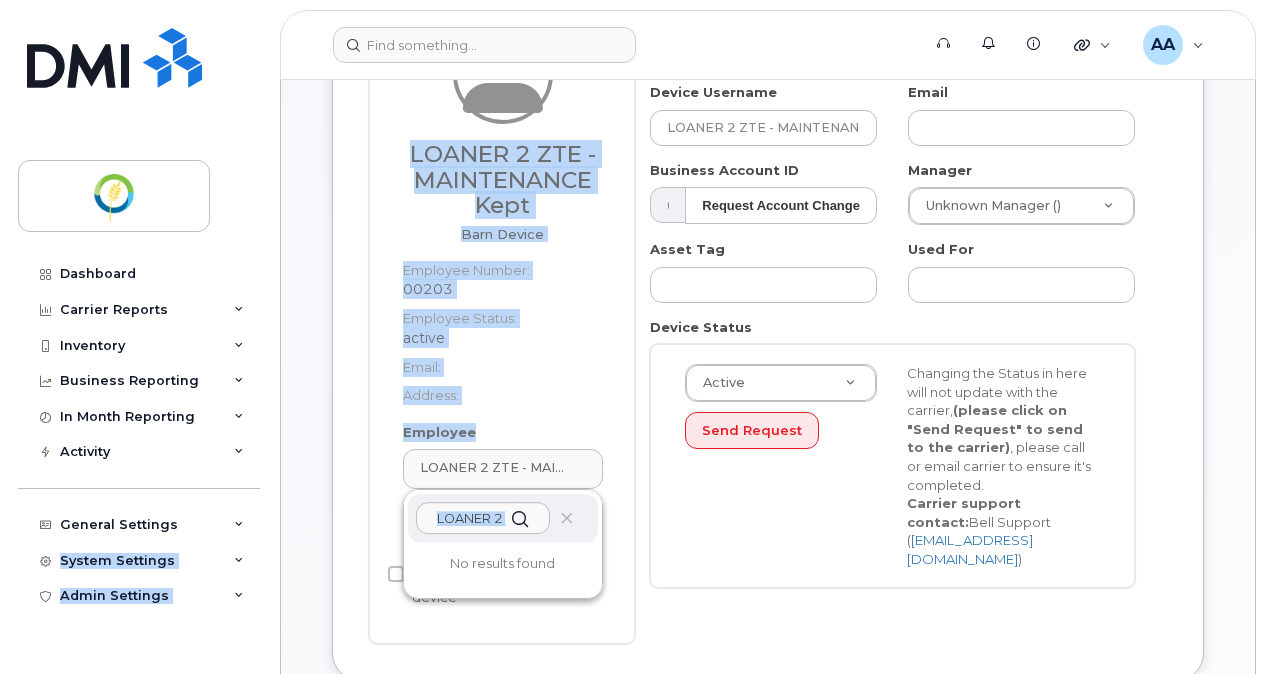 drag, startPoint x: 507, startPoint y: 517, endPoint x: 267, endPoint y: 515, distance: 240.00833 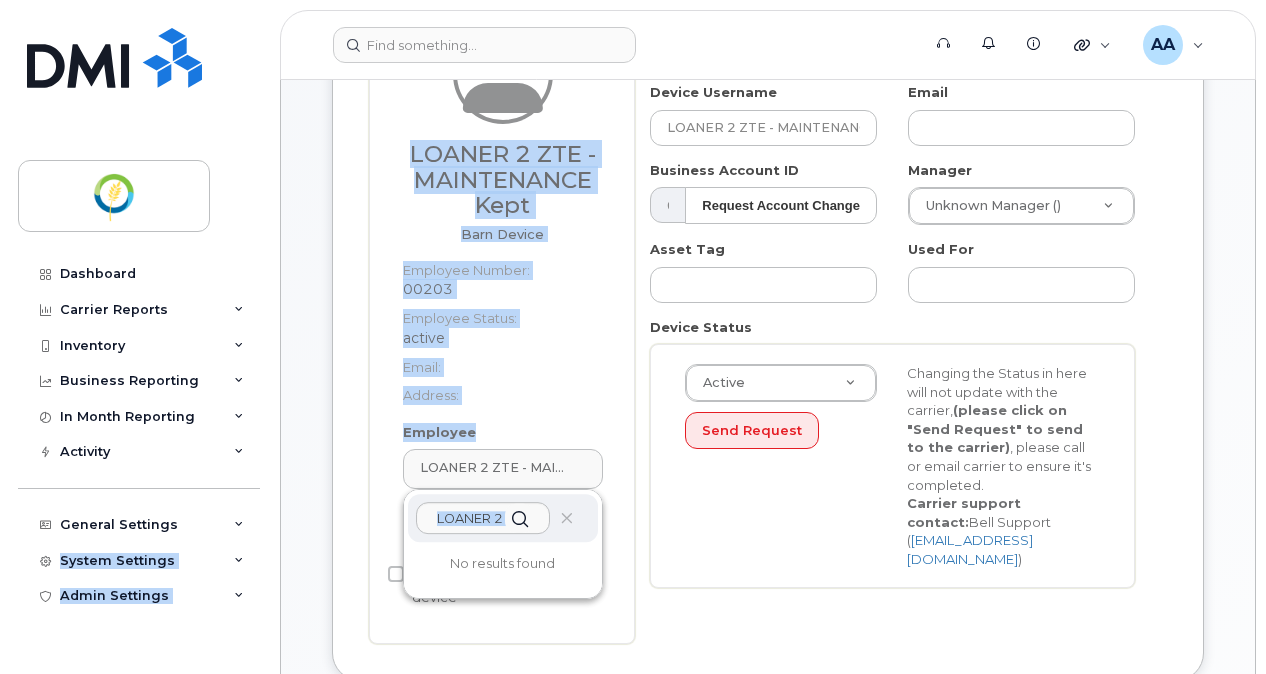 click on "Support   Alerts   Knowledge Base Quicklinks Suspend / Cancel Device Change SIM Card Enable Call Forwarding Reset VM Password Add Roaming Package Add Device Transfer Line In AA Angeles, Armilyn Wireless Admin English Français  Sign out Dashboard Carrier Reports Monthly Billing Data Daily Data Pooling Data Behavior Average Costing Executive Summary Accounting Roaming Reports Upgrade Eligibility Suspended Devices Suspension Candidates Custom Report Cost Variance Inventory Mobility Devices Data Conflicts Spare Hardware Import Business Reporting Service Ticket Reporting In Month Reporting Data Usage Data Pooling Data Blocks Activity Travel Requests Activity Log Device Status Updates Transfer Of Responsibility Requests Rate Plan Monitor Background Jobs General Settings My Account Financial Lead Mapping Managers & Employees Usage Alerts Tags Data Pool Thresholds System Settings Accounting Codes Contacts Plans and Features Reporting Carrier Contracts Custom Billing Users Individual Users Admin Settings" at bounding box center [768, 643] 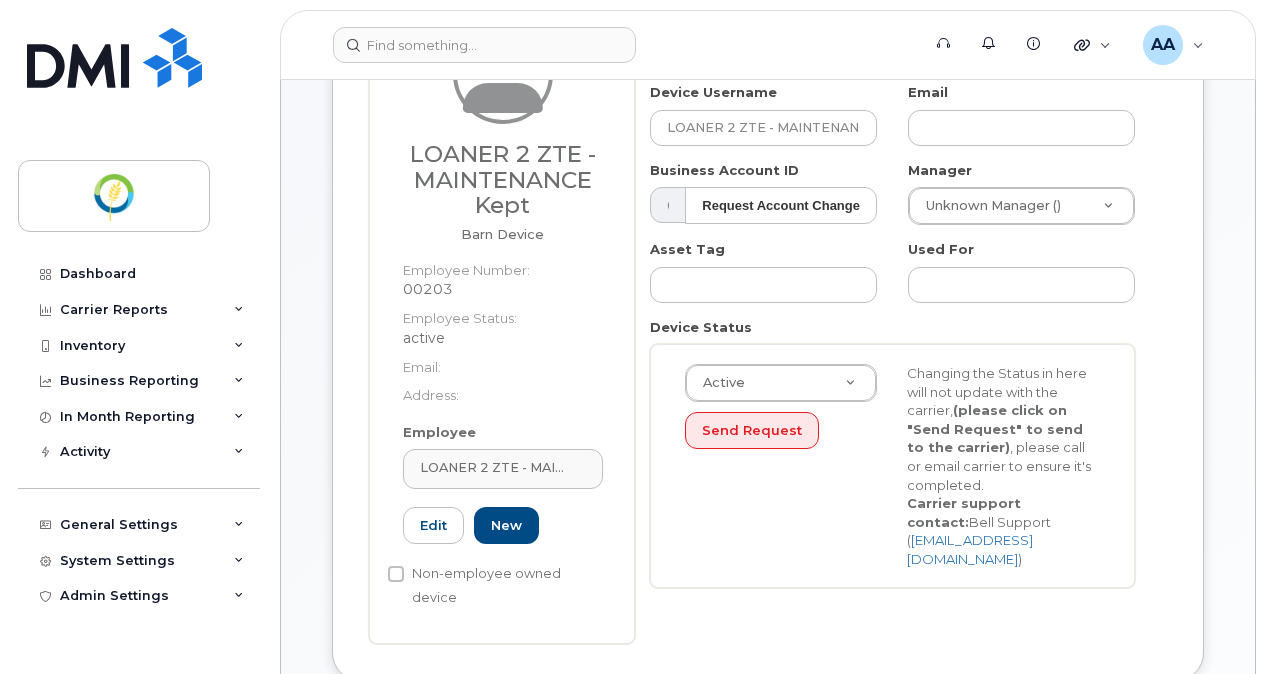 click on "LOANER 2 ZTE - MAINTENANCE Kept Barn Device Employee Number: 00203 Employee Status: active Email: Address: Employee LOANER 2 ZTE - MAINTENANCE Kept - Highlander LOANER 2 ZTE - MAINTENANCE Kept LOANER 2 ZTE - MAINTENANCE Kept No results found 00203 Edit New
Non-employee owned device" at bounding box center [502, 324] 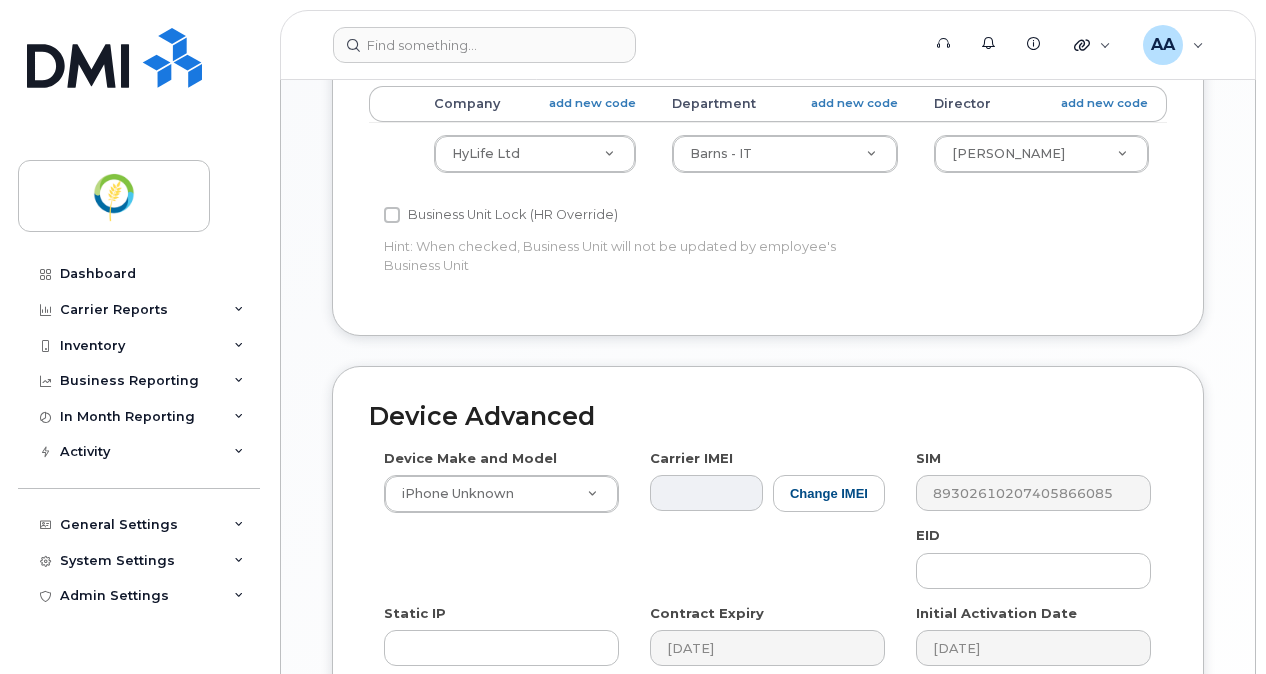 scroll, scrollTop: 1366, scrollLeft: 0, axis: vertical 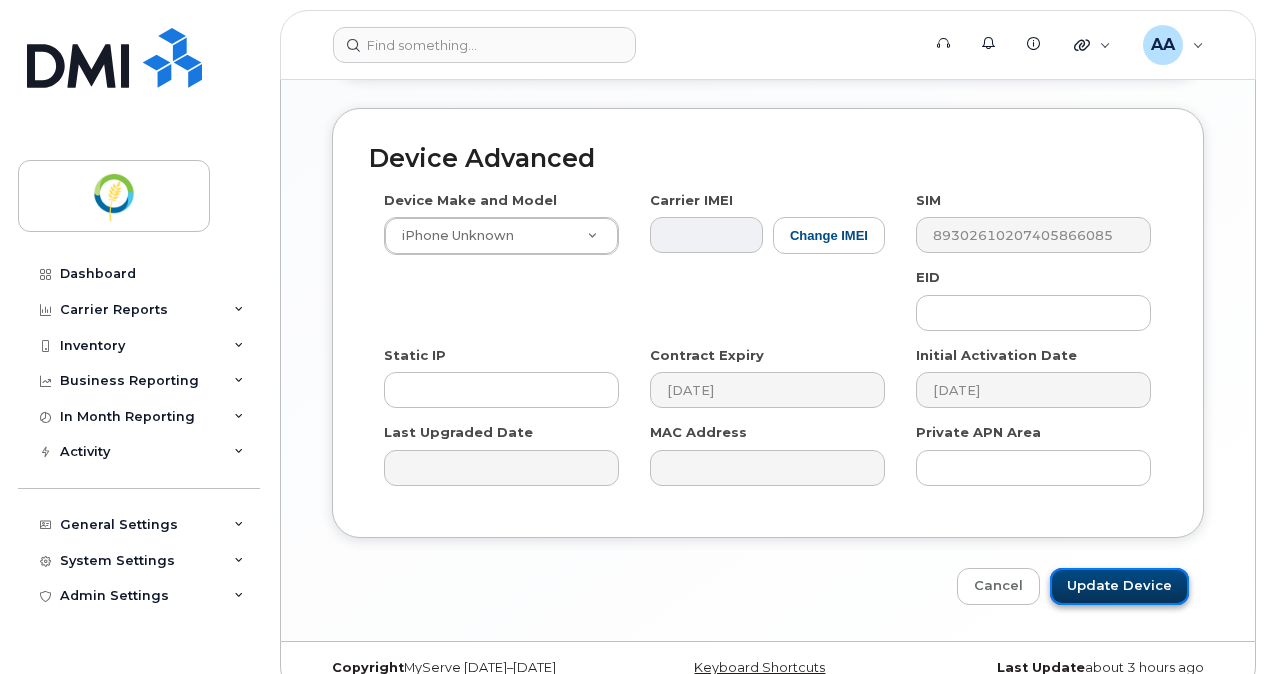 click on "Update Device" at bounding box center (1119, 586) 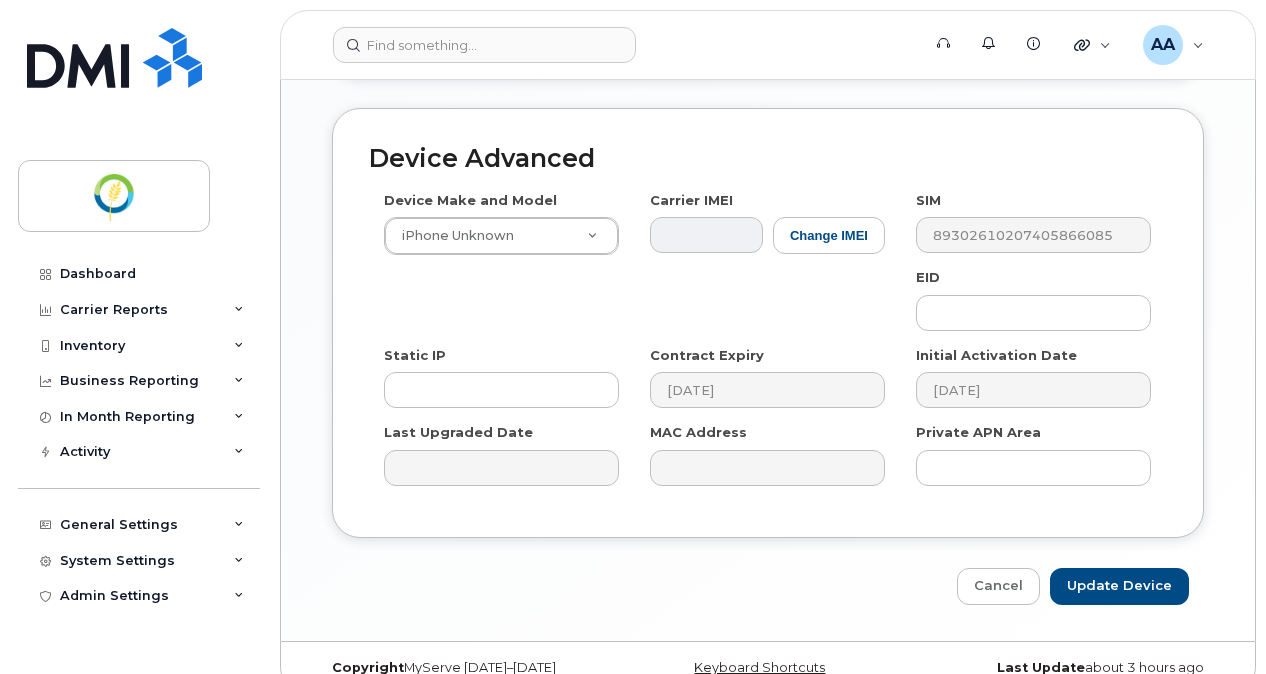 type on "Saving..." 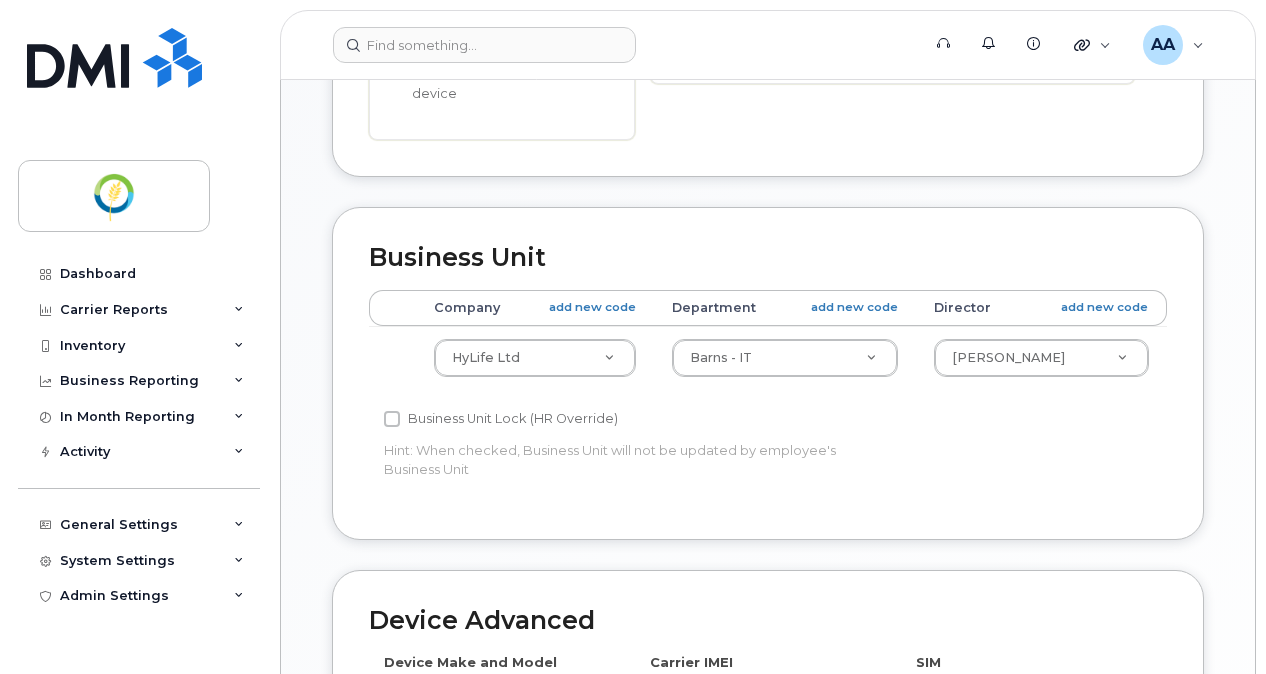 scroll, scrollTop: 866, scrollLeft: 0, axis: vertical 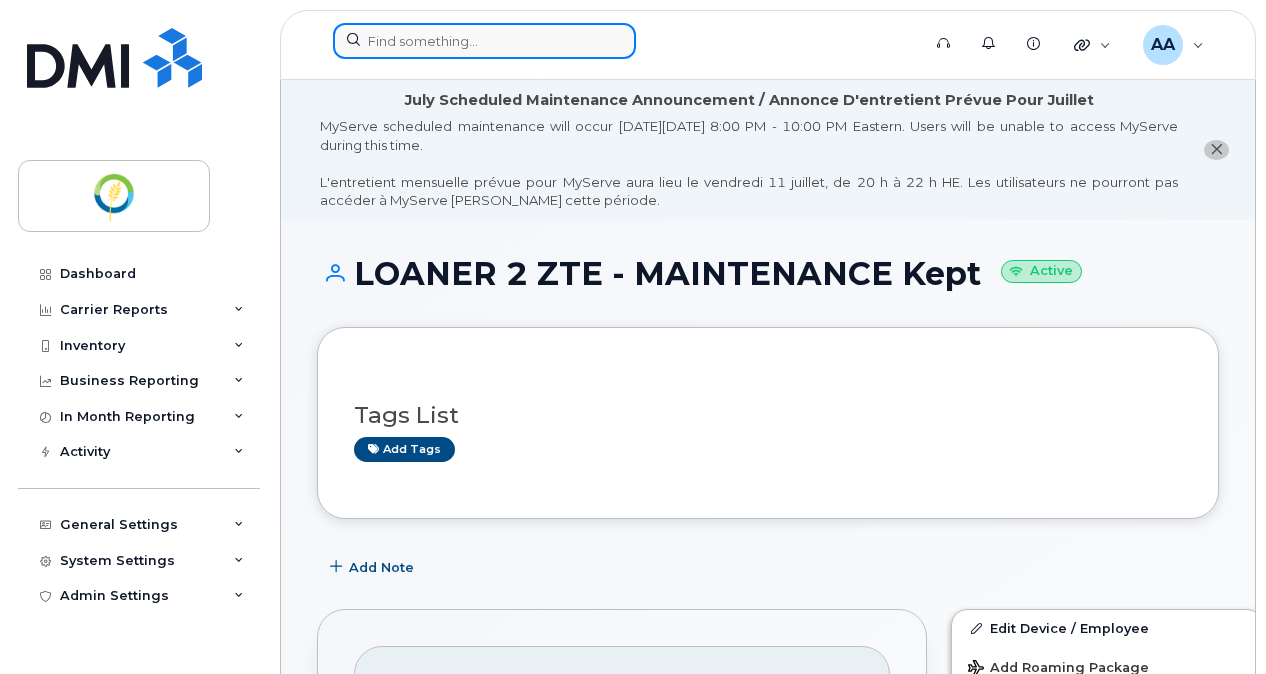 click at bounding box center [484, 41] 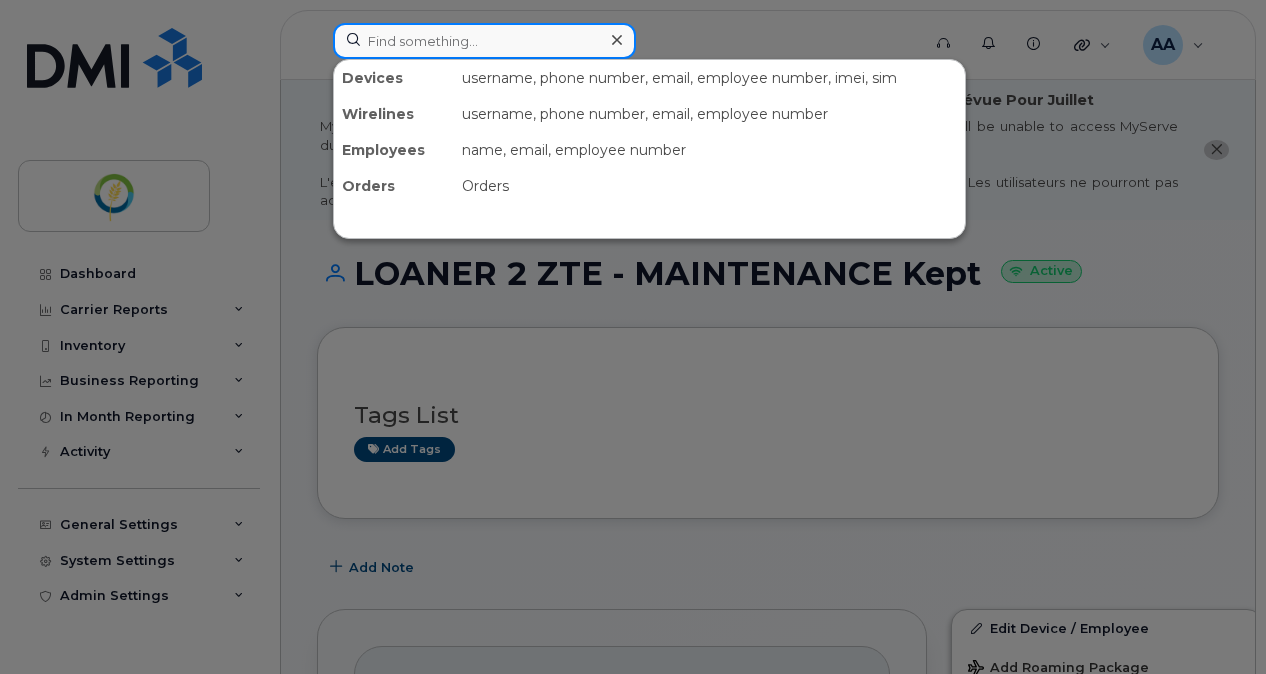 type on "Loaner 2" 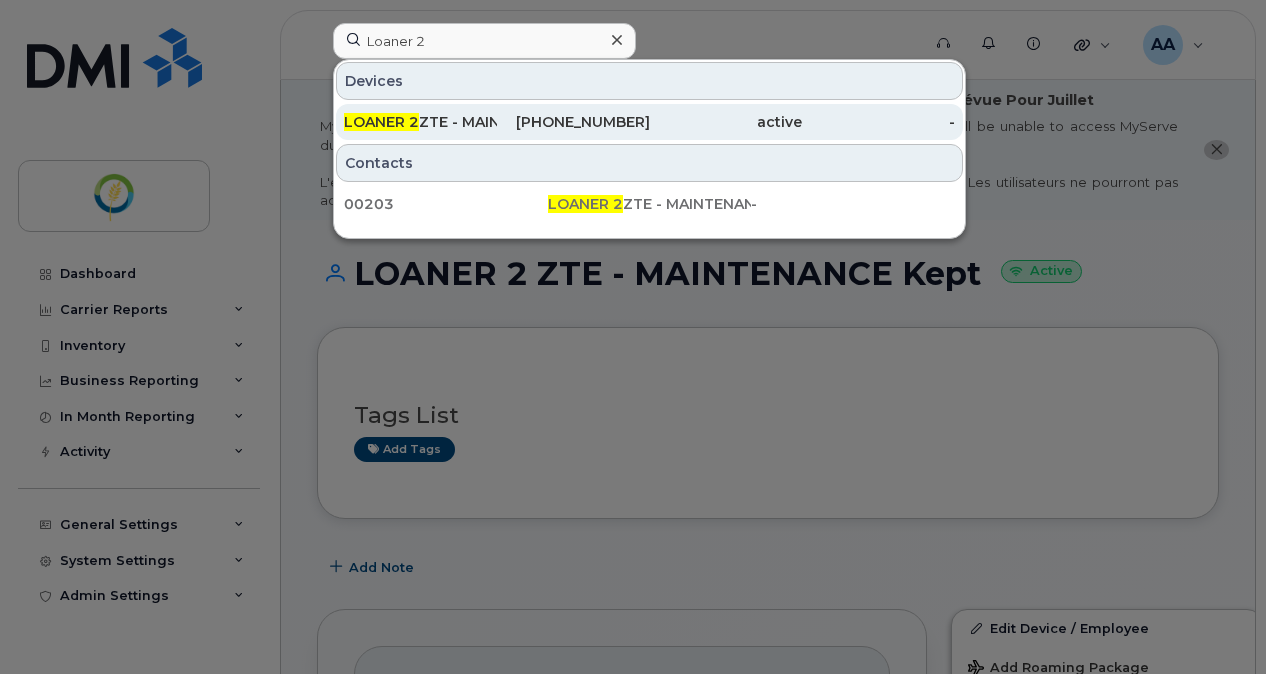 drag, startPoint x: 537, startPoint y: 125, endPoint x: 745, endPoint y: 127, distance: 208.00961 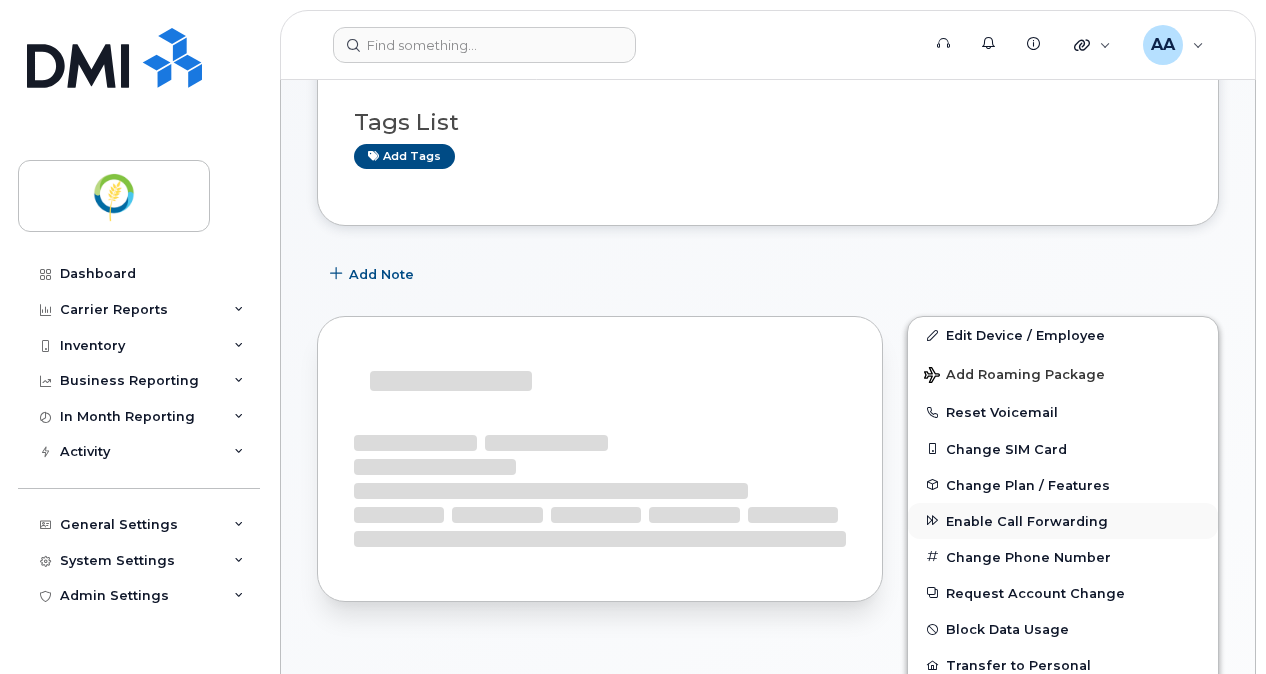 scroll, scrollTop: 0, scrollLeft: 0, axis: both 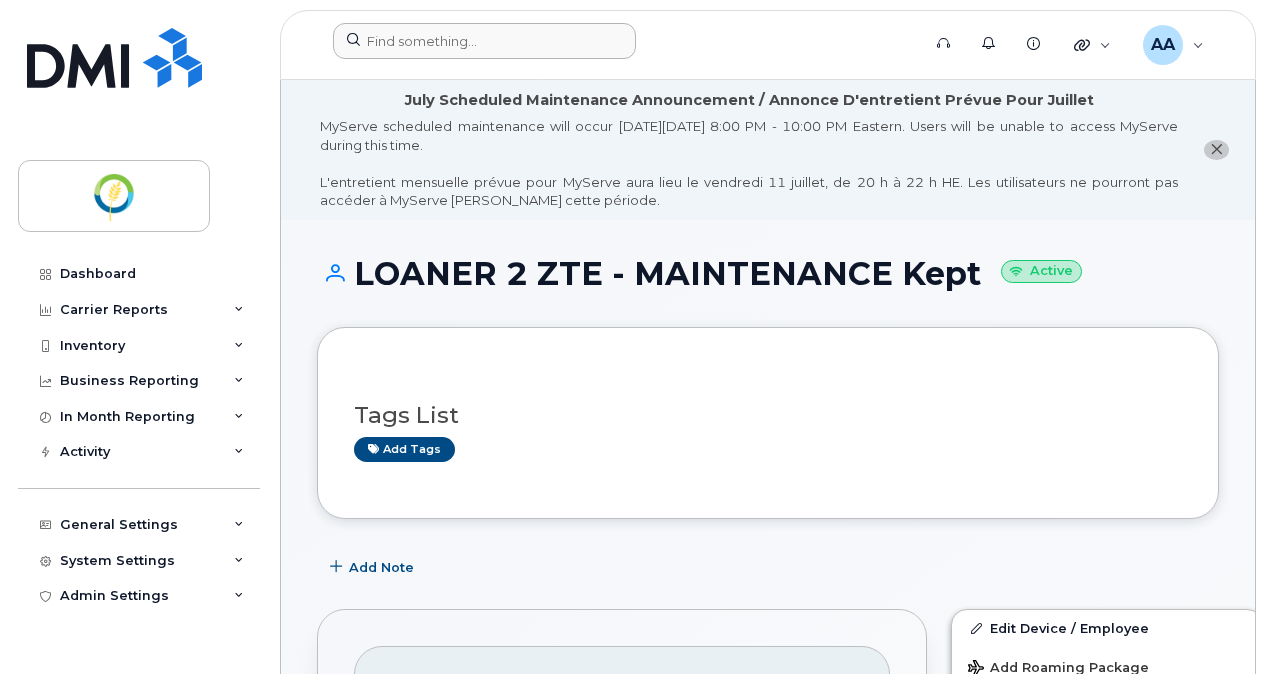 drag, startPoint x: 404, startPoint y: 18, endPoint x: 406, endPoint y: 49, distance: 31.06445 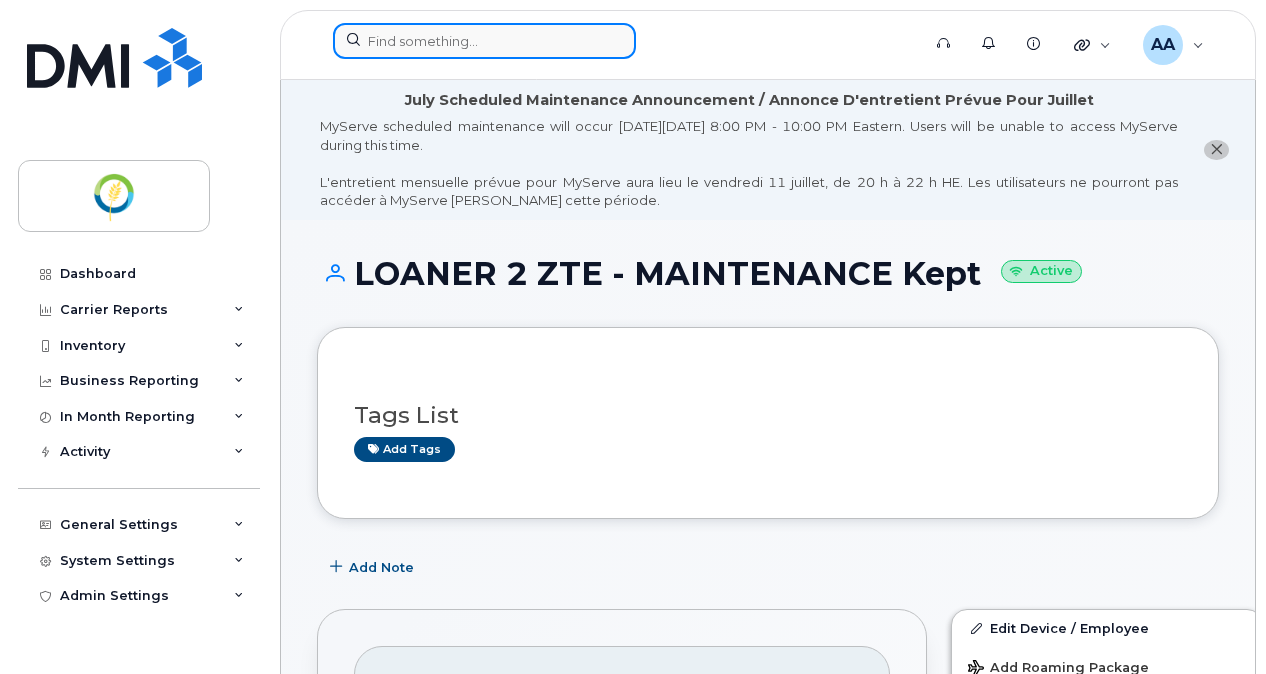 click at bounding box center (484, 41) 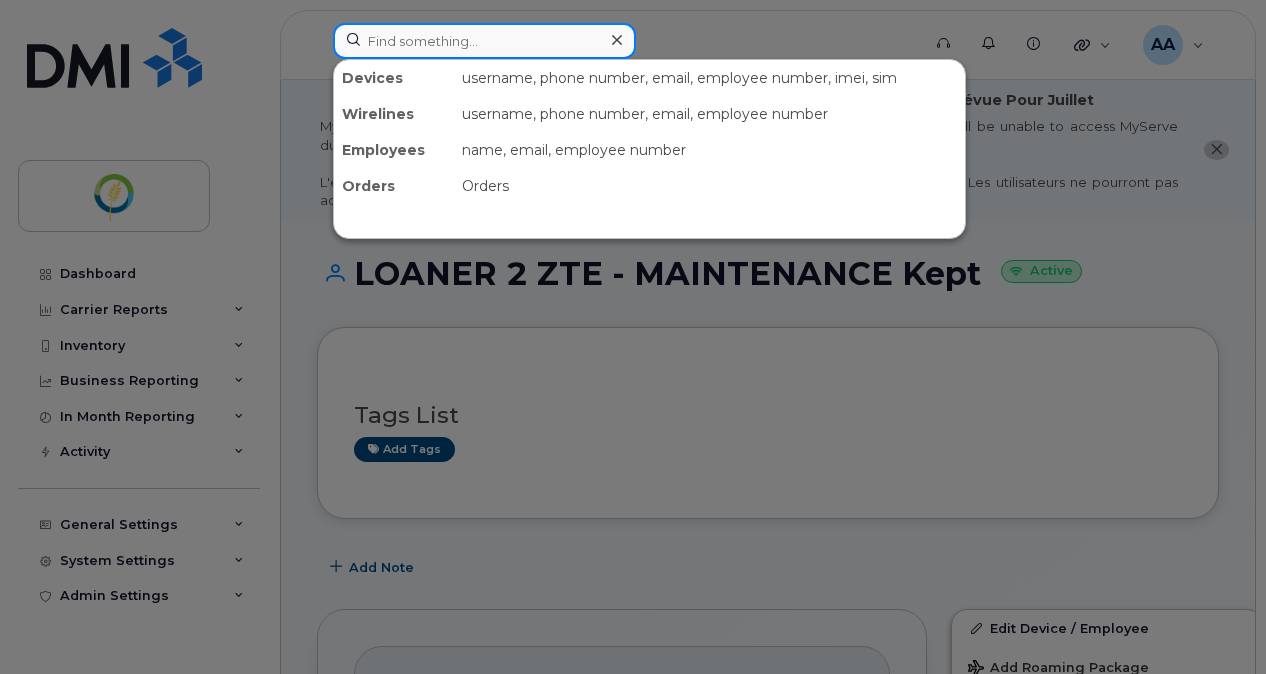paste on "431-205-2981" 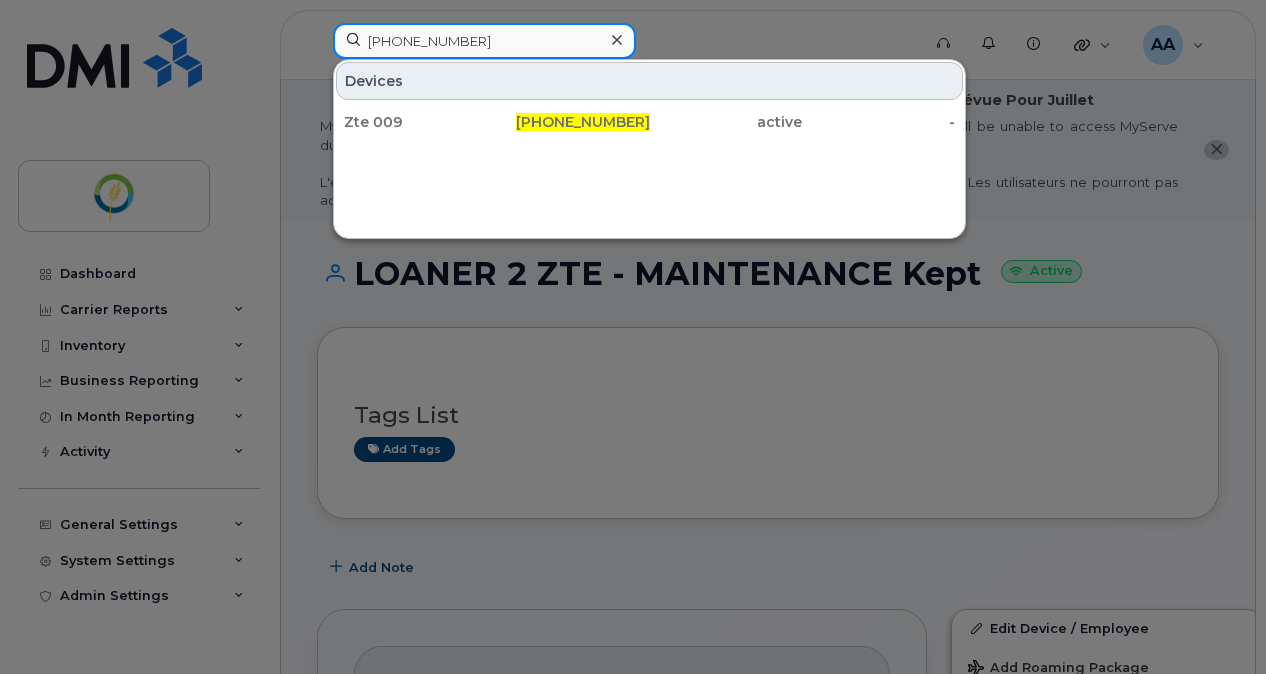 type on "431-205-2981" 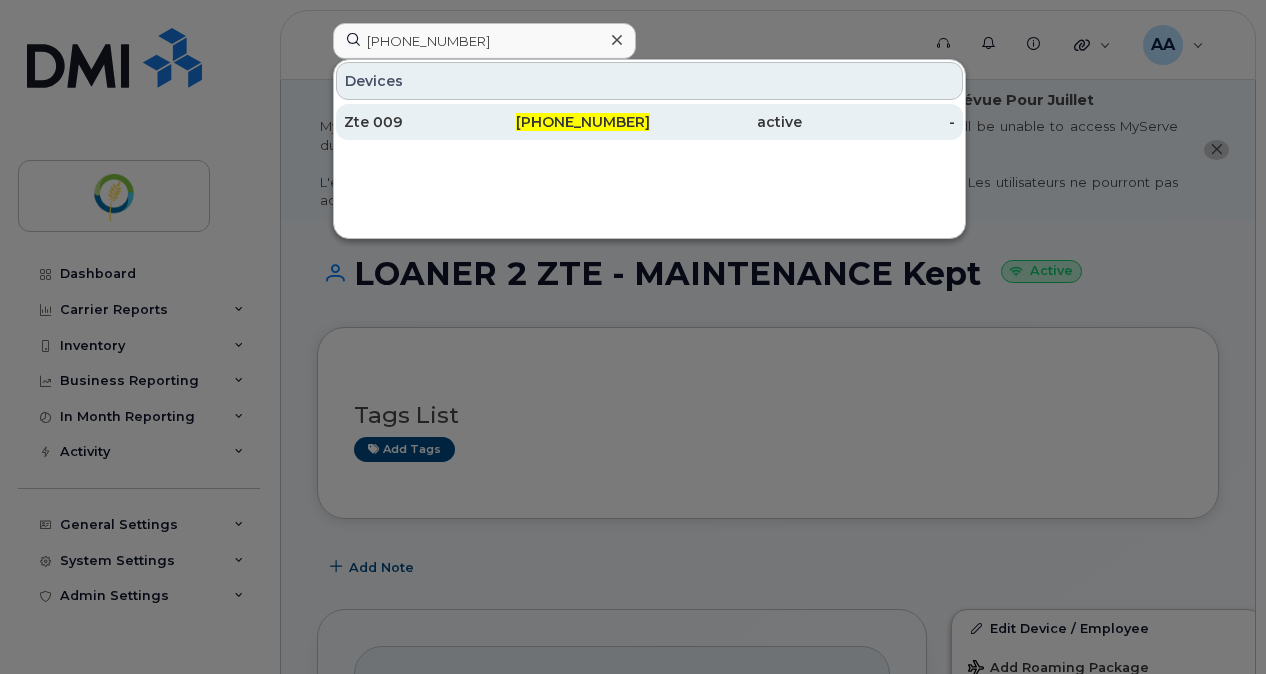 click on "Zte 009" at bounding box center (420, 122) 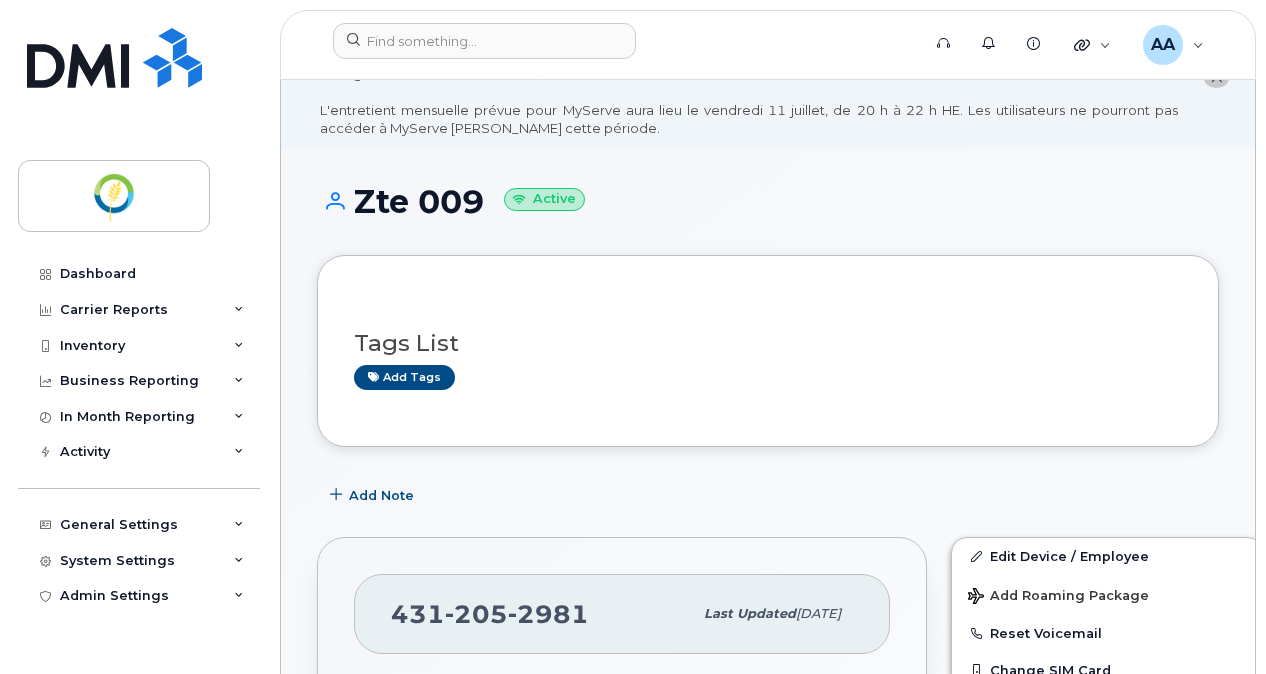scroll, scrollTop: 0, scrollLeft: 0, axis: both 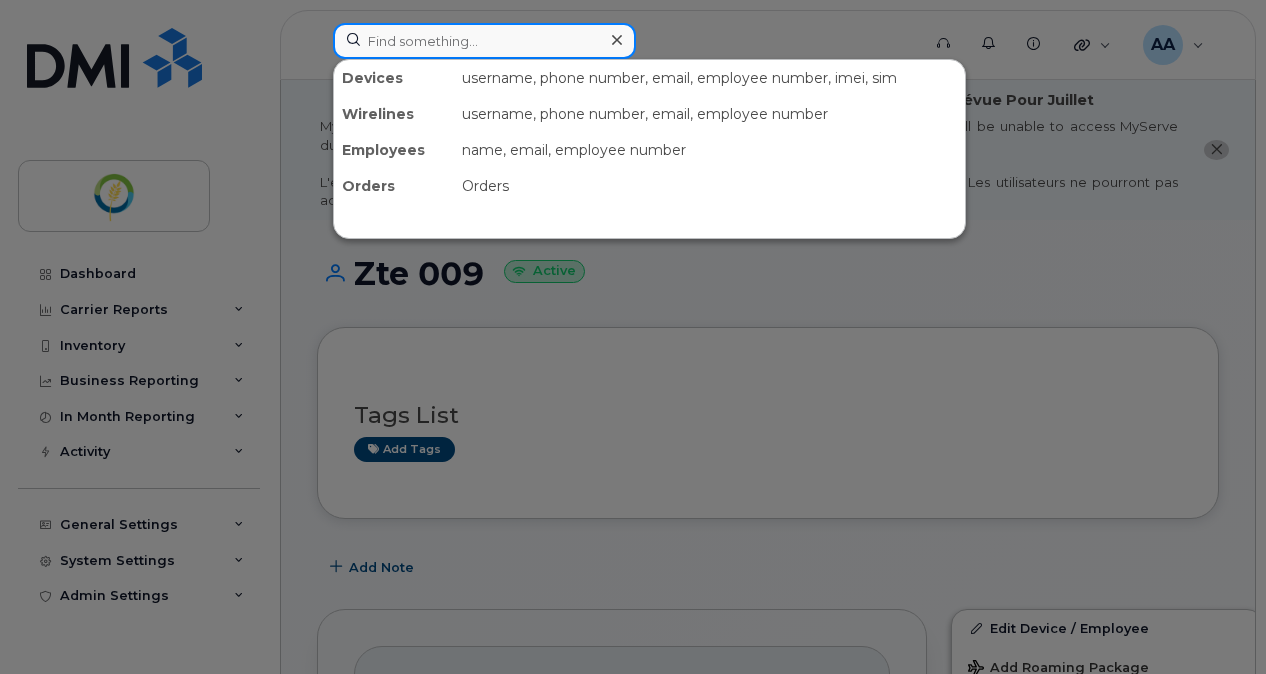 click at bounding box center (484, 41) 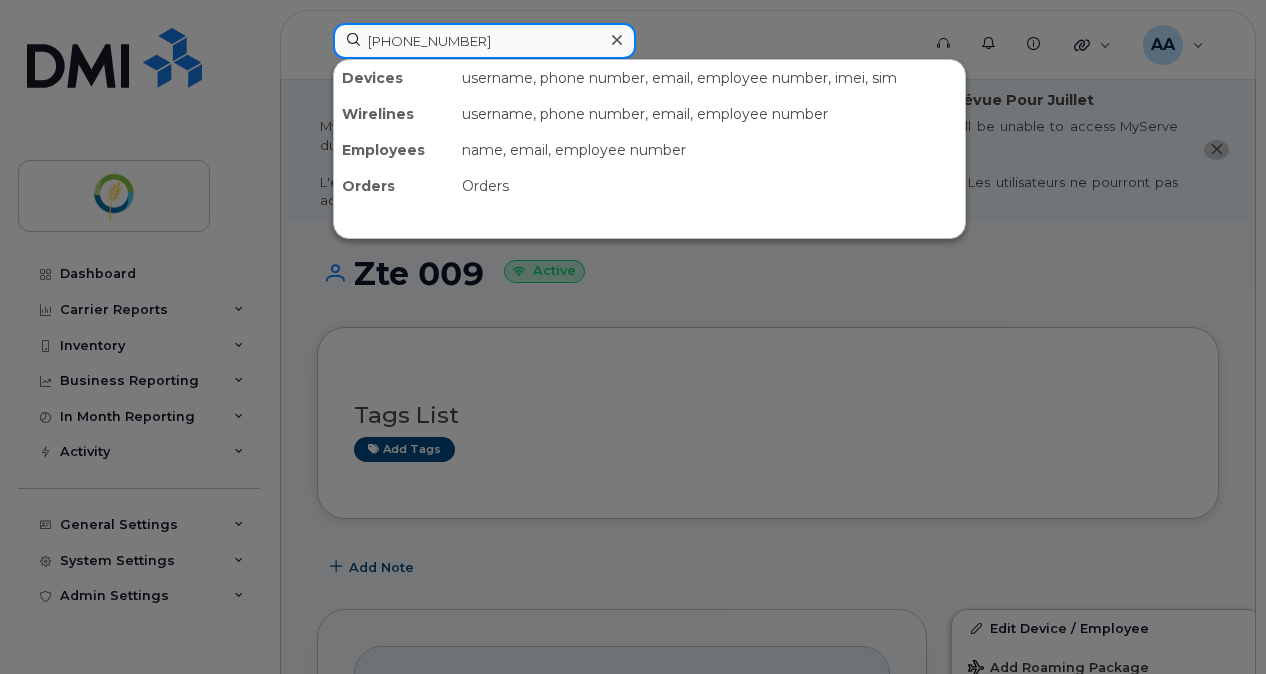 type on "[PHONE_NUMBER]" 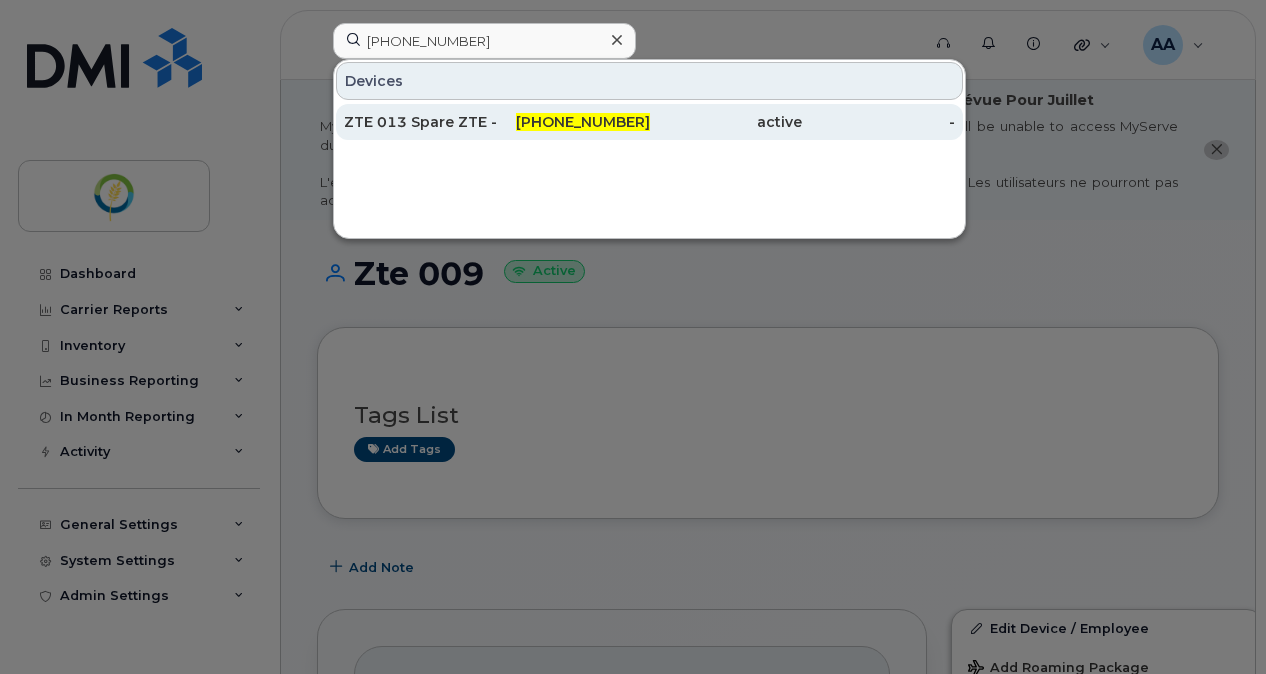 drag, startPoint x: 452, startPoint y: 114, endPoint x: 615, endPoint y: 136, distance: 164.47797 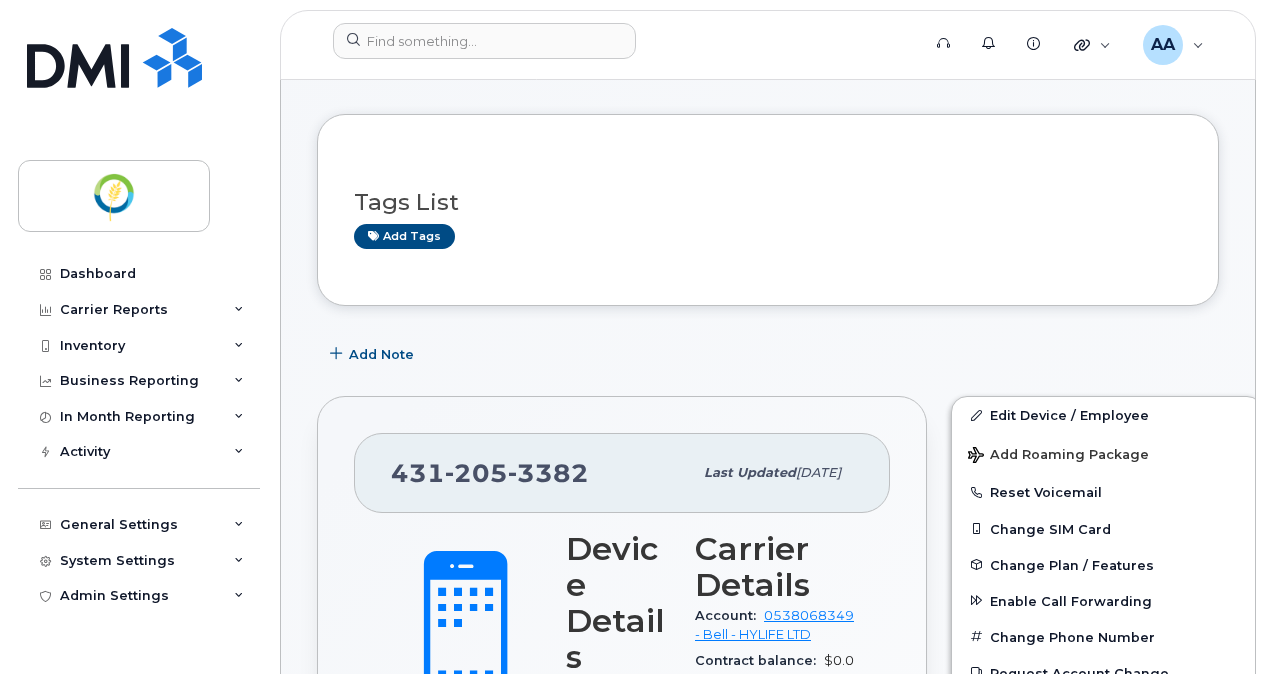scroll, scrollTop: 300, scrollLeft: 0, axis: vertical 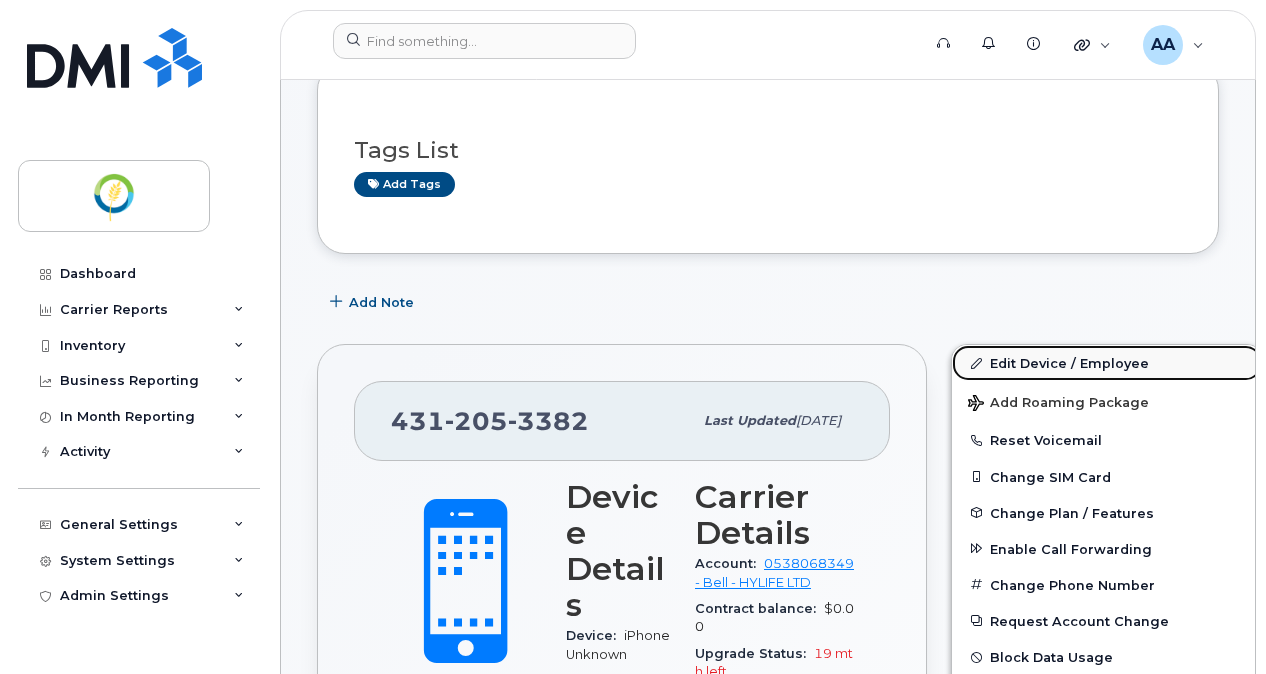 click on "Edit Device / Employee" at bounding box center [1107, 363] 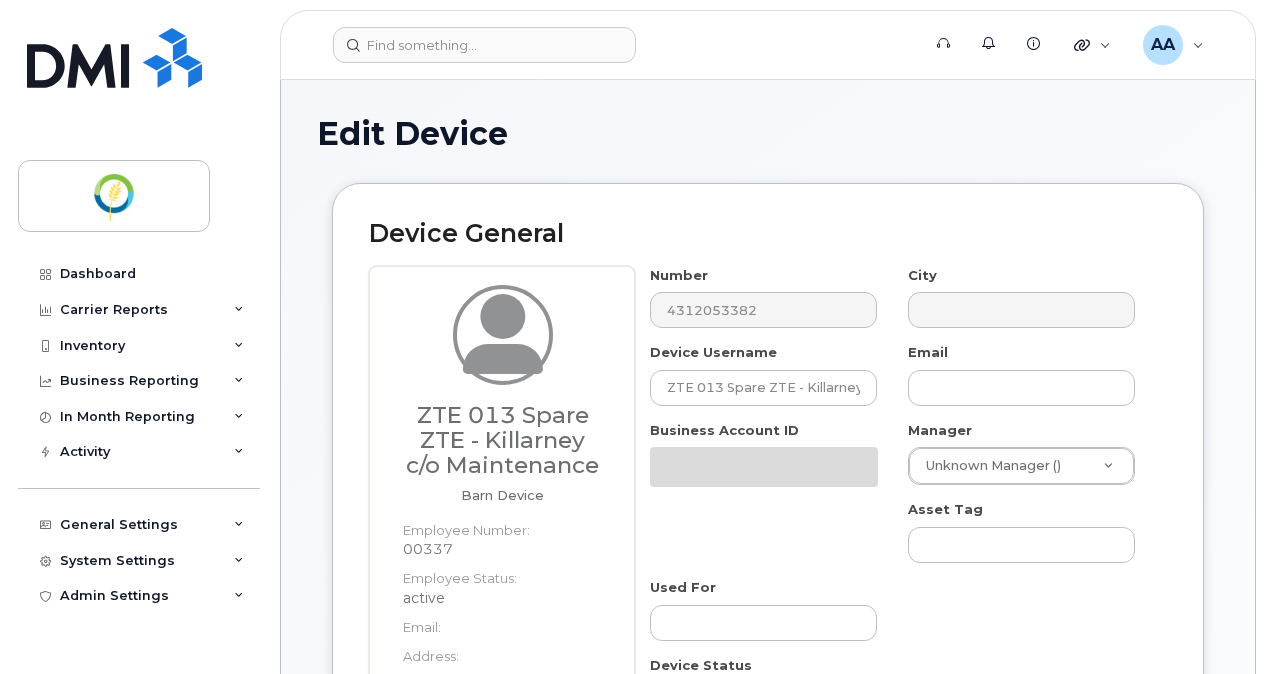 select on "29336448" 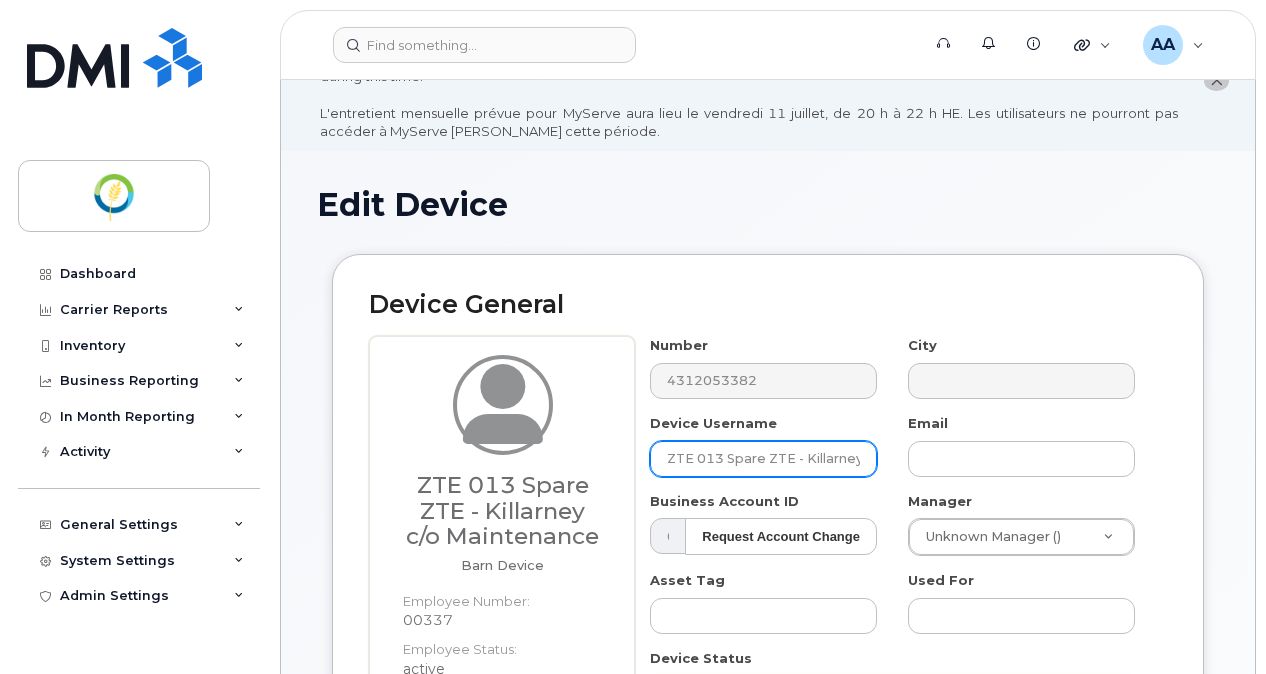 scroll, scrollTop: 100, scrollLeft: 0, axis: vertical 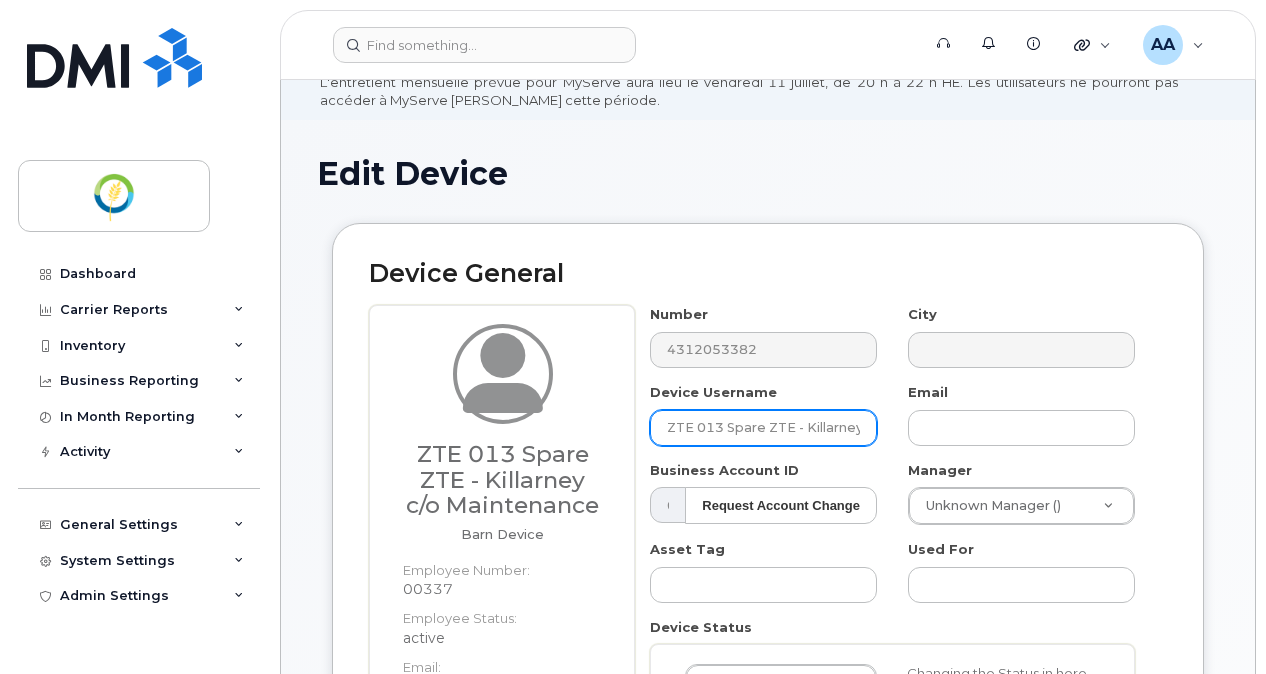 click on "ZTE 013 Spare ZTE - Killarney c/o Maintenance" at bounding box center (763, 428) 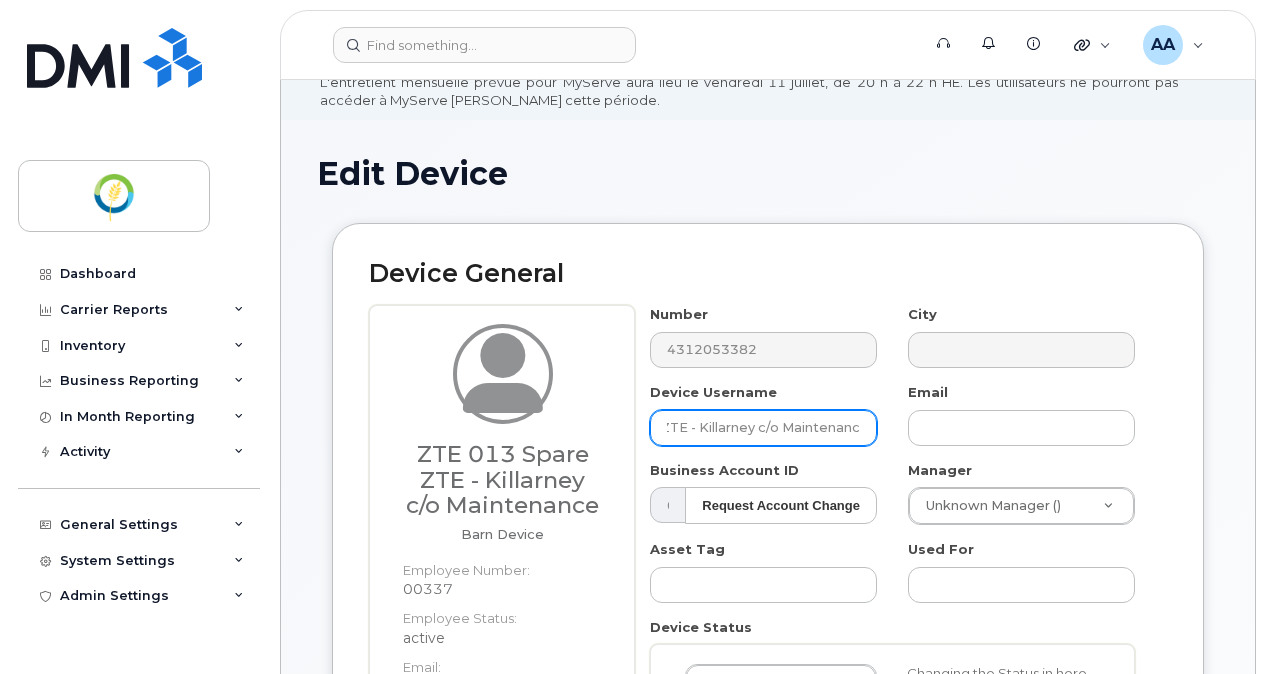 drag, startPoint x: 863, startPoint y: 427, endPoint x: 886, endPoint y: 428, distance: 23.021729 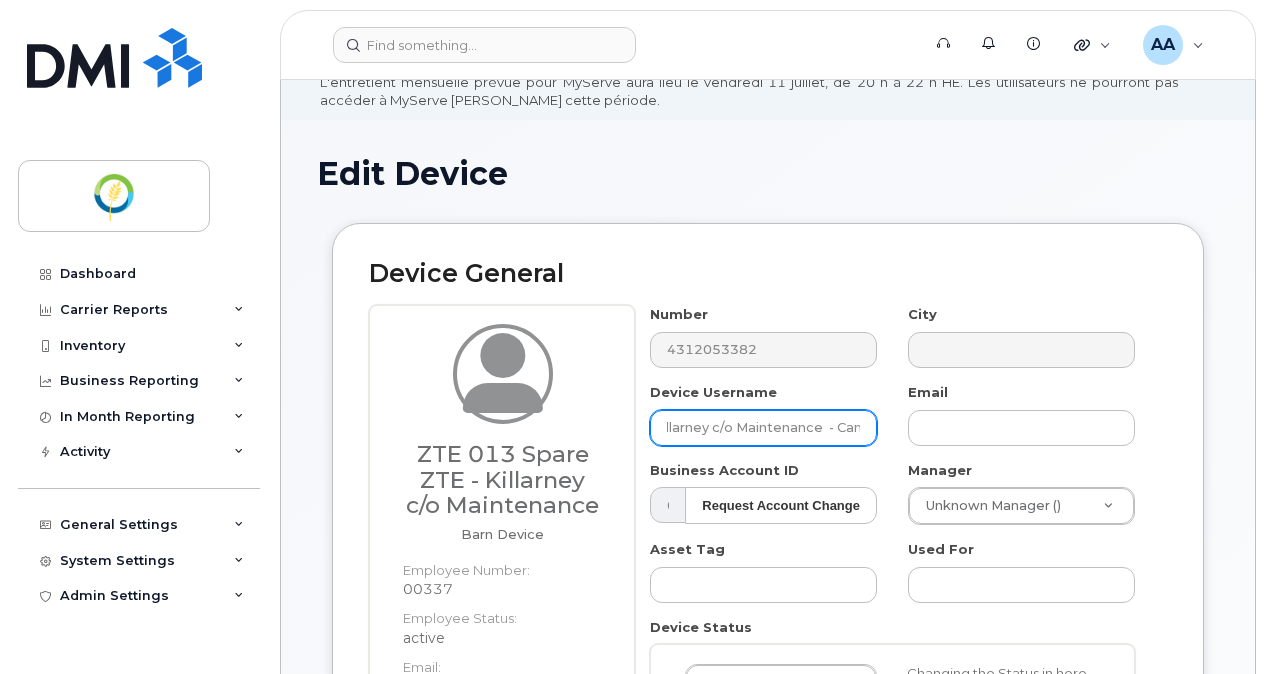 scroll, scrollTop: 0, scrollLeft: 166, axis: horizontal 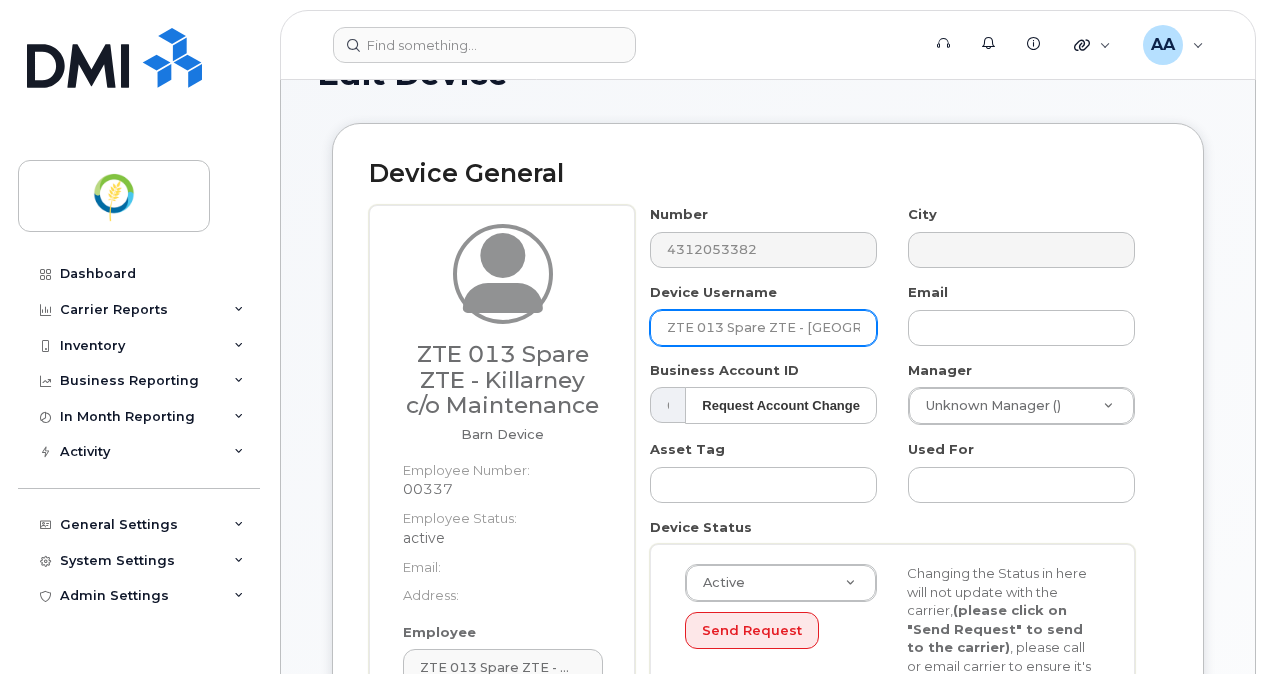 drag, startPoint x: 864, startPoint y: 330, endPoint x: 462, endPoint y: 323, distance: 402.06094 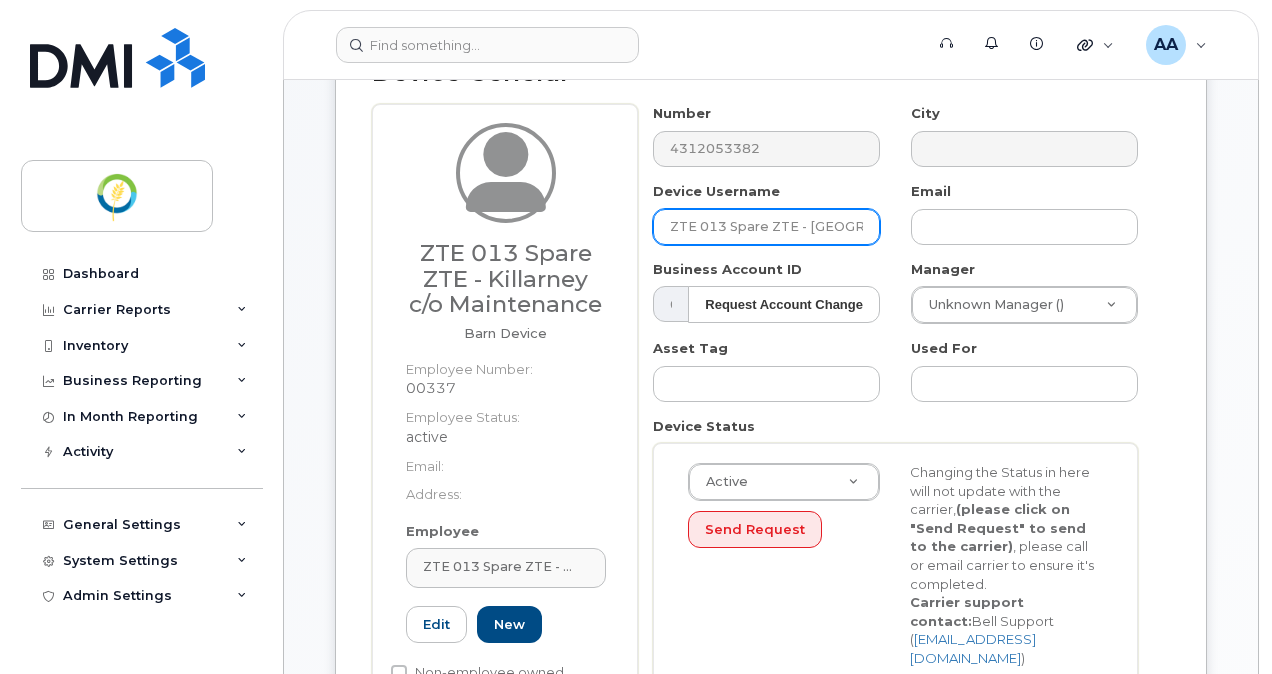 scroll, scrollTop: 400, scrollLeft: 0, axis: vertical 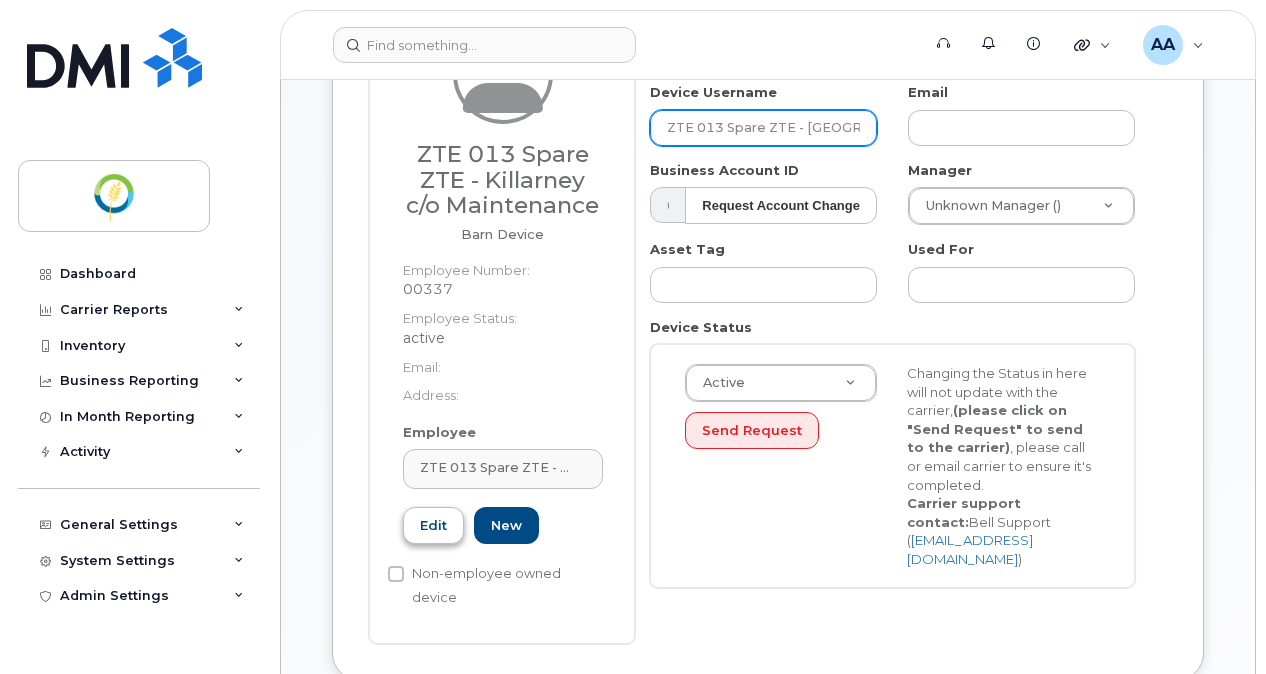 type on "ZTE 013 Spare ZTE - Killarney c/o Maintenance  - Camry" 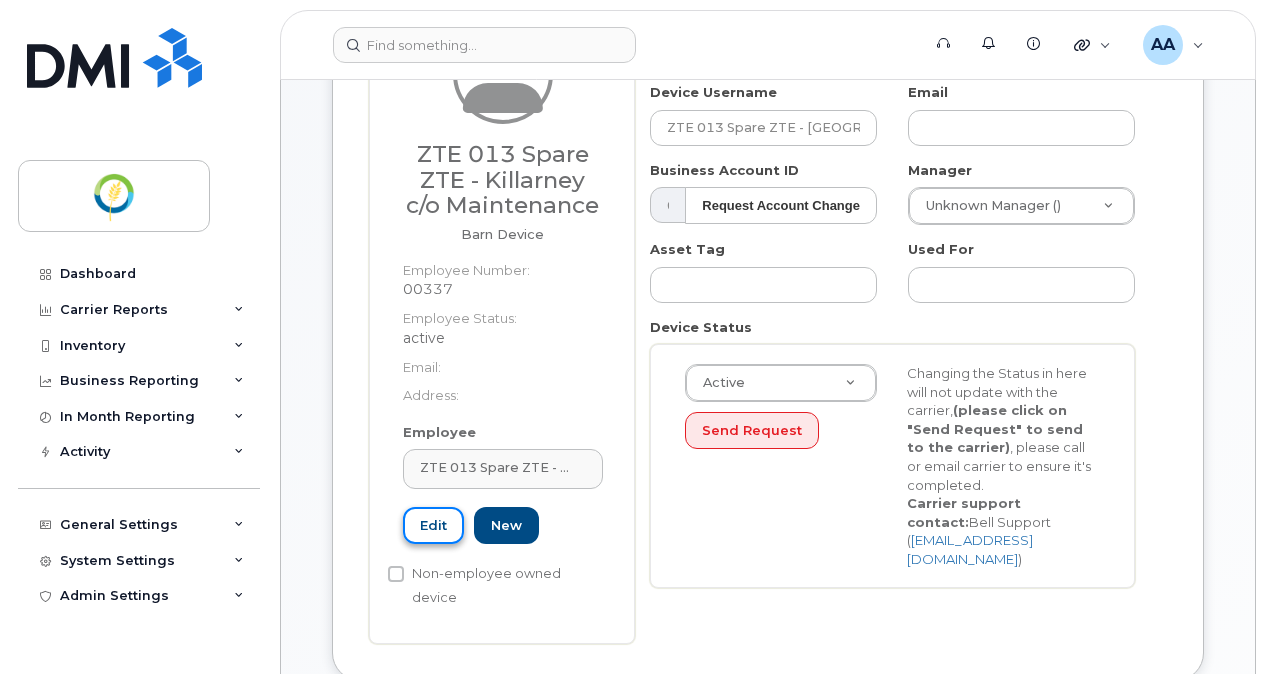 click on "Edit" at bounding box center (433, 525) 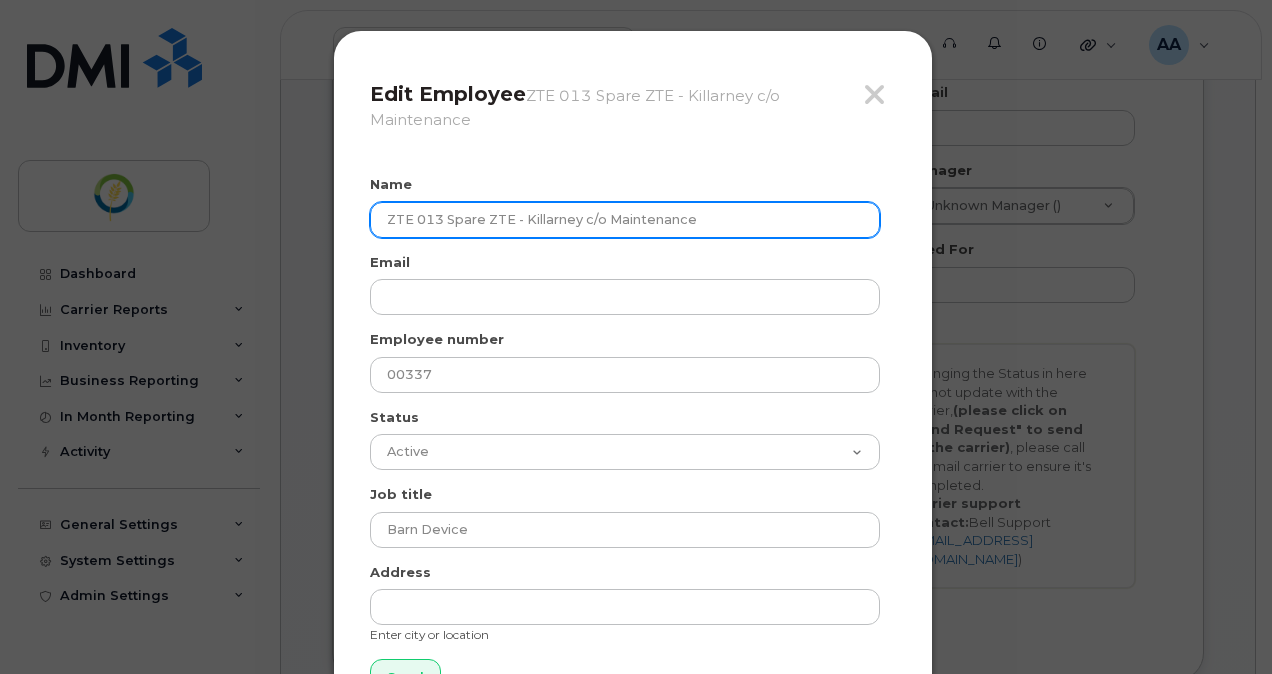 drag, startPoint x: 723, startPoint y: 219, endPoint x: 286, endPoint y: 195, distance: 437.65854 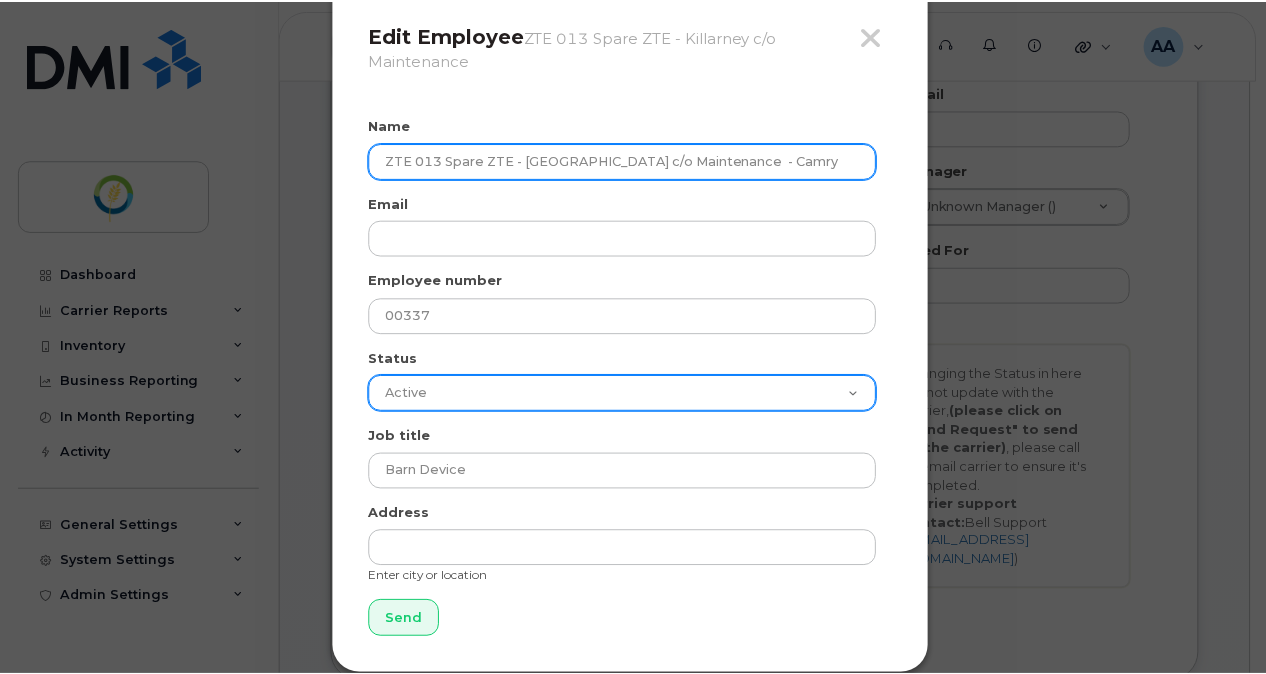 scroll, scrollTop: 87, scrollLeft: 0, axis: vertical 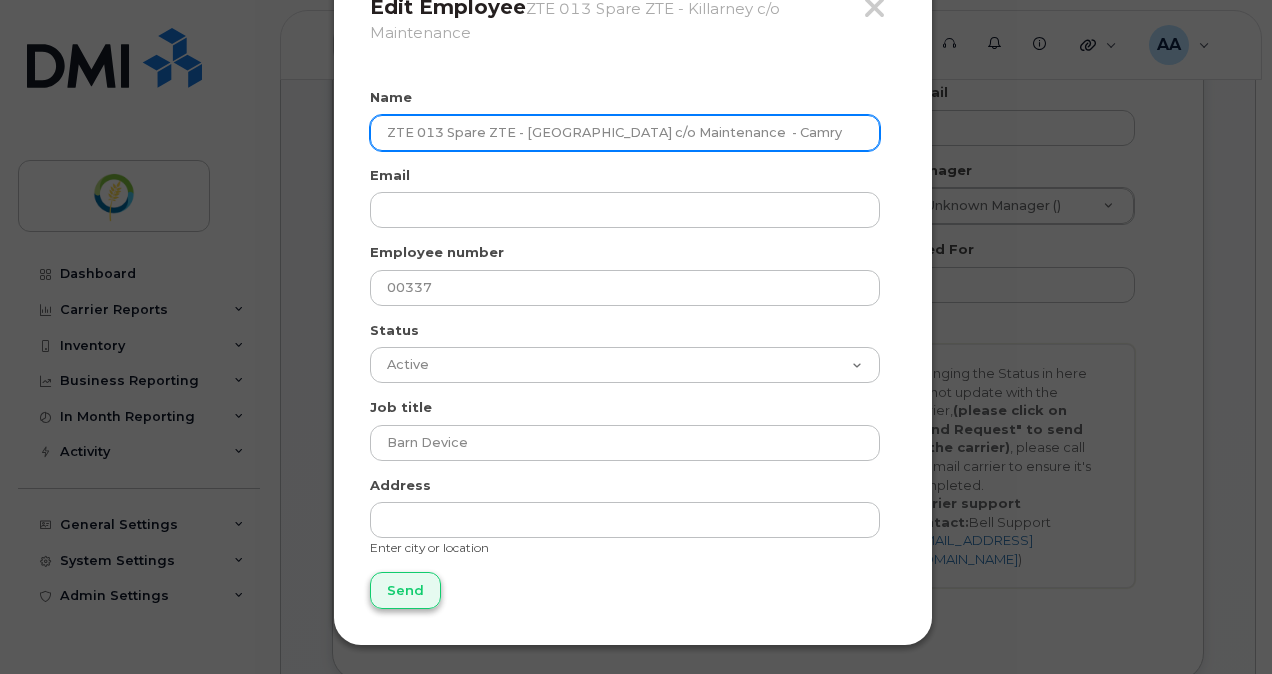 type on "ZTE 013 Spare ZTE - Killarney c/o Maintenance  - Camry" 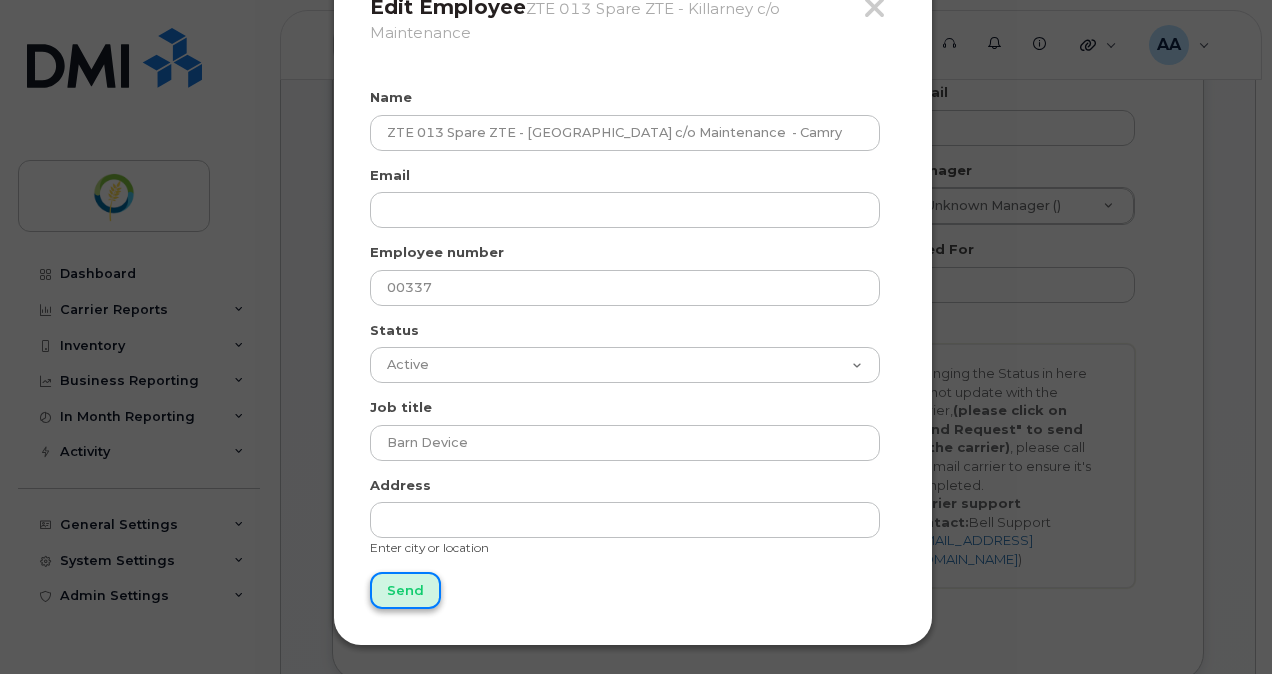 click on "Send" at bounding box center (405, 590) 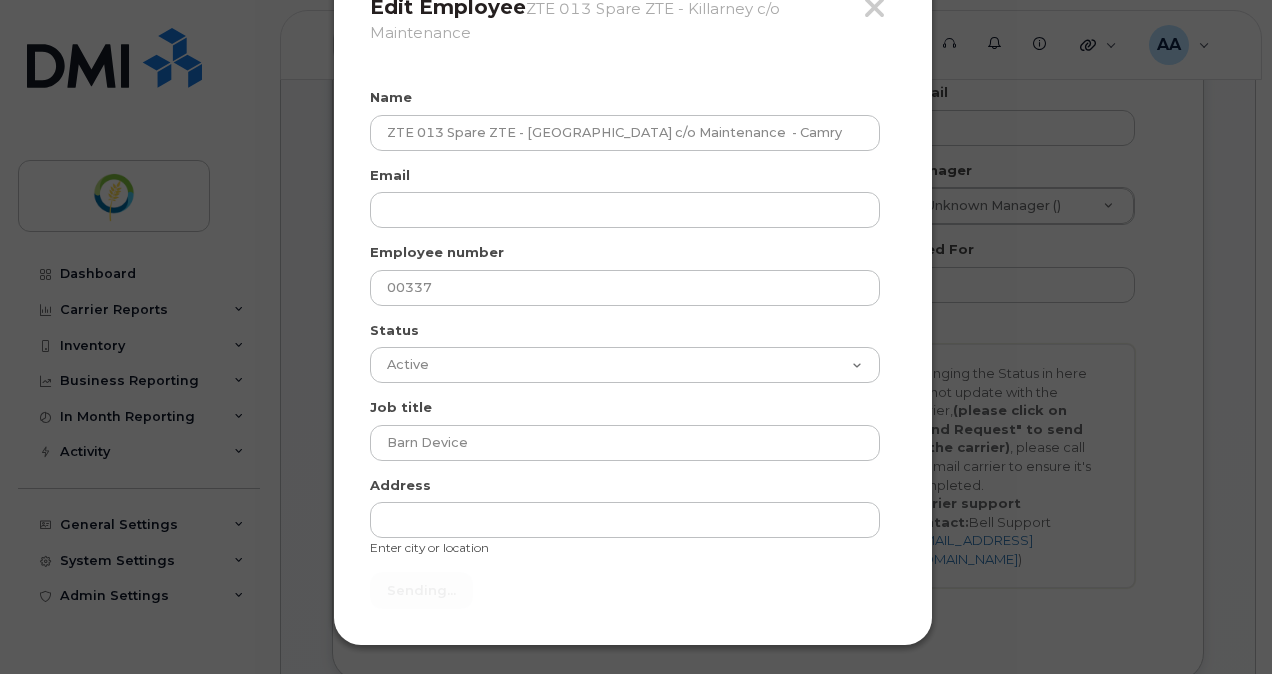 type on "Send" 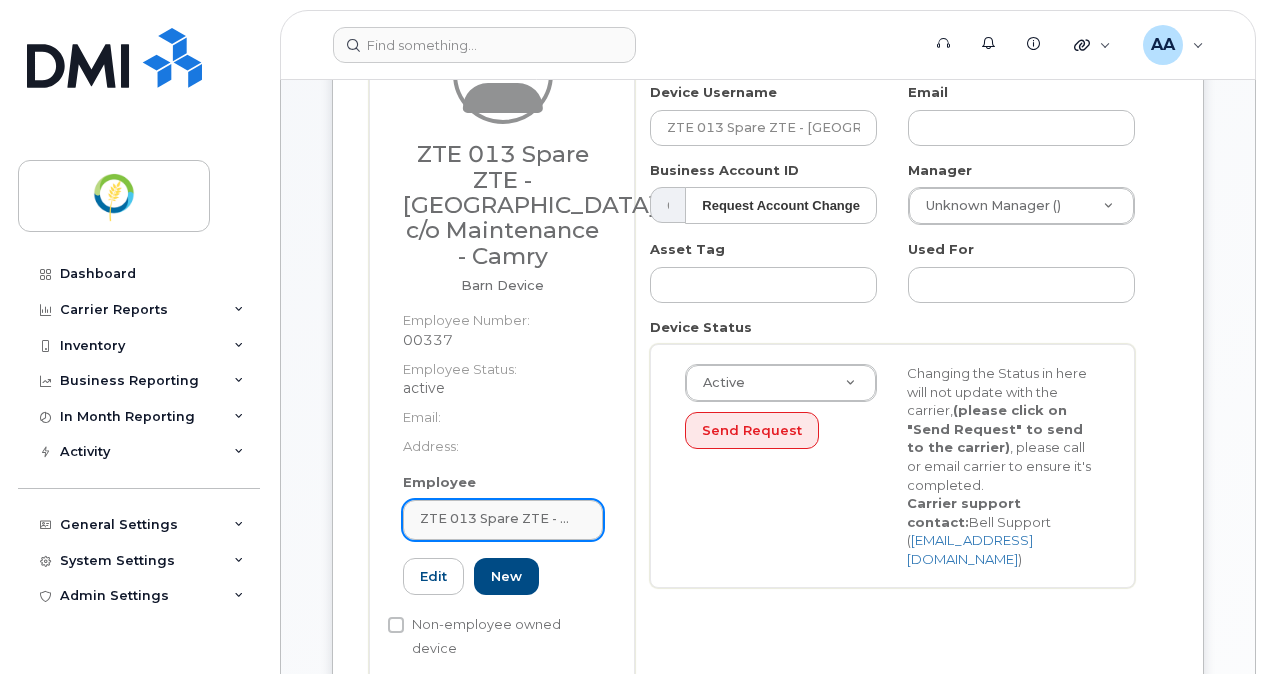 click on "ZTE 013 Spare ZTE - Killarney c/o Maintenance" 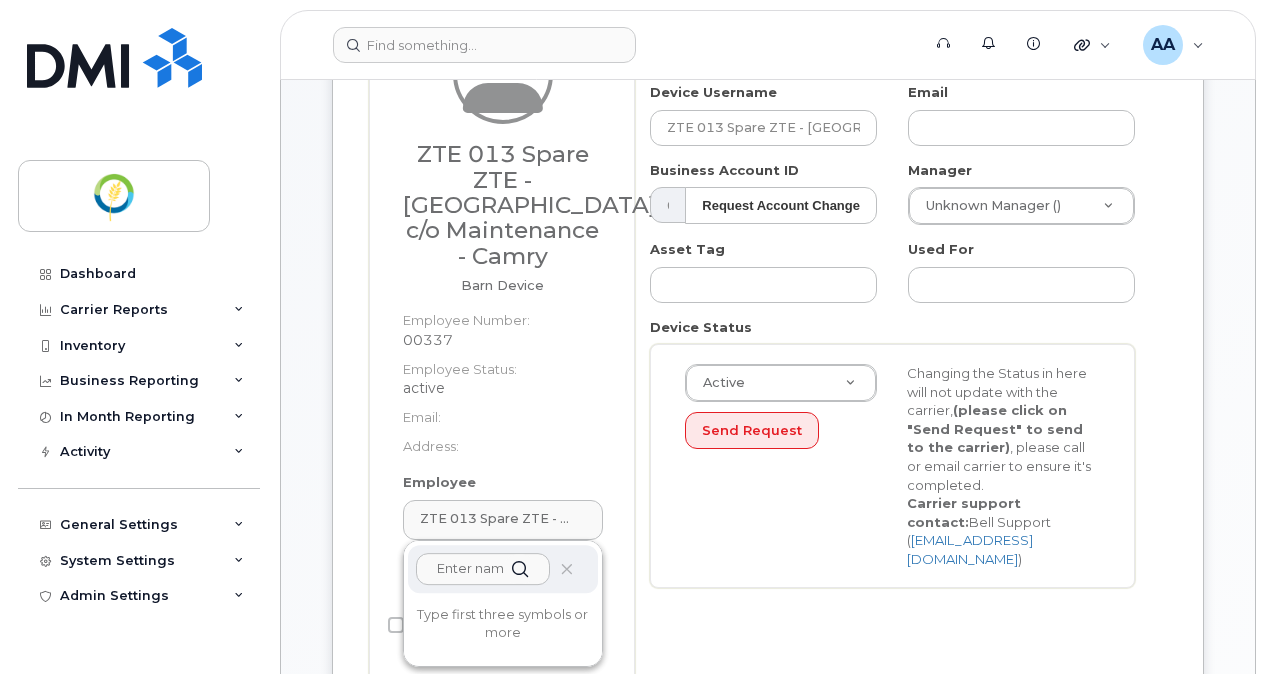 click at bounding box center (483, 569) 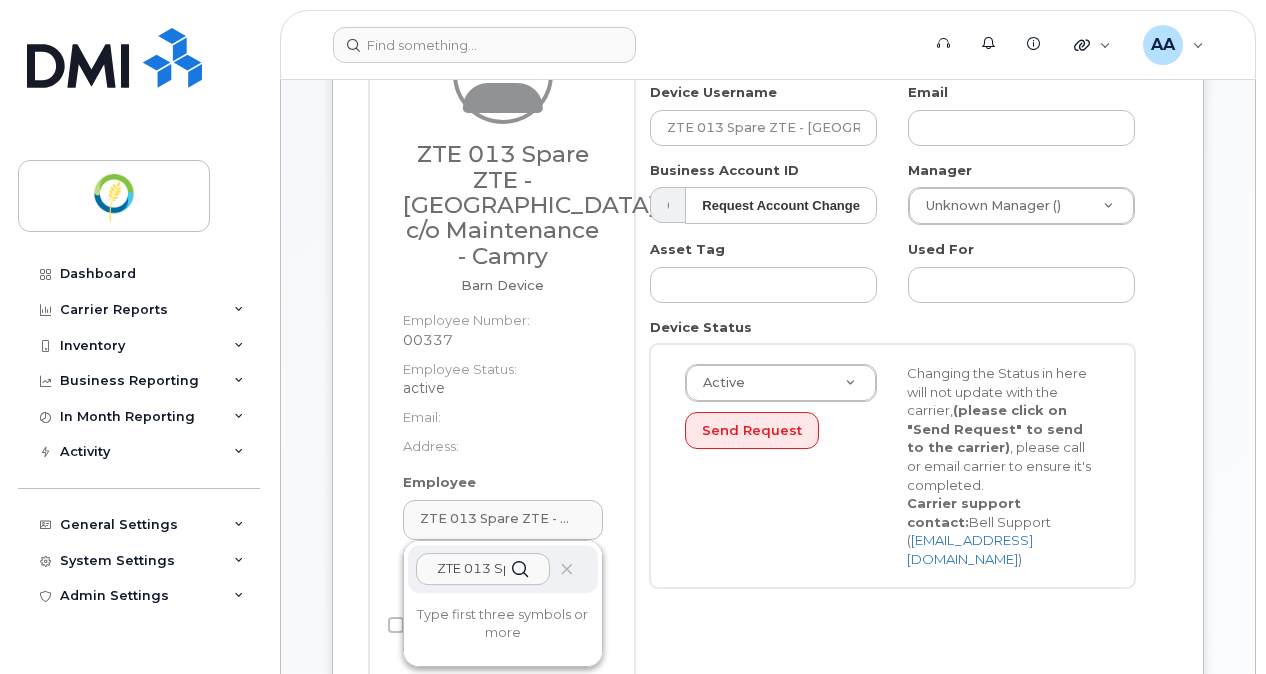 scroll, scrollTop: 0, scrollLeft: 261, axis: horizontal 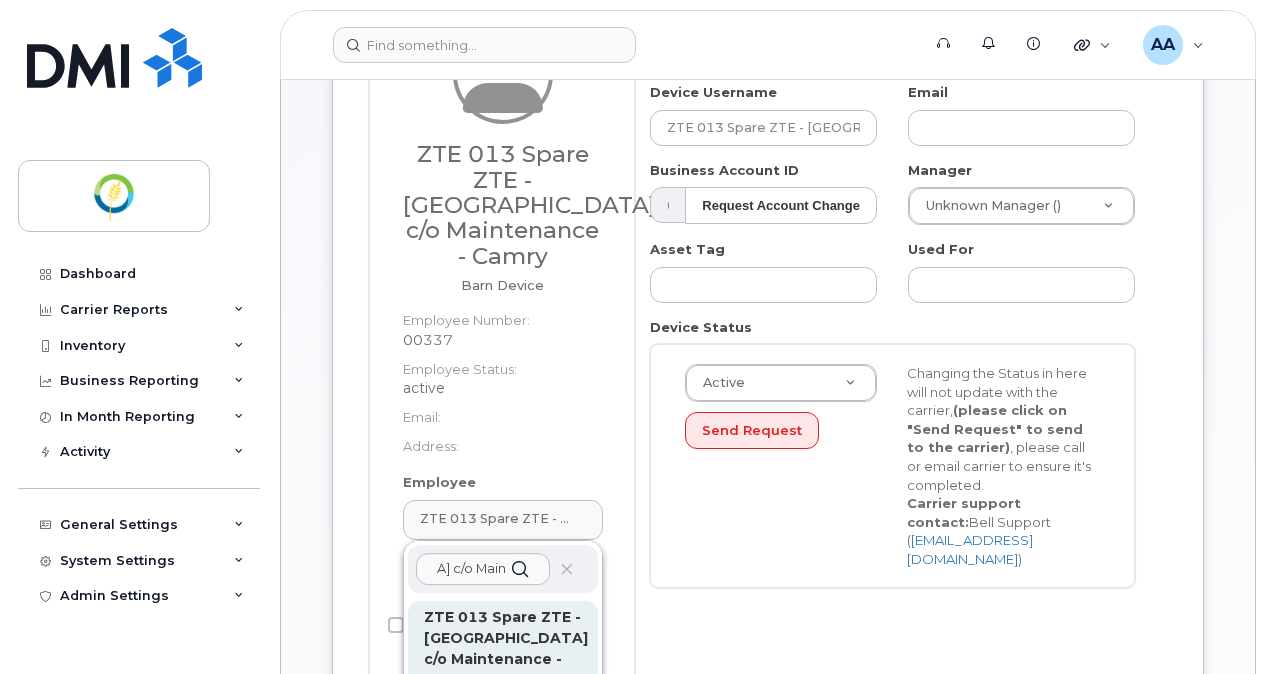 type on "ZTE 013 Spare ZTE - Killarney c/o Maintenance  - Camry" 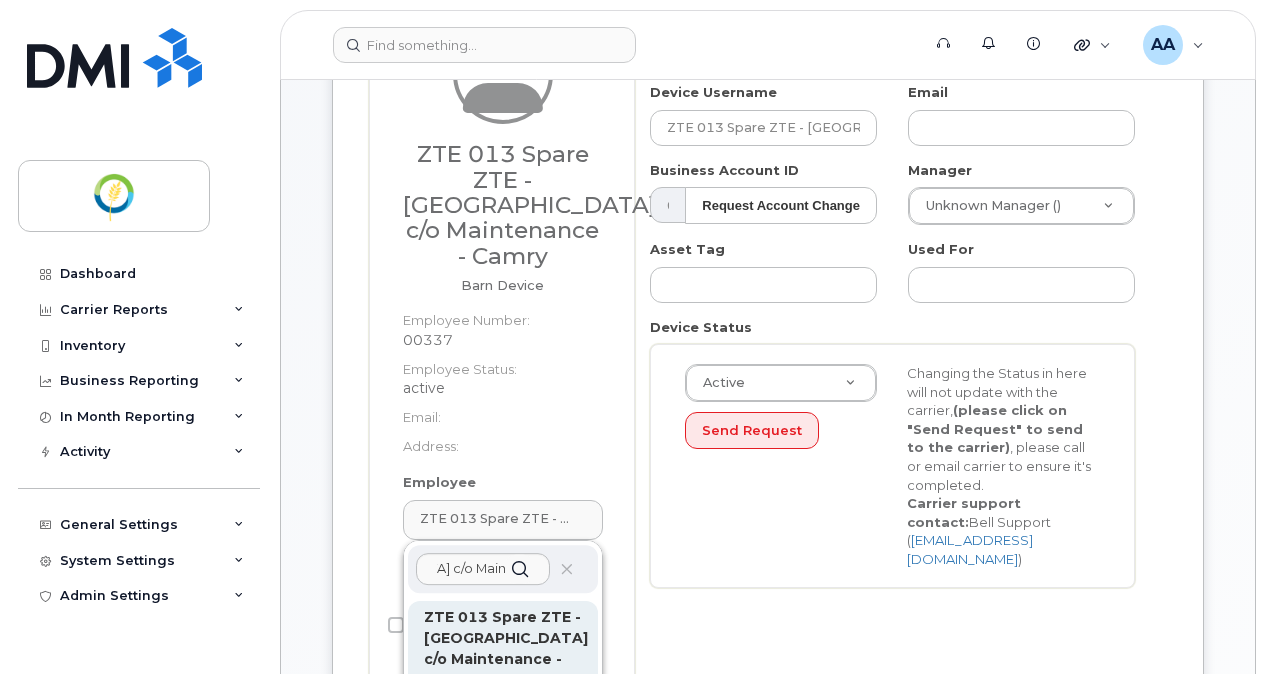scroll, scrollTop: 0, scrollLeft: 0, axis: both 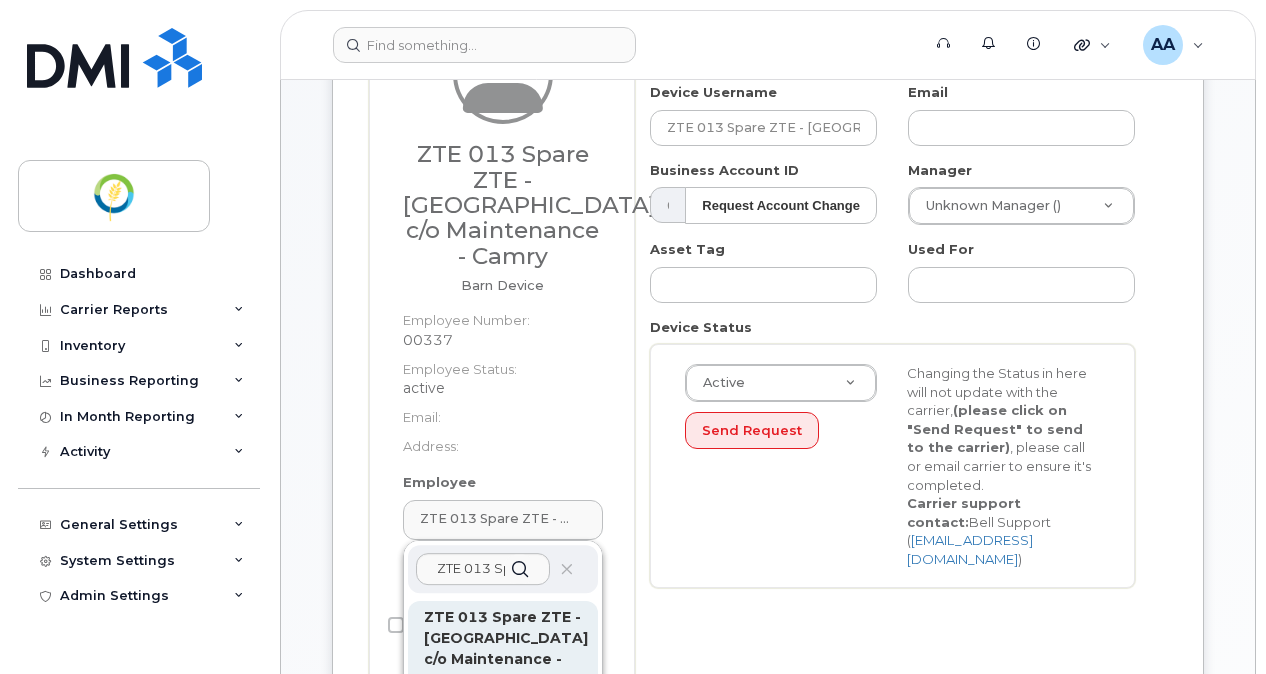 click on "ZTE 013 Spare ZTE - Killarney c/o Maintenance  - Camry" at bounding box center (506, 649) 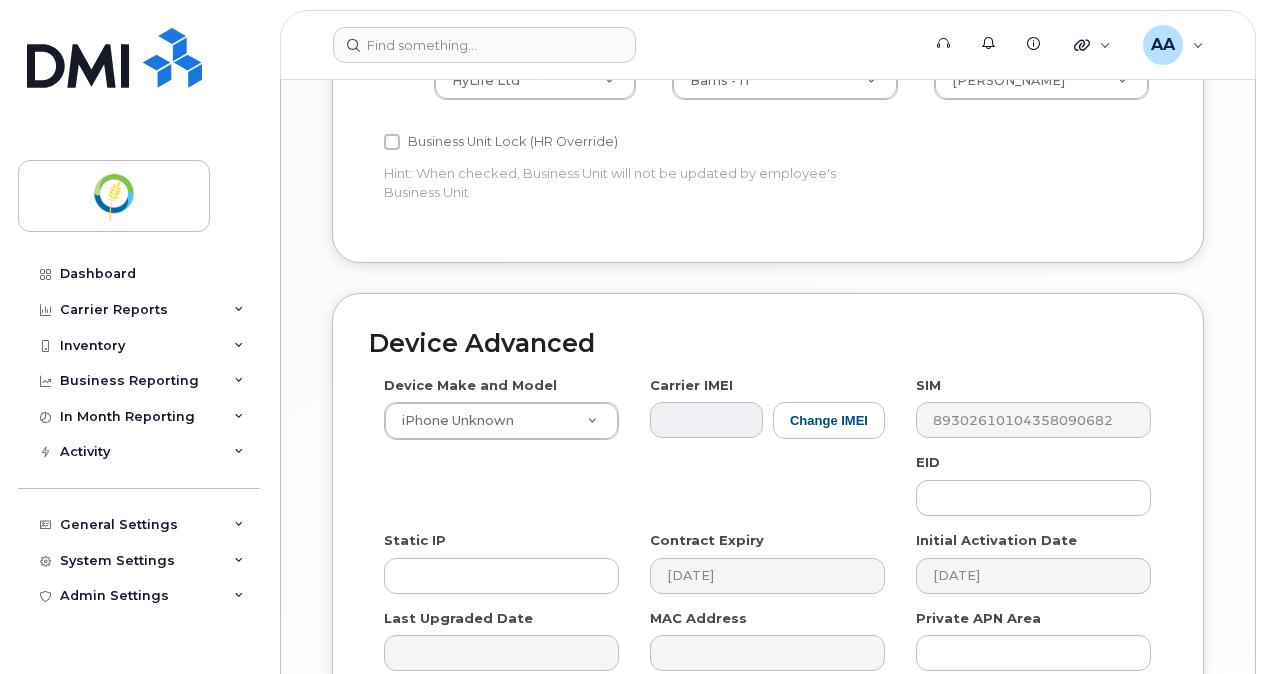 scroll, scrollTop: 1348, scrollLeft: 0, axis: vertical 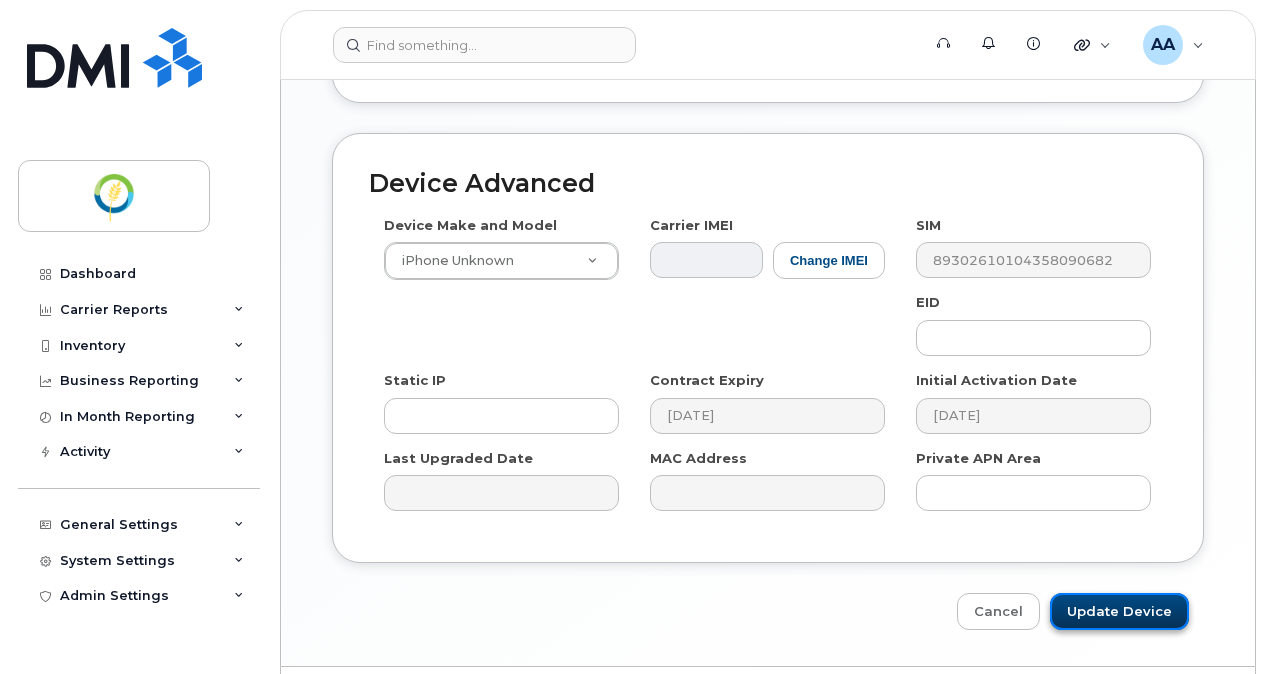 click on "Update Device" at bounding box center [1119, 611] 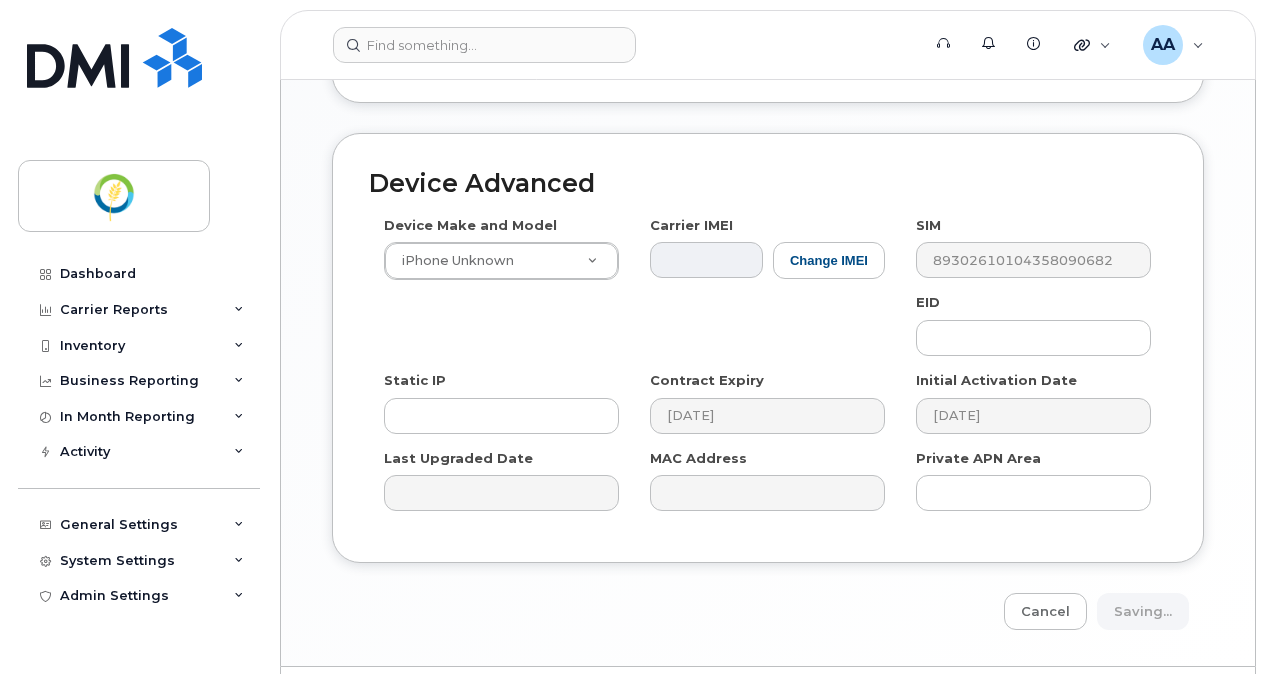 type on "Saving..." 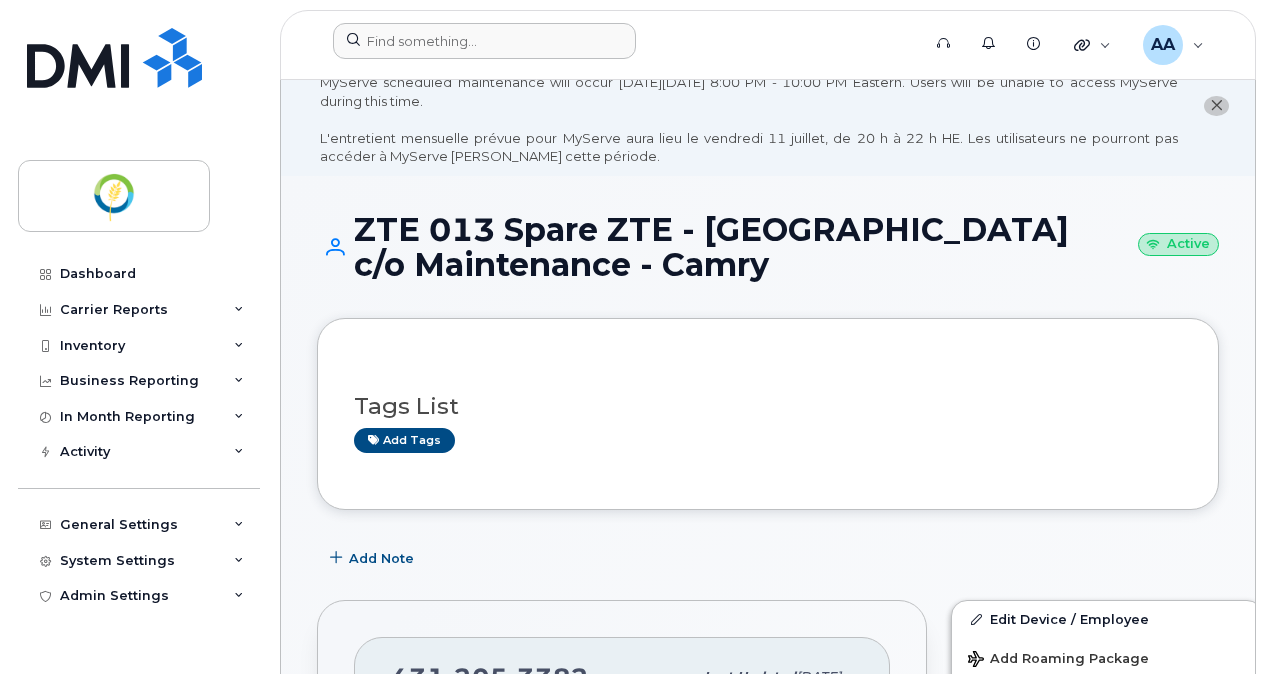 scroll, scrollTop: 0, scrollLeft: 0, axis: both 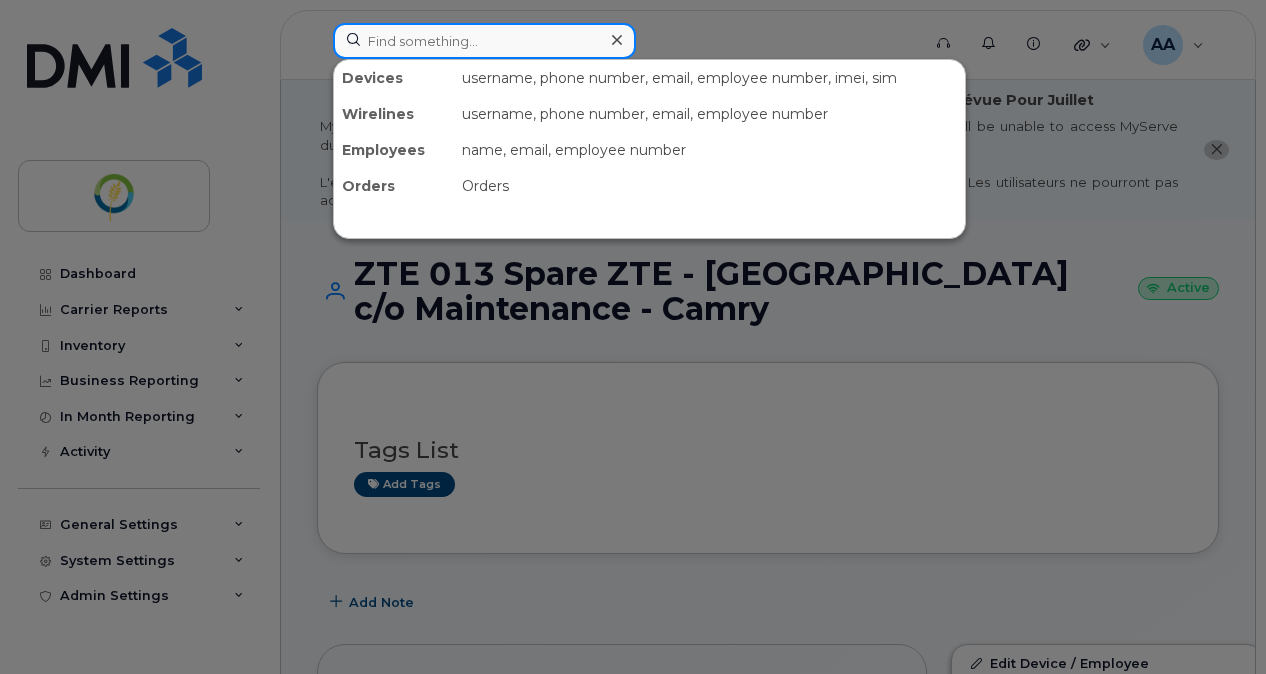 click at bounding box center [484, 41] 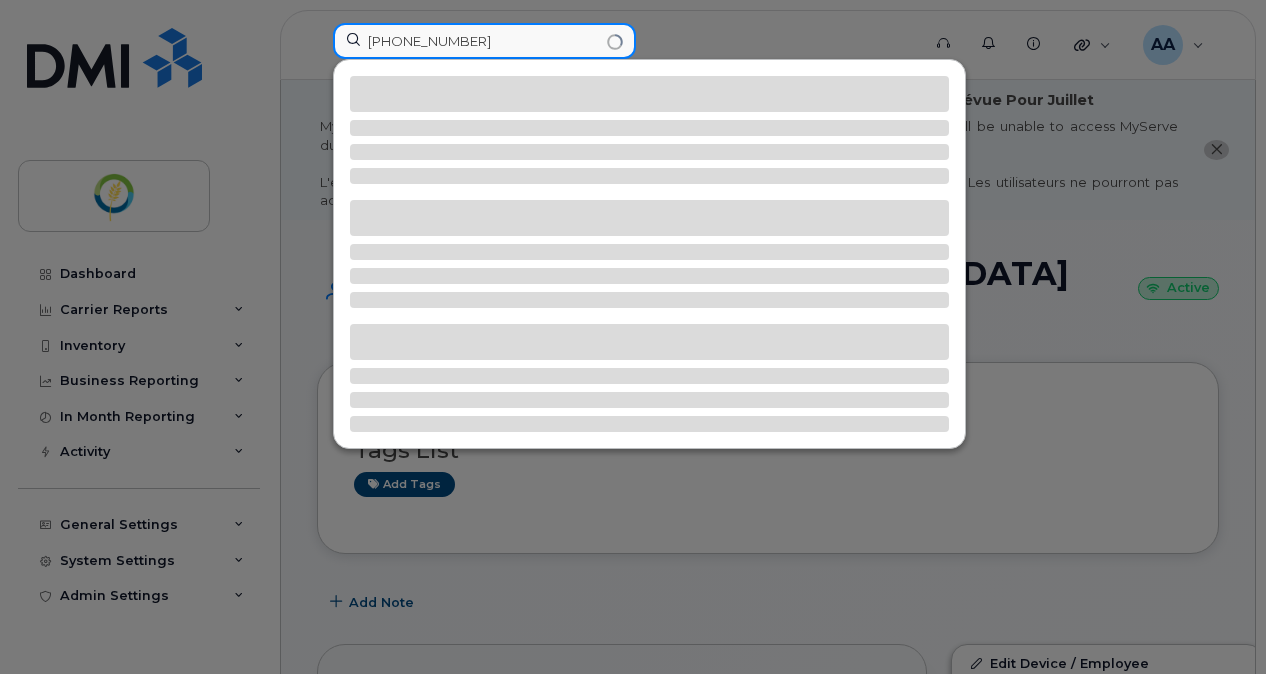 type on "431-205-5345" 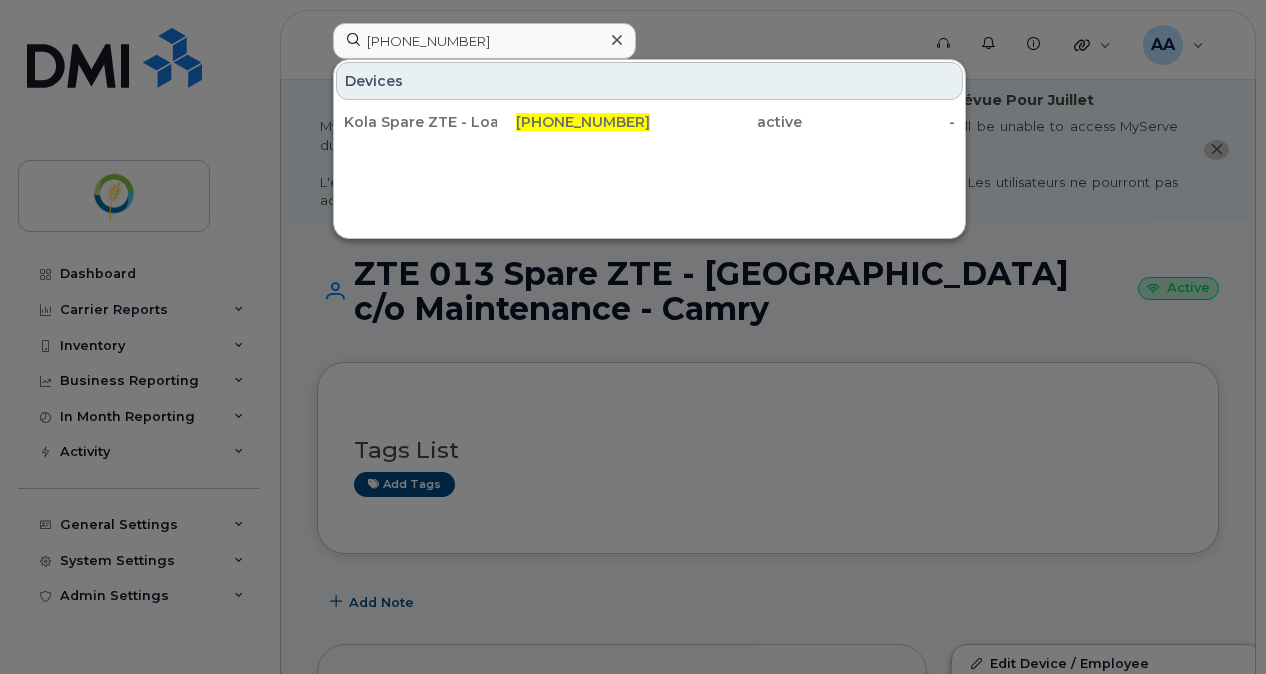 drag, startPoint x: 482, startPoint y: 132, endPoint x: 654, endPoint y: 195, distance: 183.17477 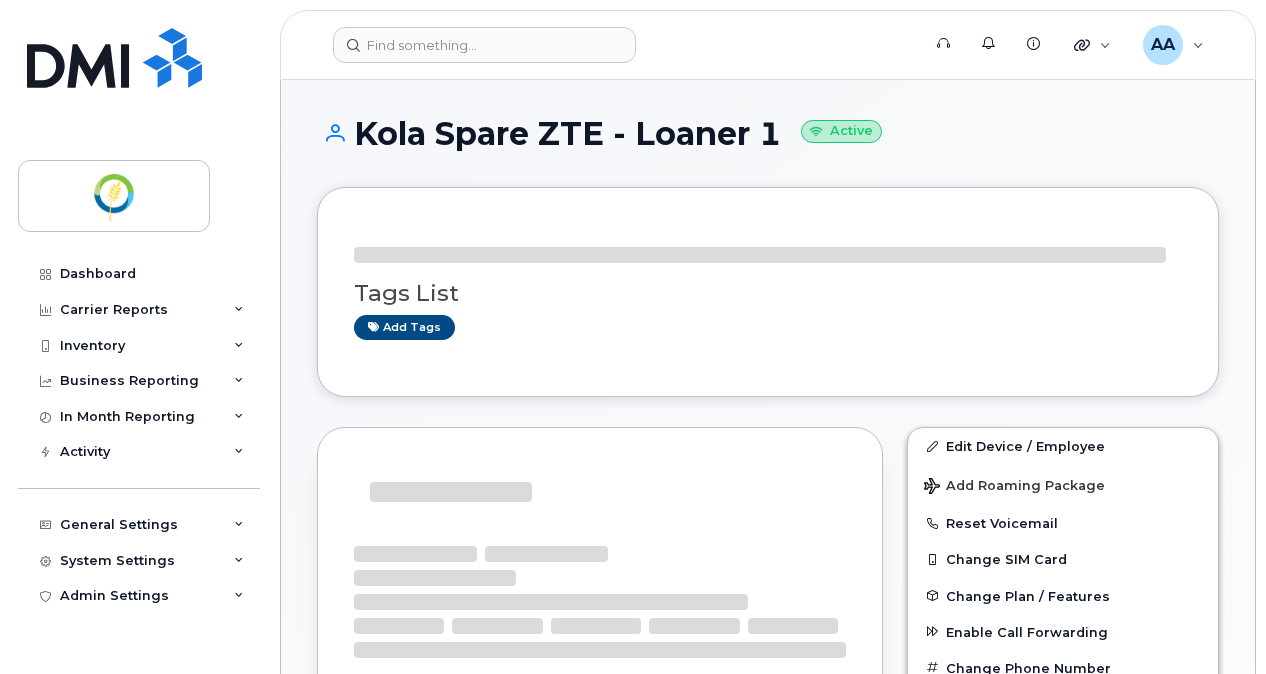 scroll, scrollTop: 0, scrollLeft: 0, axis: both 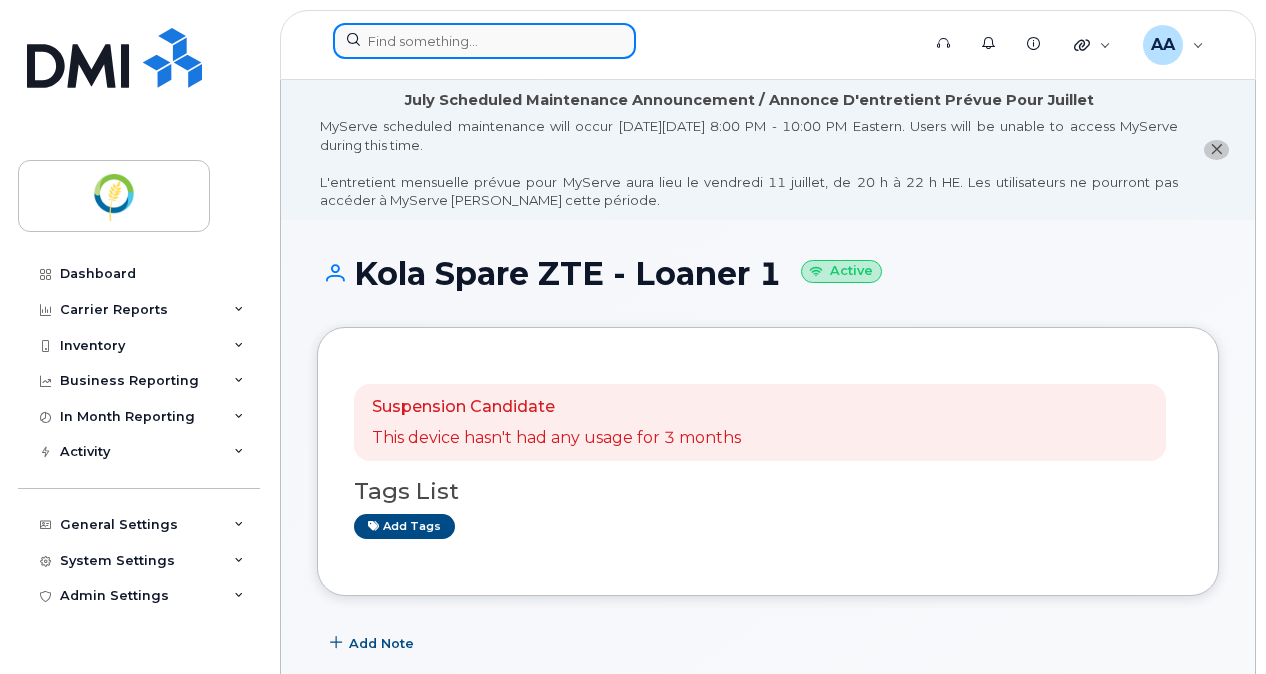 click at bounding box center [484, 41] 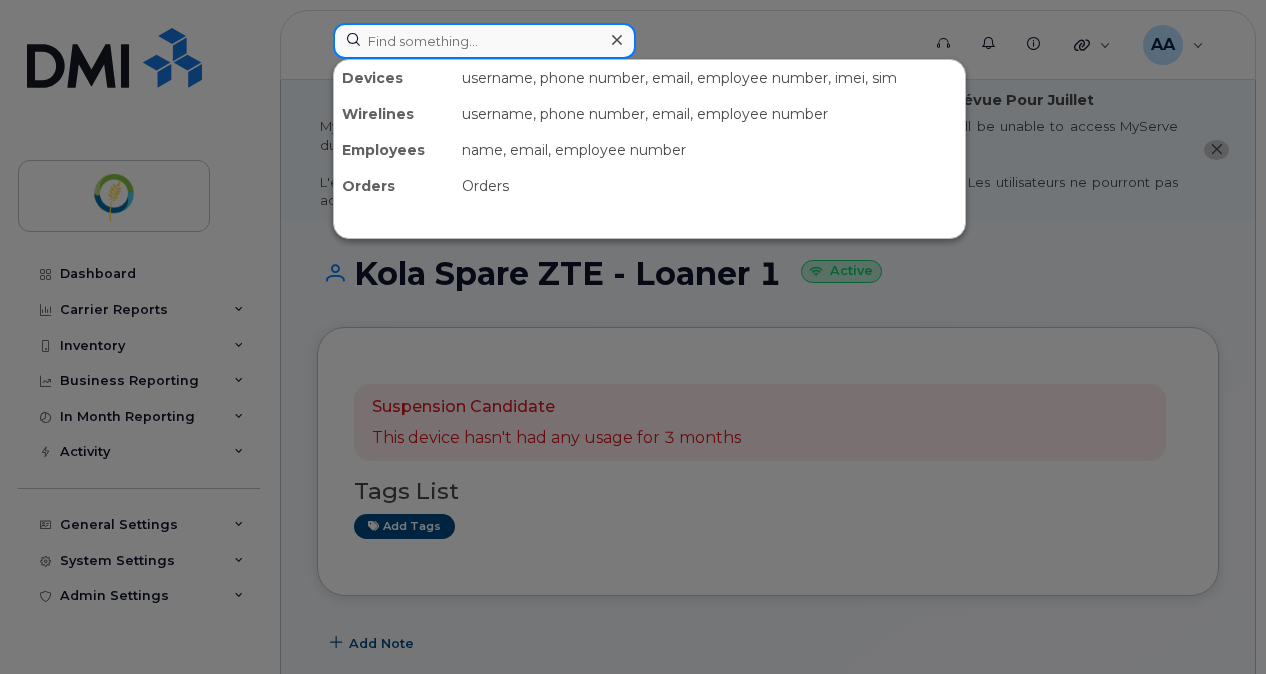 paste on "[PHONE_NUMBER]" 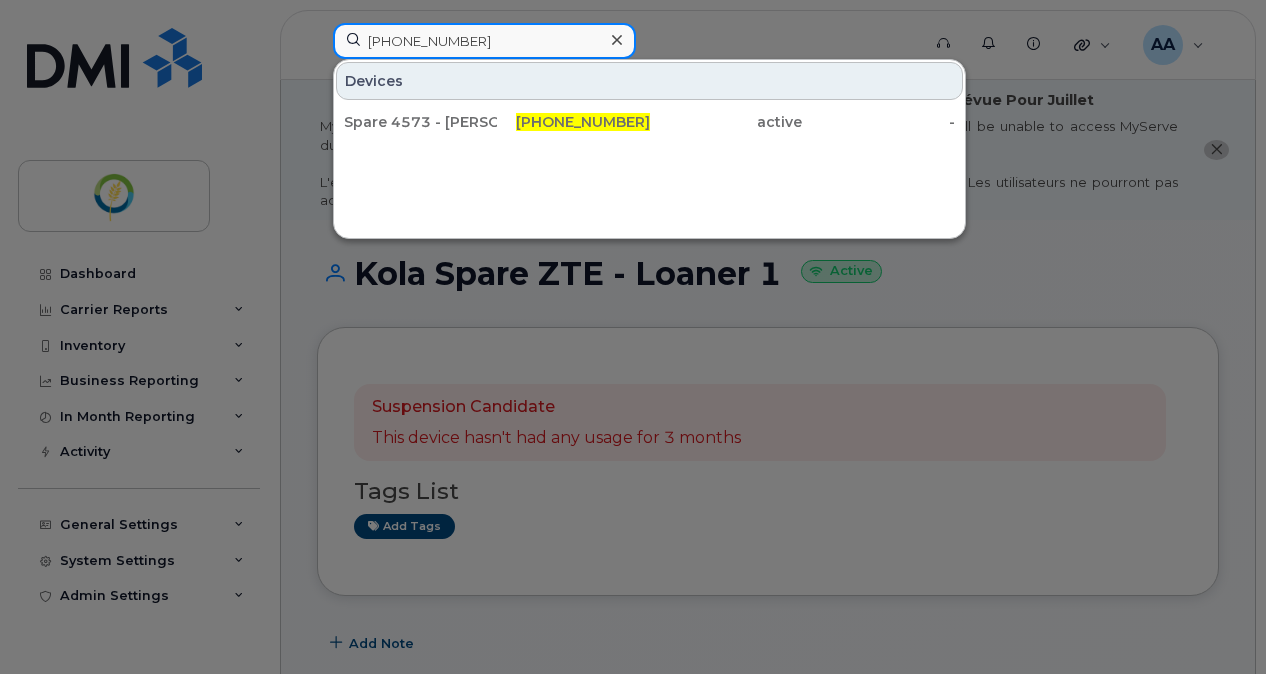 type on "[PHONE_NUMBER]" 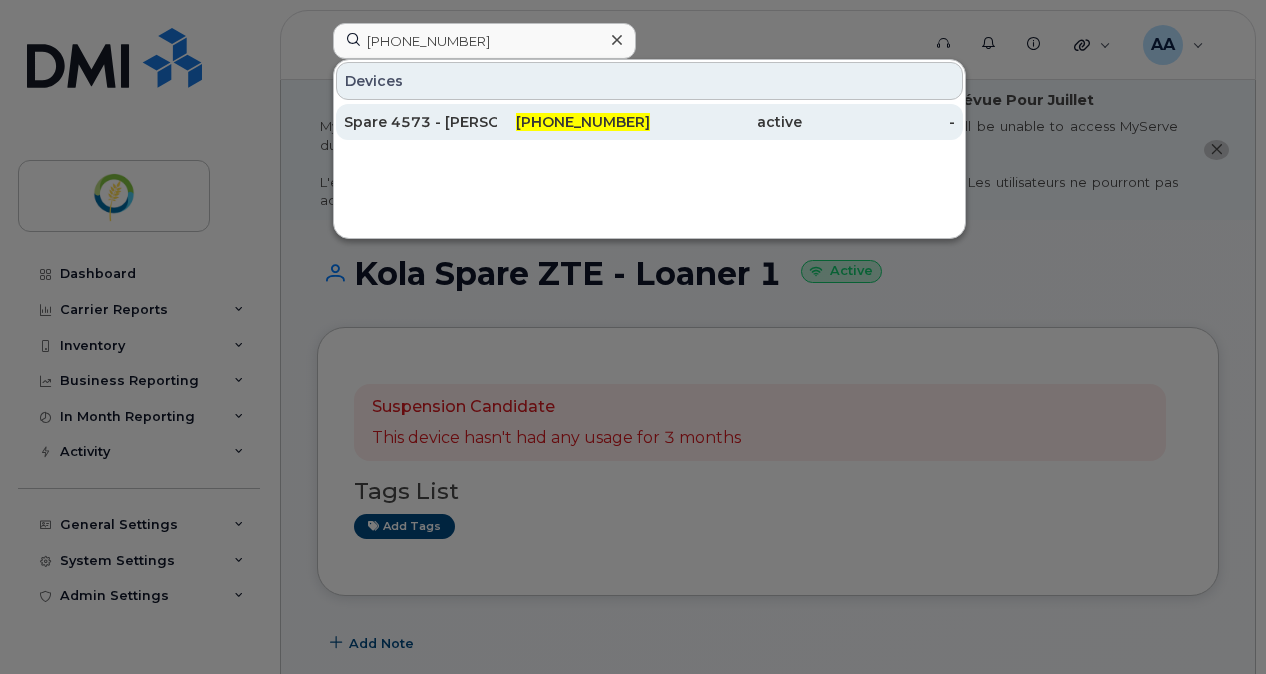 click on "Spare 4573 - [PERSON_NAME] testing for the trucks" 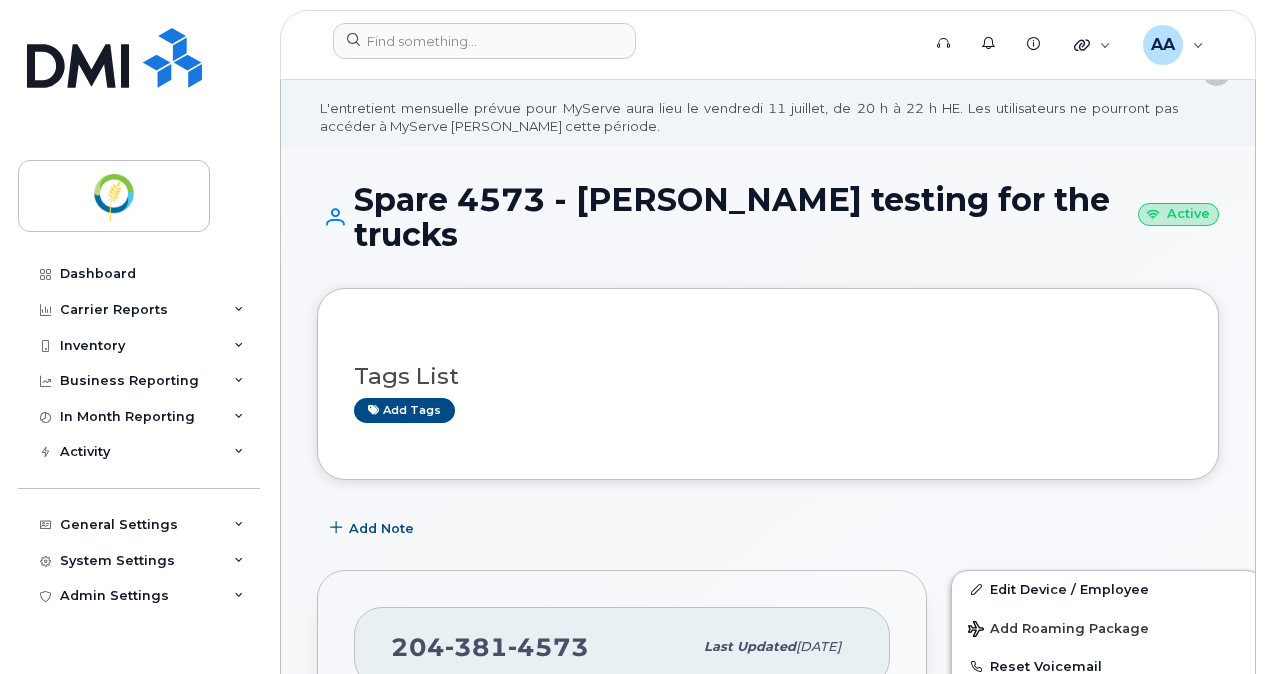 scroll, scrollTop: 0, scrollLeft: 0, axis: both 